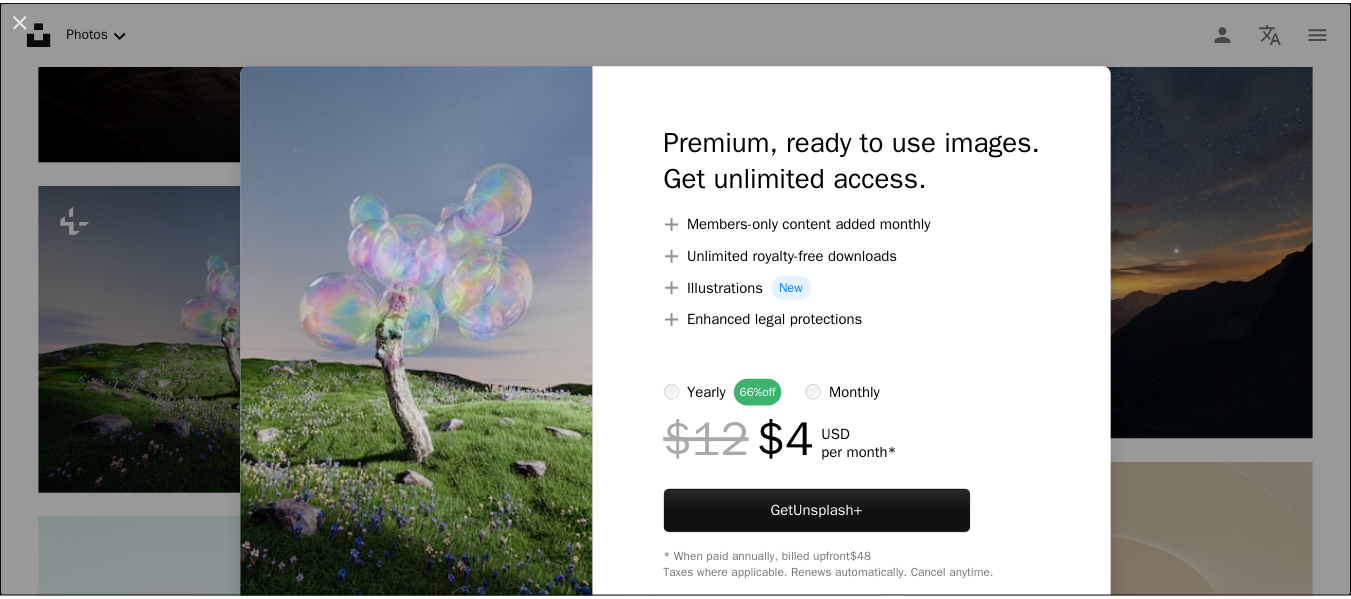 scroll, scrollTop: 10792, scrollLeft: 0, axis: vertical 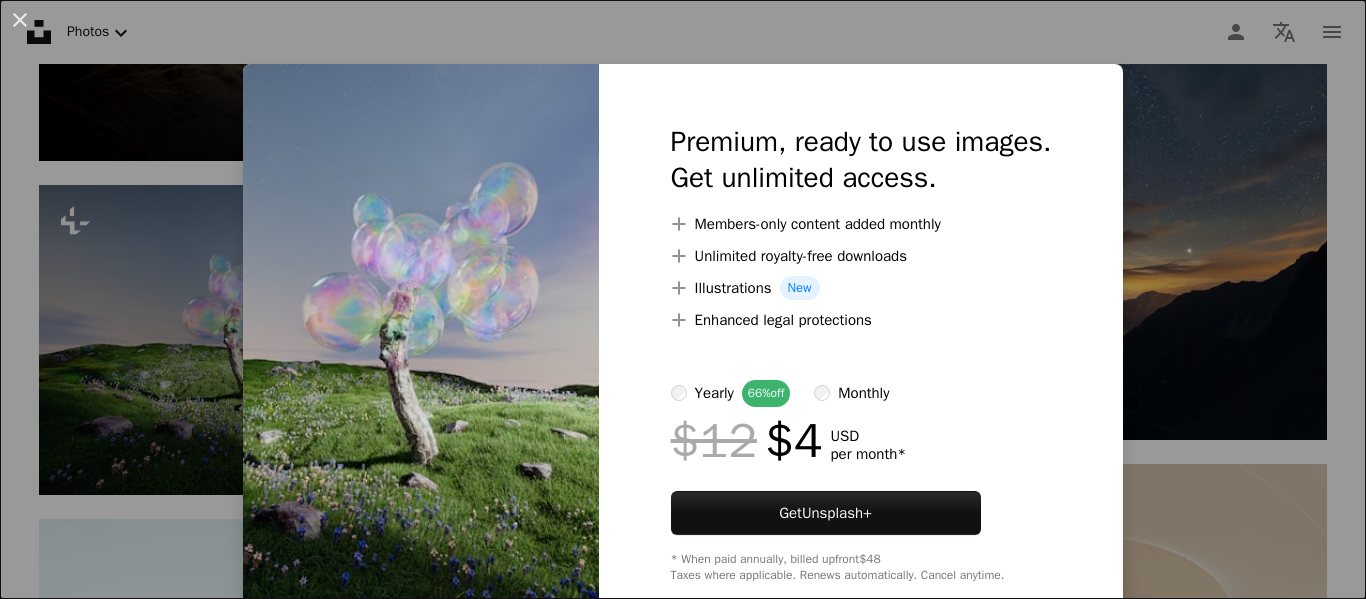 click on "An X shape Premium, ready to use images. Get unlimited access. A plus sign Members-only content added monthly A plus sign Unlimited royalty-free downloads A plus sign Illustrations  New A plus sign Enhanced legal protections yearly 66%  off monthly $12   $4 USD per month * Get  Unsplash+ * When paid annually, billed upfront  $48 Taxes where applicable. Renews automatically. Cancel anytime." at bounding box center (683, 299) 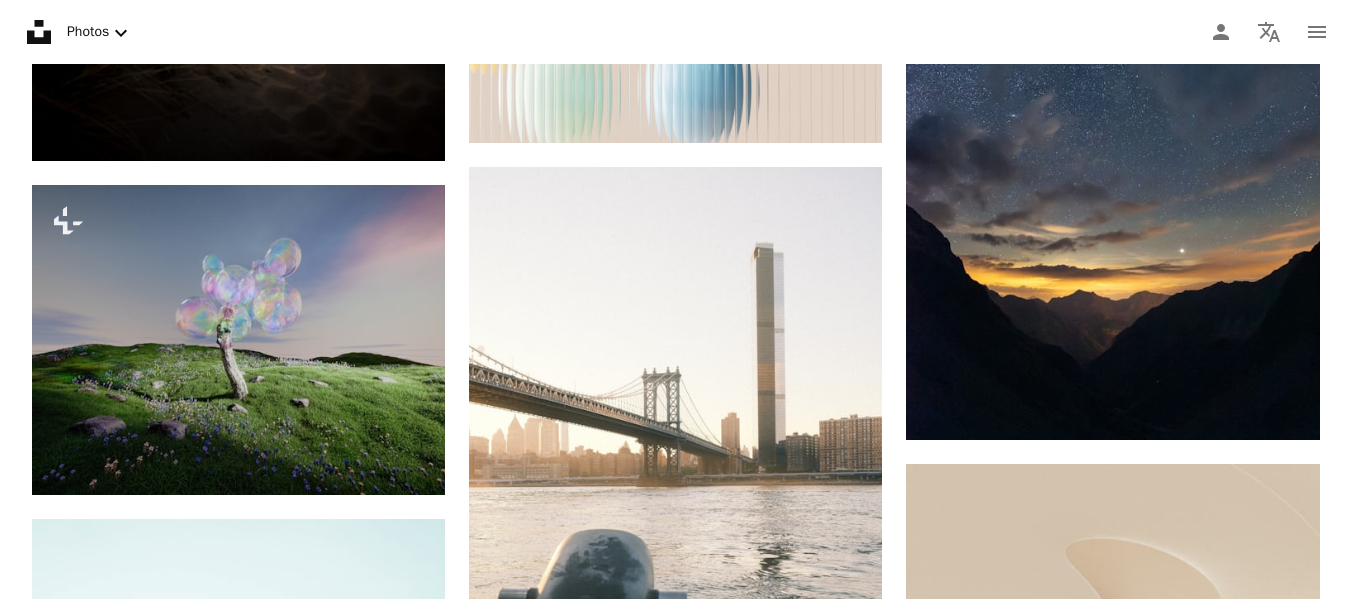 scroll, scrollTop: 11316, scrollLeft: 0, axis: vertical 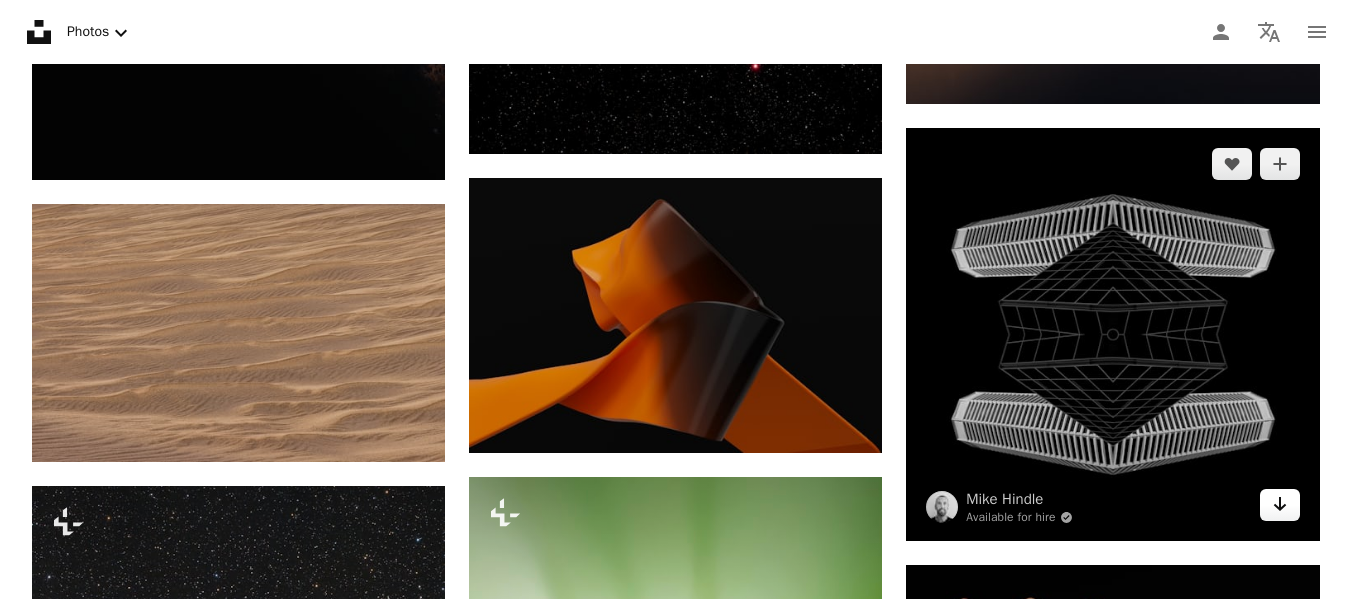 click on "Arrow pointing down" at bounding box center (1280, 505) 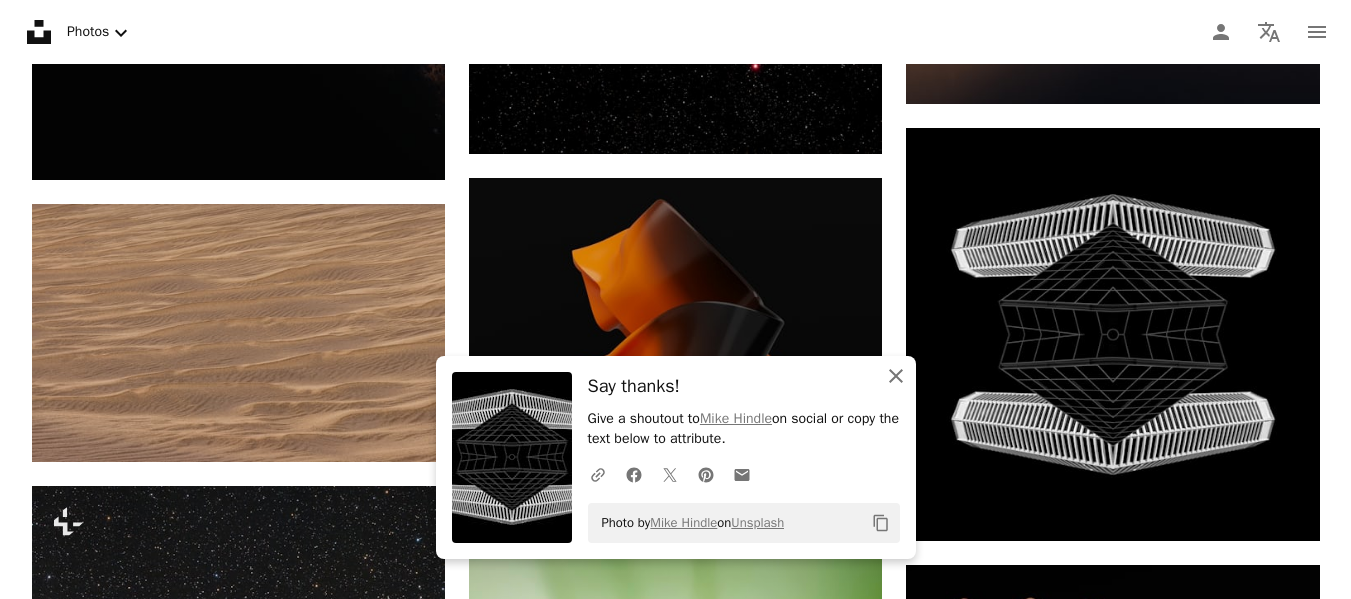 click 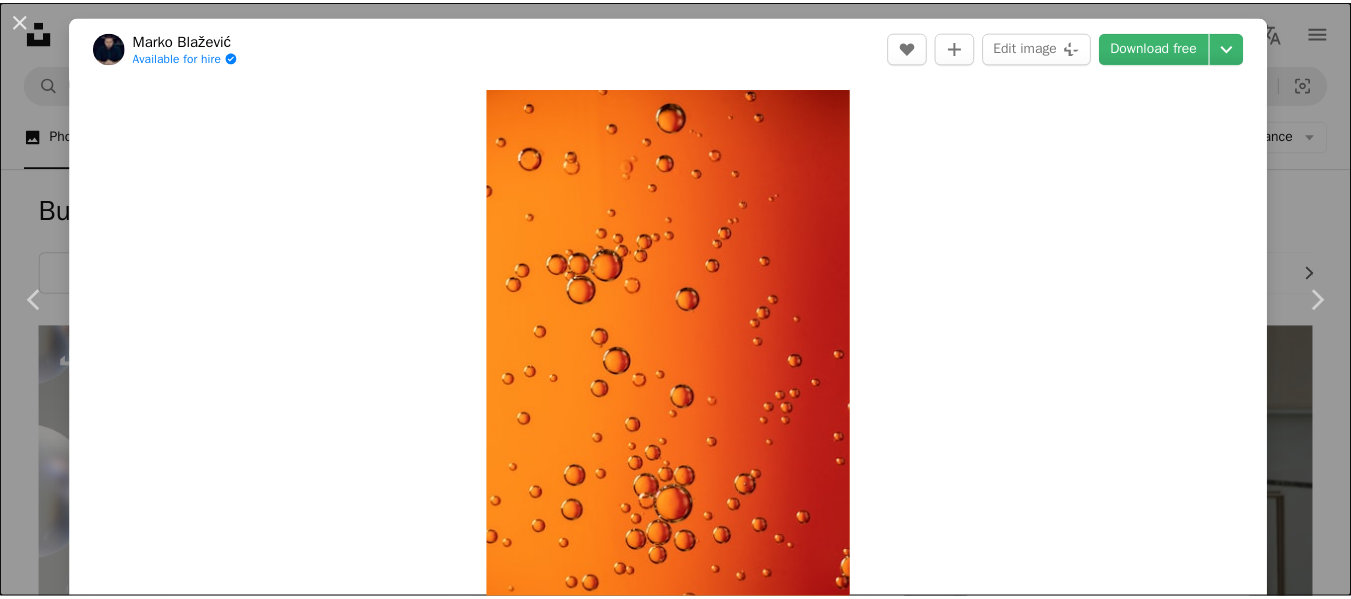 scroll, scrollTop: 1080, scrollLeft: 0, axis: vertical 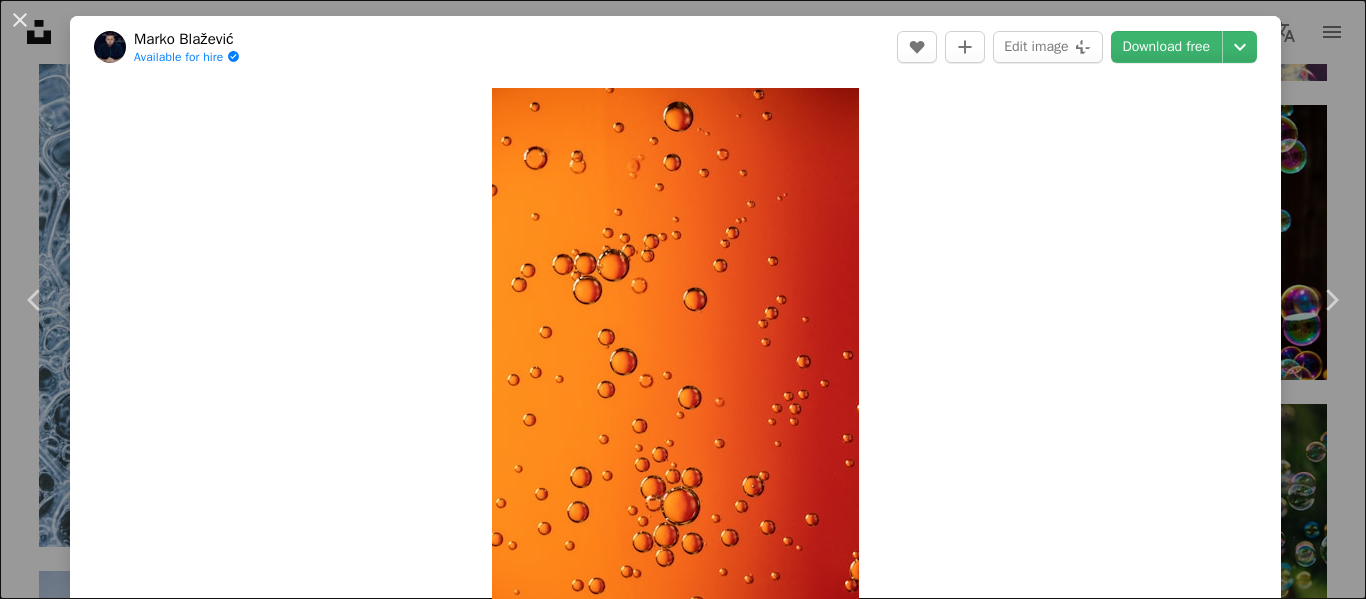 click on "Chevron right" 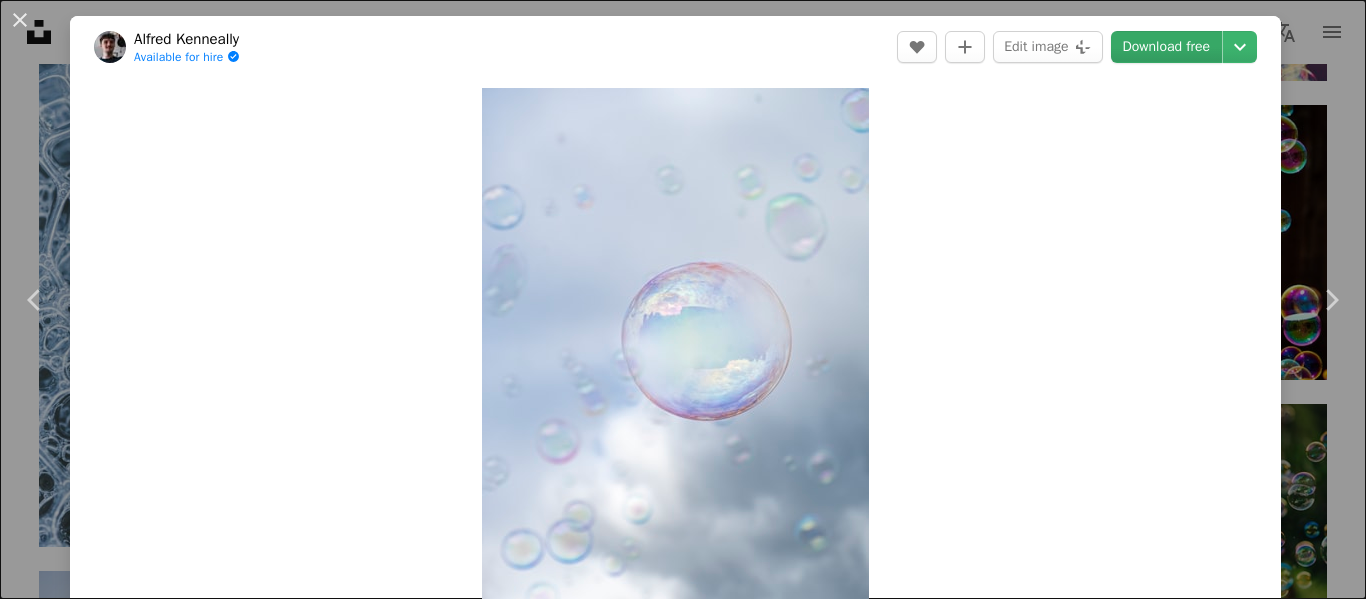 click on "Download free" at bounding box center (1167, 47) 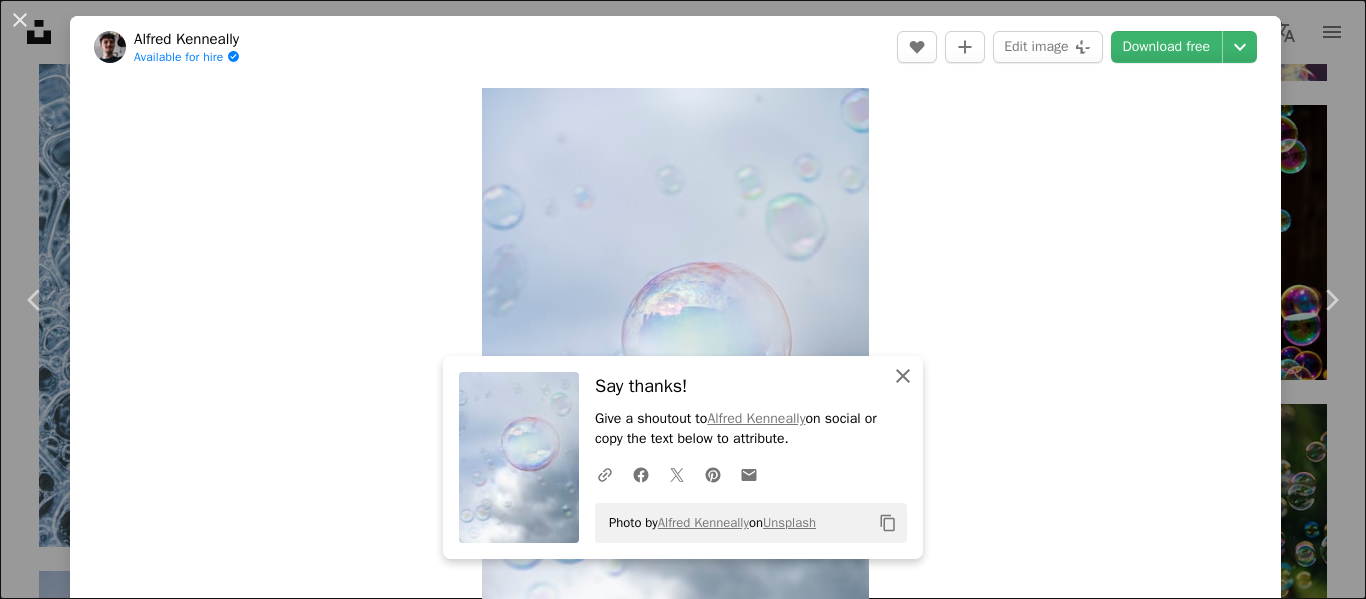 click 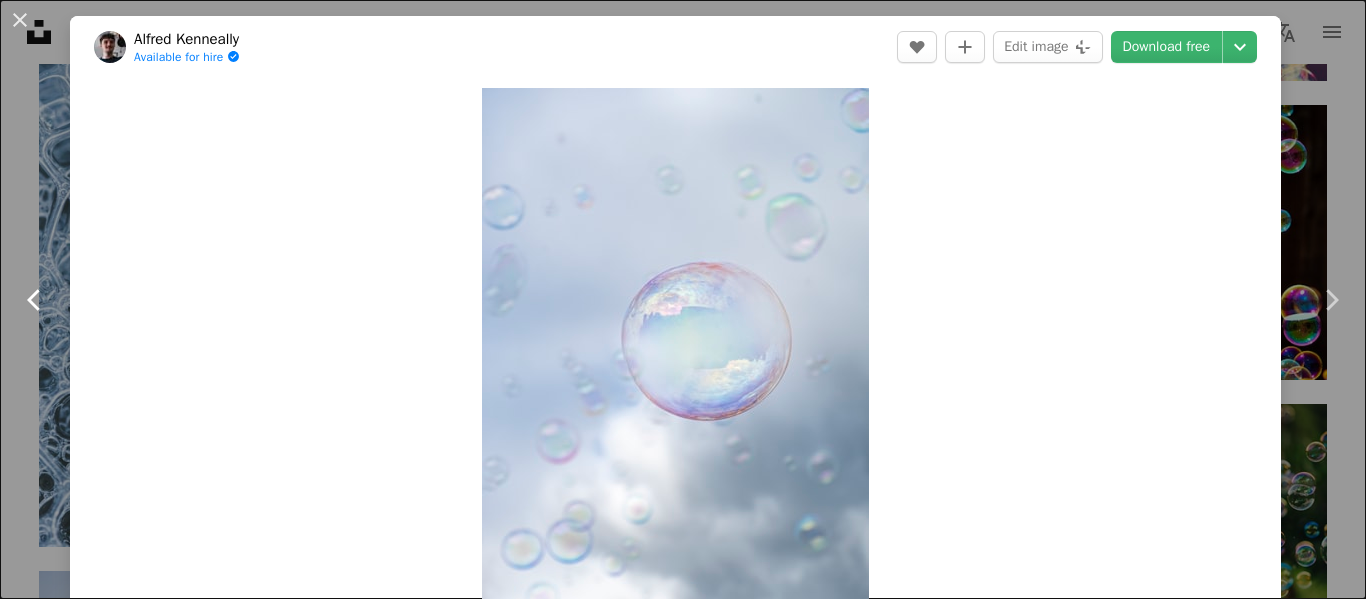 click on "Chevron left" 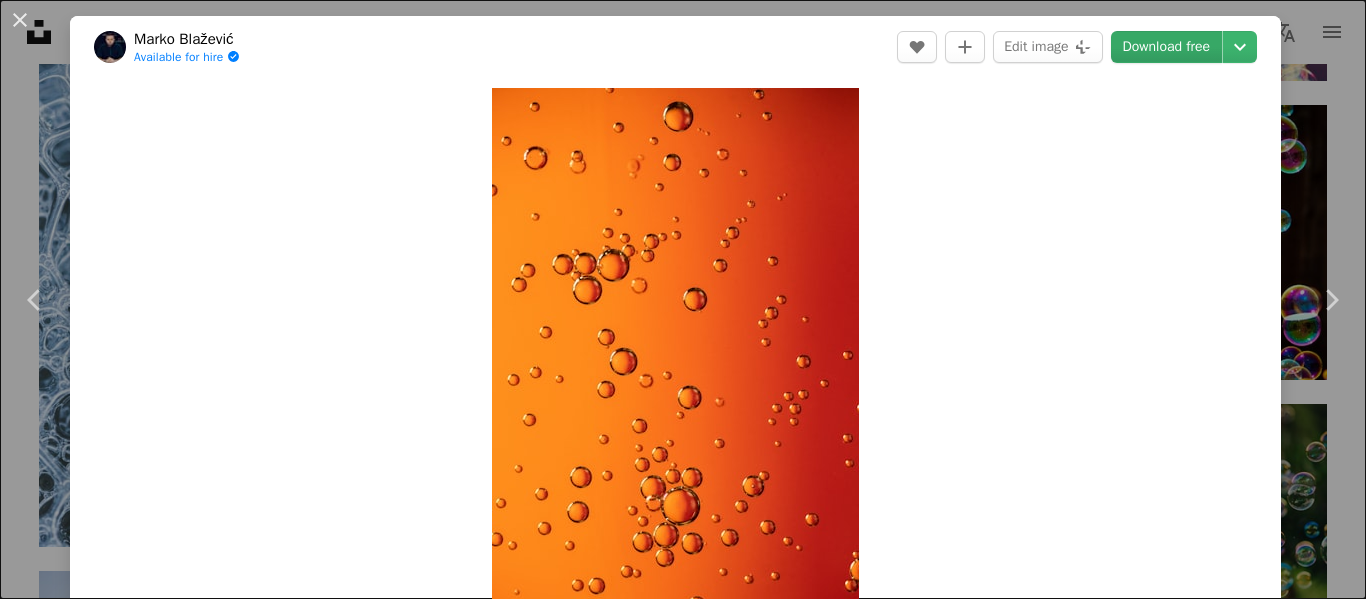 click on "Download free" at bounding box center (1167, 47) 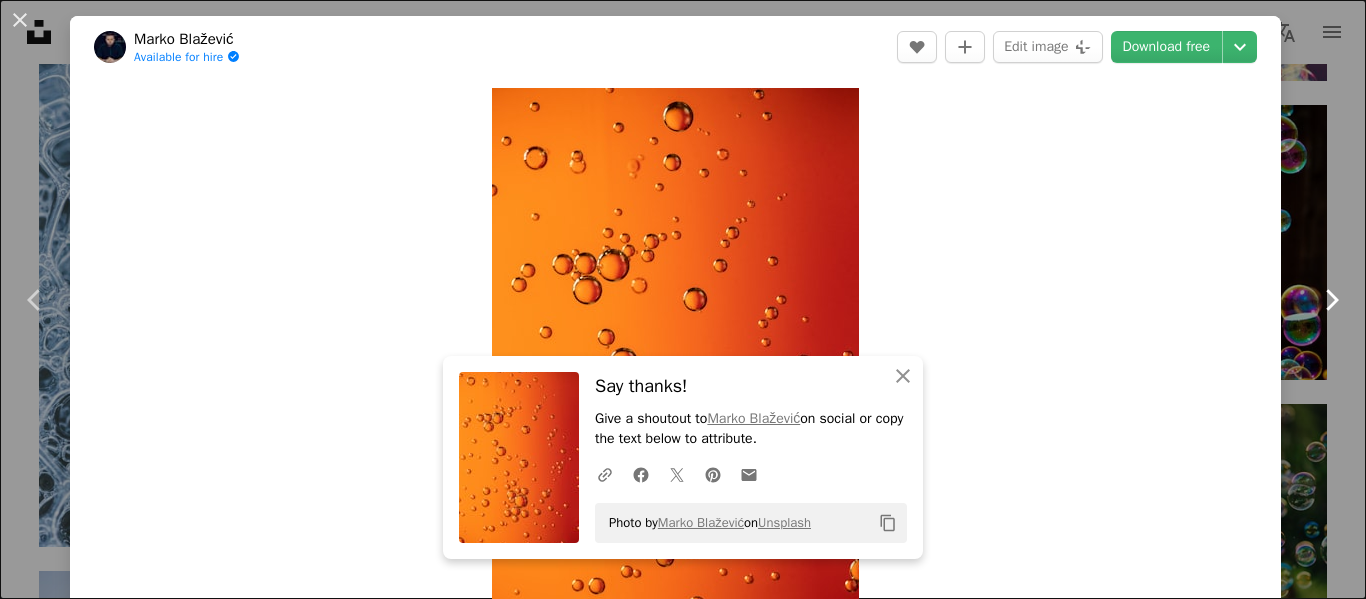 click on "Chevron right" 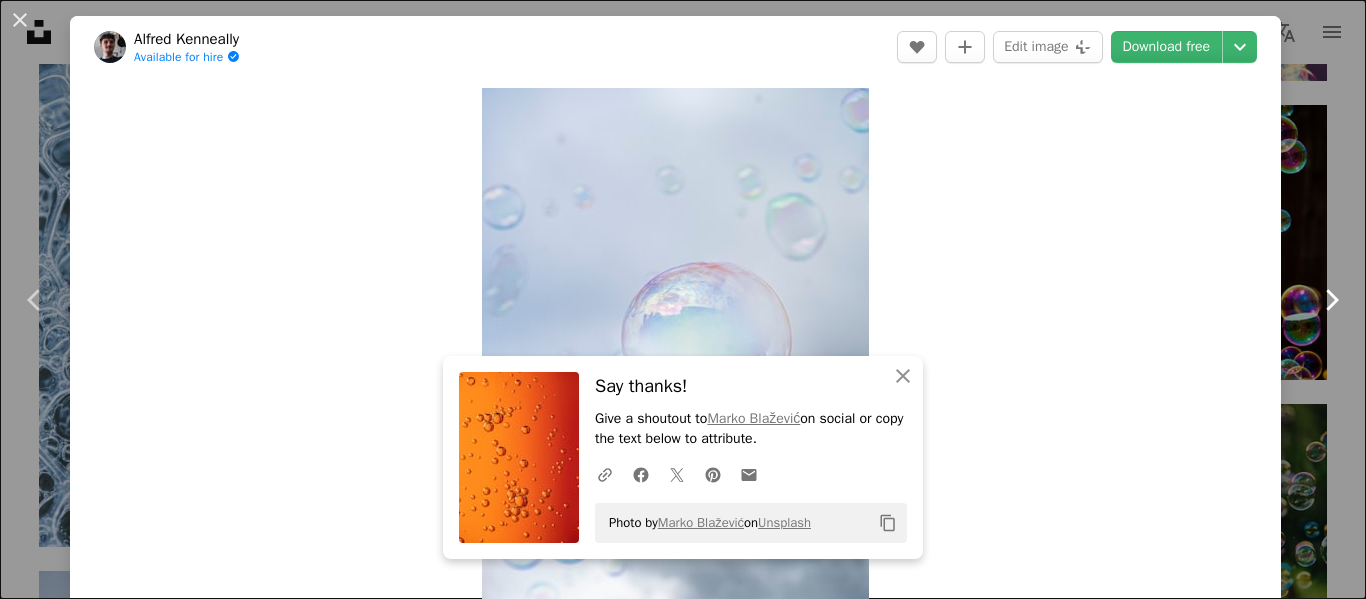 click on "Chevron right" 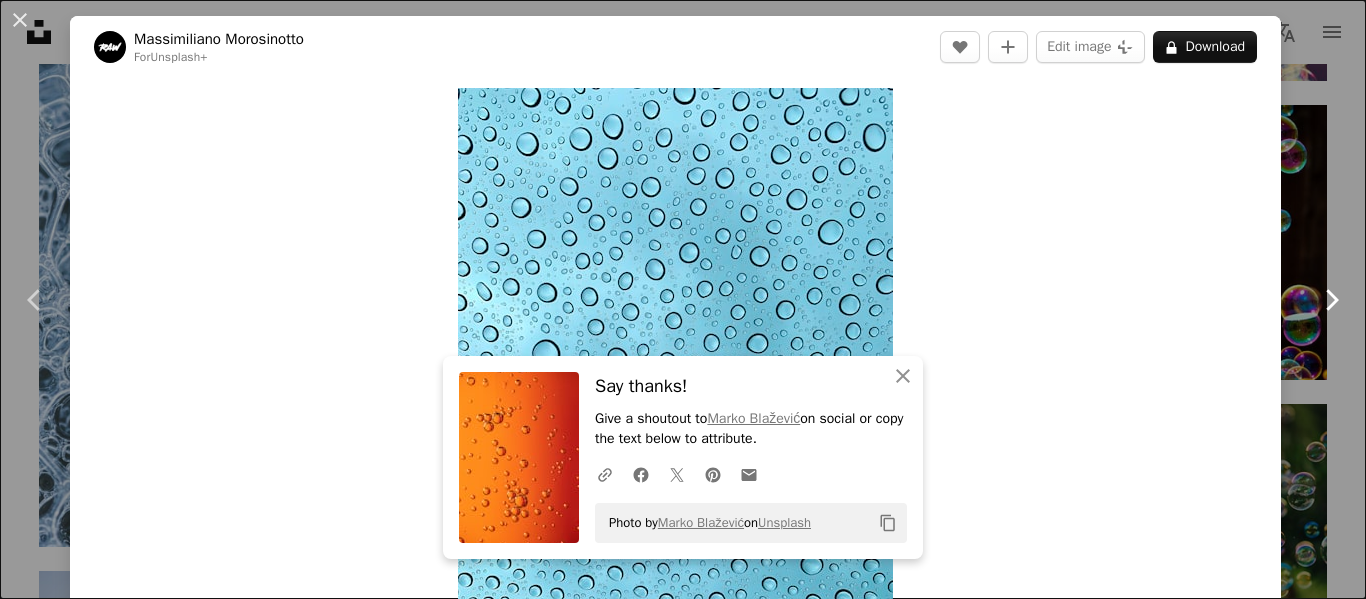 click on "Chevron right" 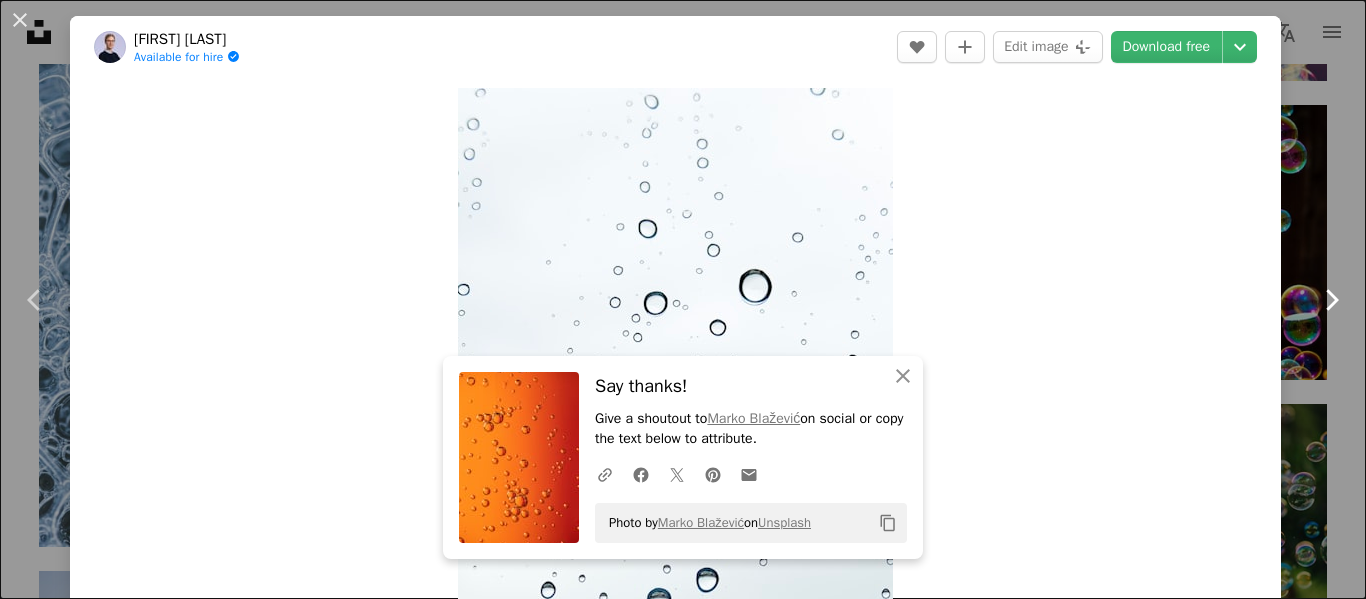 click on "Chevron right" 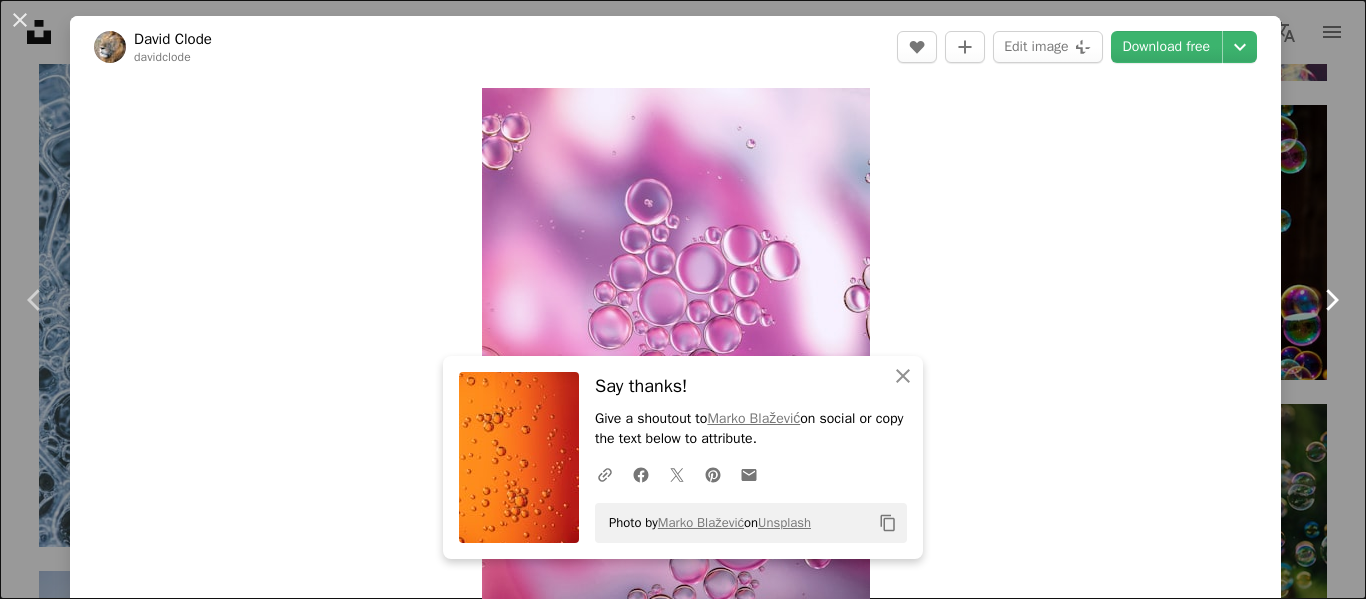 click on "Chevron right" 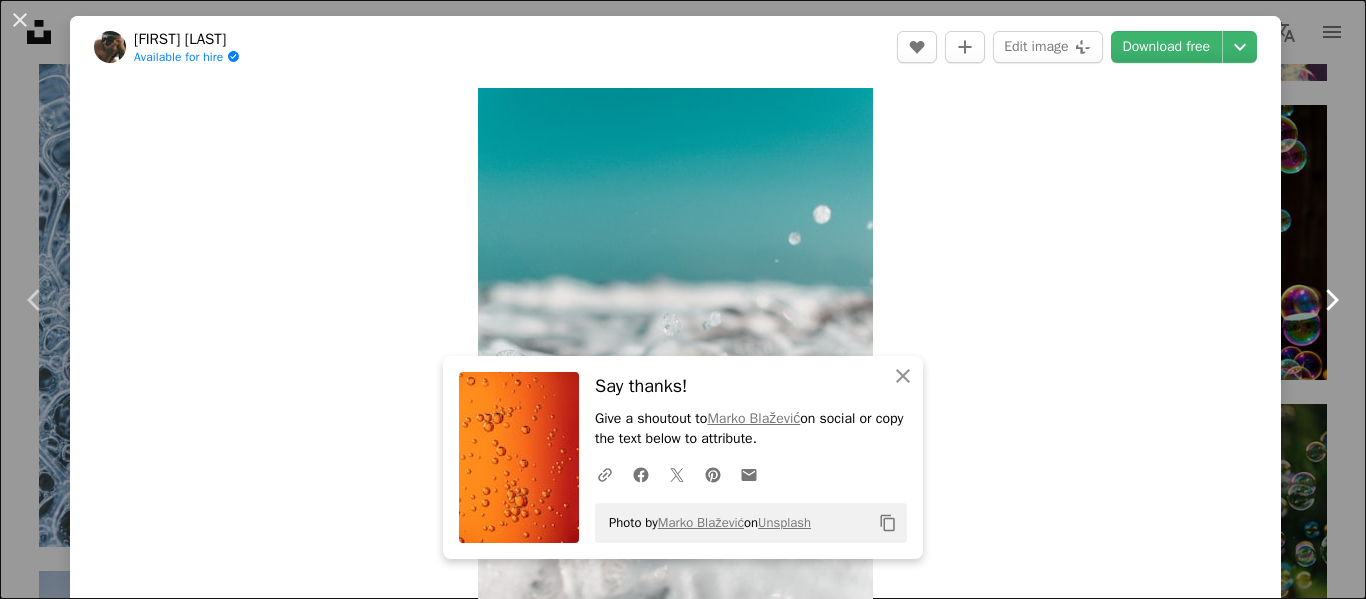 click on "Chevron right" 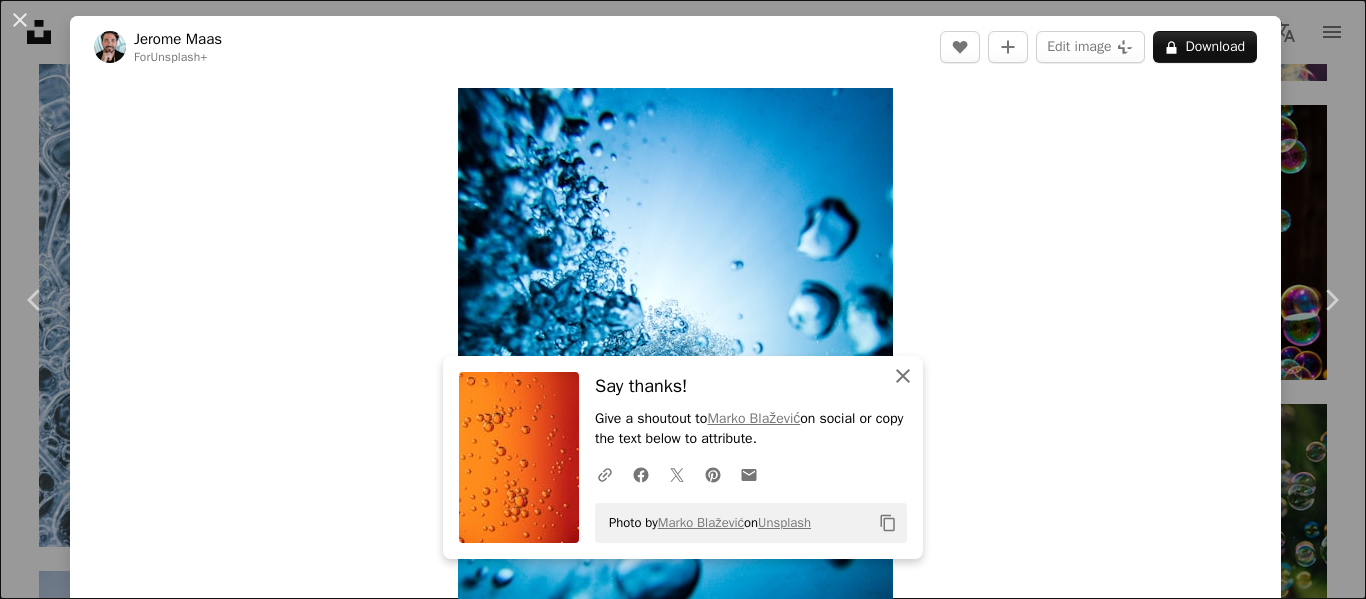 click on "An X shape" 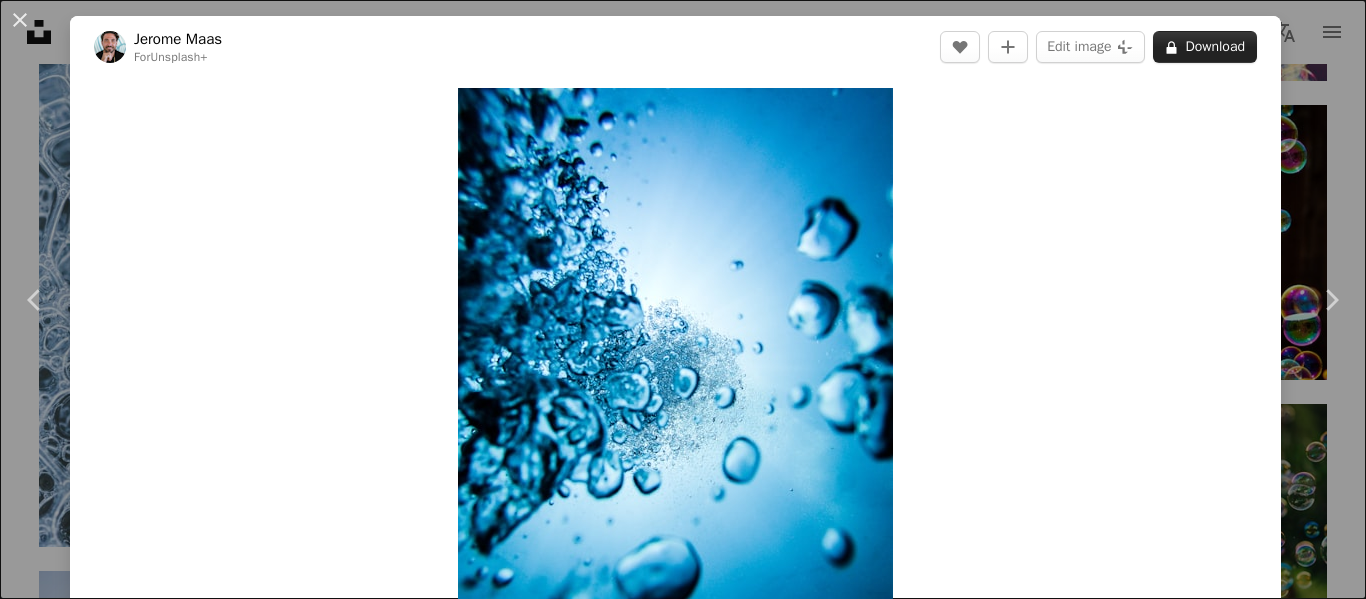 click on "A lock   Download" at bounding box center [1205, 47] 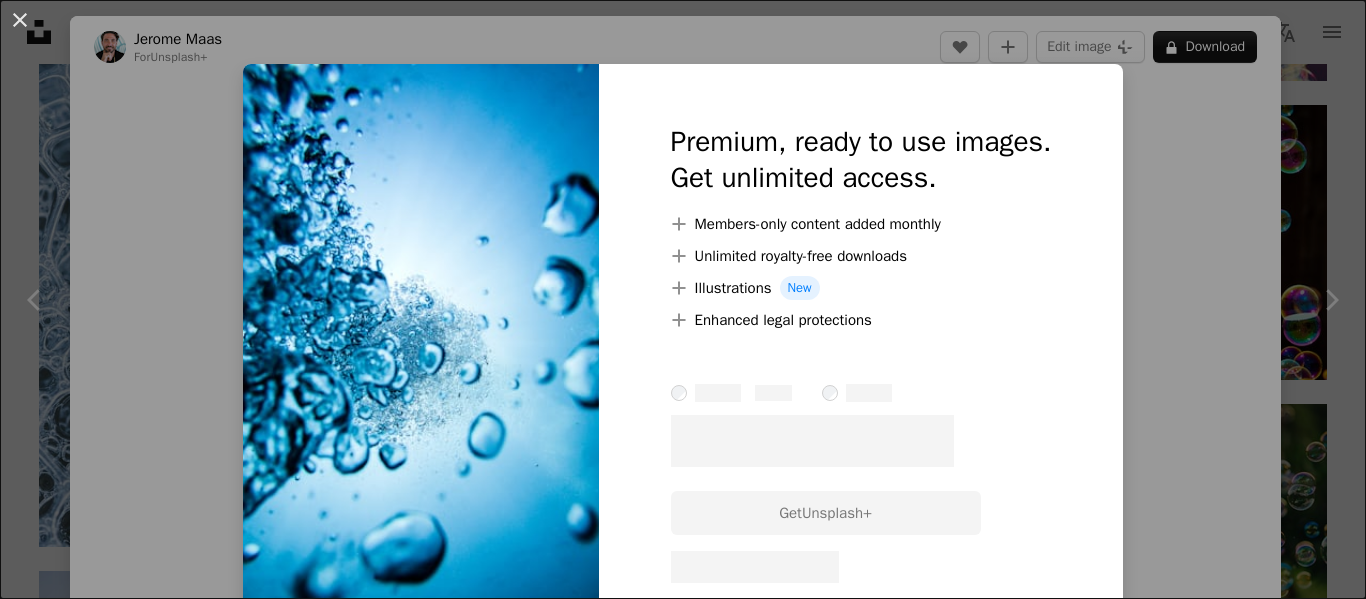 click on "An X shape Premium, ready to use images. Get unlimited access. A plus sign Members-only content added monthly A plus sign Unlimited royalty-free downloads A plus sign Illustrations  New A plus sign Enhanced legal protections – –––– – –––– – –––– – –––– ––––. Get  Unsplash+ –     –  –––– – ––– –––– –  –––– –– –     –  –––– – ––– –––– –  –––– ––" at bounding box center (683, 299) 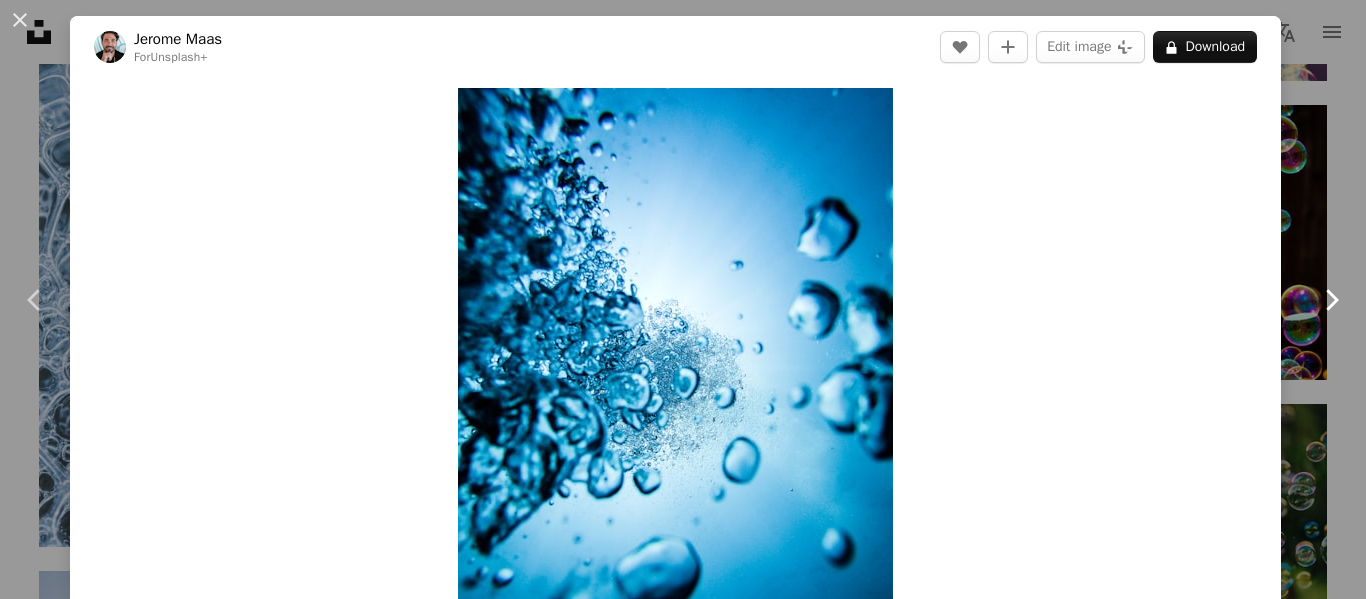 click on "Chevron right" 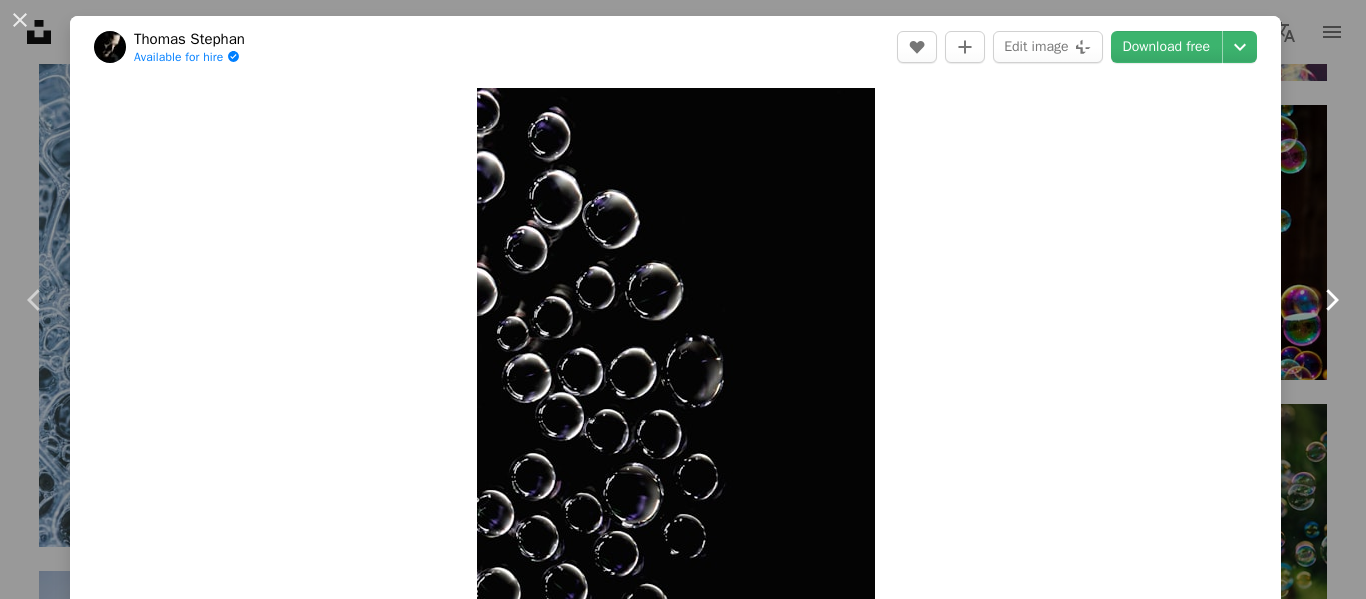 click on "Chevron right" 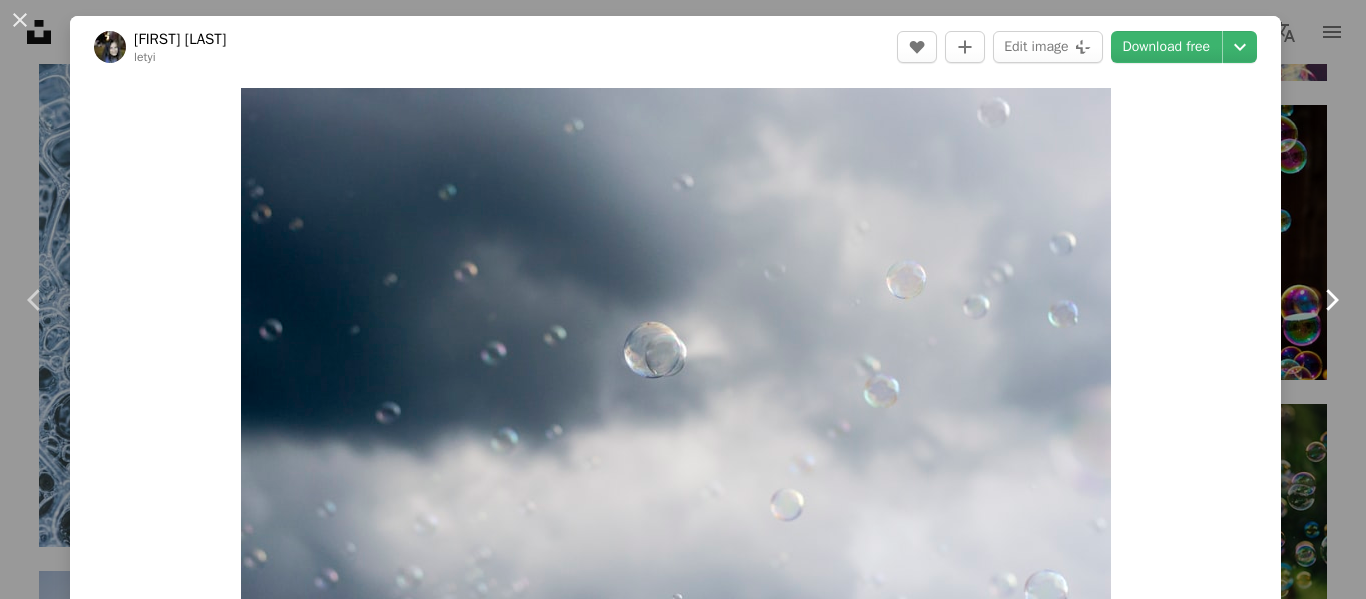 click on "Chevron right" 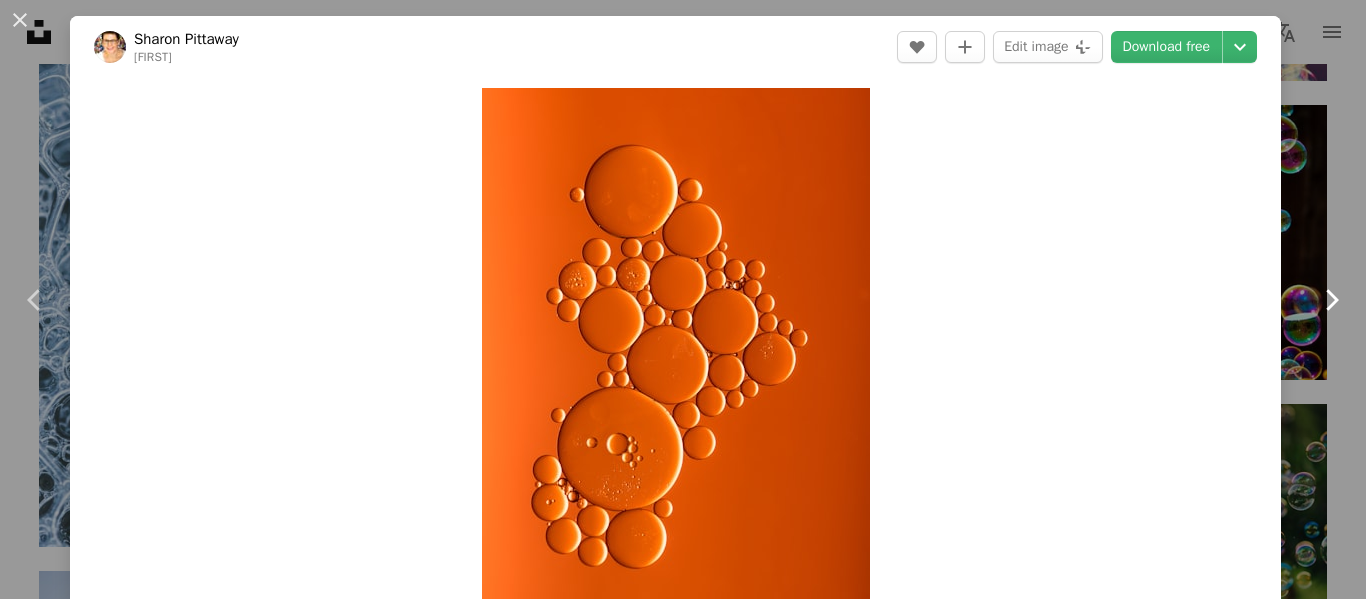 click on "Chevron right" 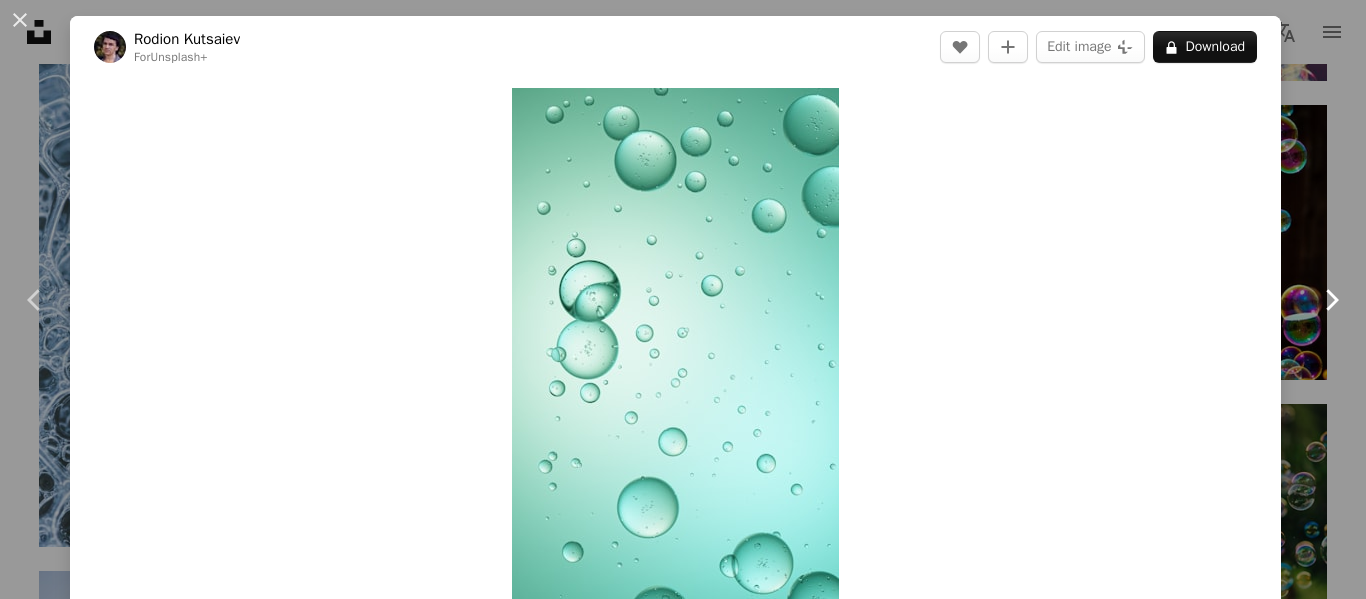 click on "Chevron right" 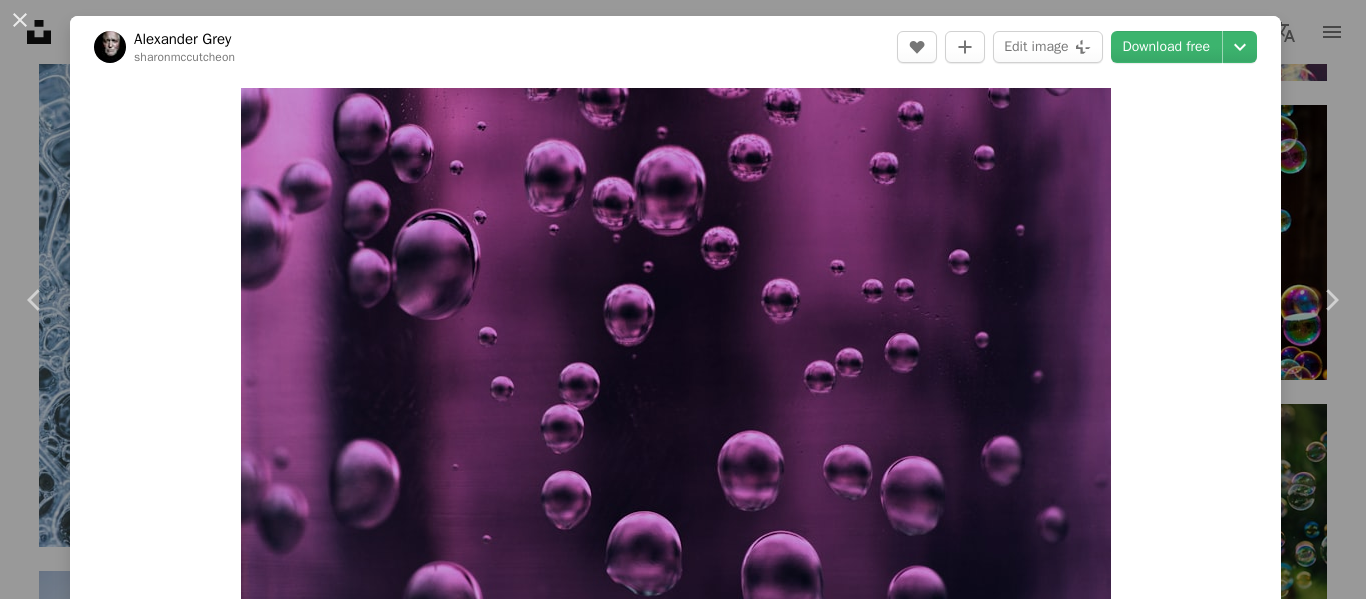 click on "An X shape Chevron left Chevron right [FIRST] [LAST] [FIRST] [LAST] A heart A plus sign Edit image   Plus sign for Unsplash+ Download free Chevron down Zoom in ––– ––  –– ––– –––– –––– ––– ––  –– ––– –––– –––– ––– ––  –– ––– –––– –––– A forward-right arrow Share Info icon Info More Actions I used my macro lens to shoot this image of liquid and bubbles. –––   – –––  – – ––  – ––––. ––– ––– ––––  –––– ––– ––– – –––– –––– ––– –––   –––– –––– Browse premium related images on iStock  |  Save 20% with code UNSPLASH20 Related images" at bounding box center (683, 299) 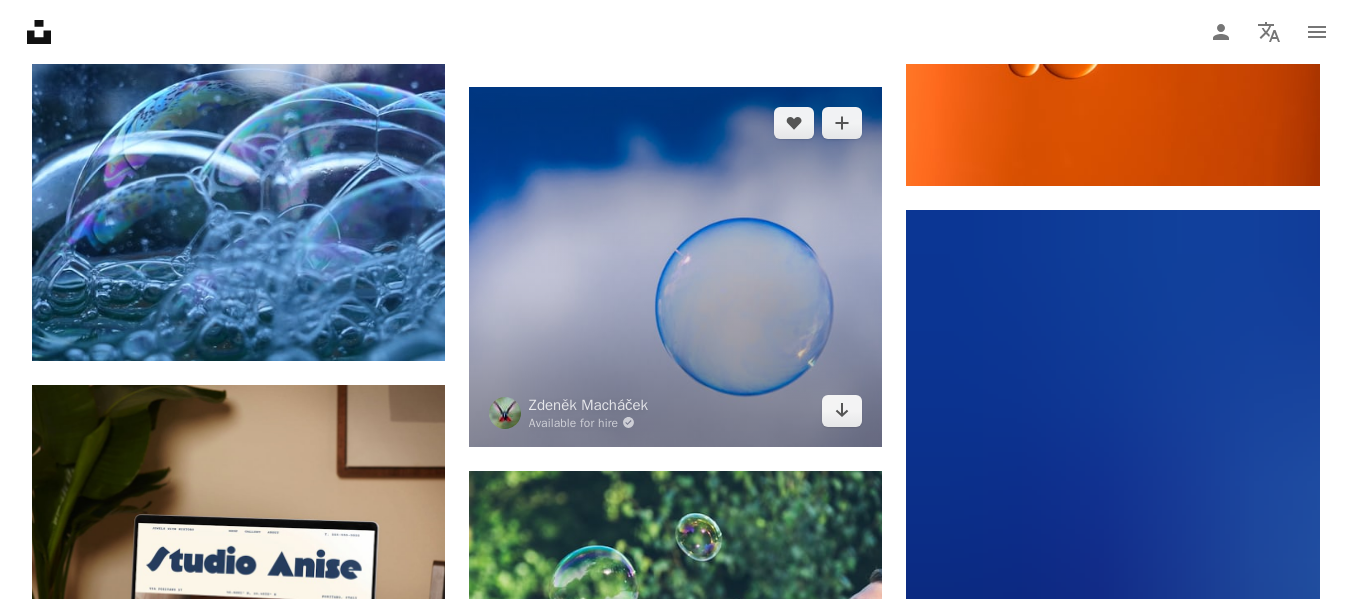 scroll, scrollTop: 4427, scrollLeft: 0, axis: vertical 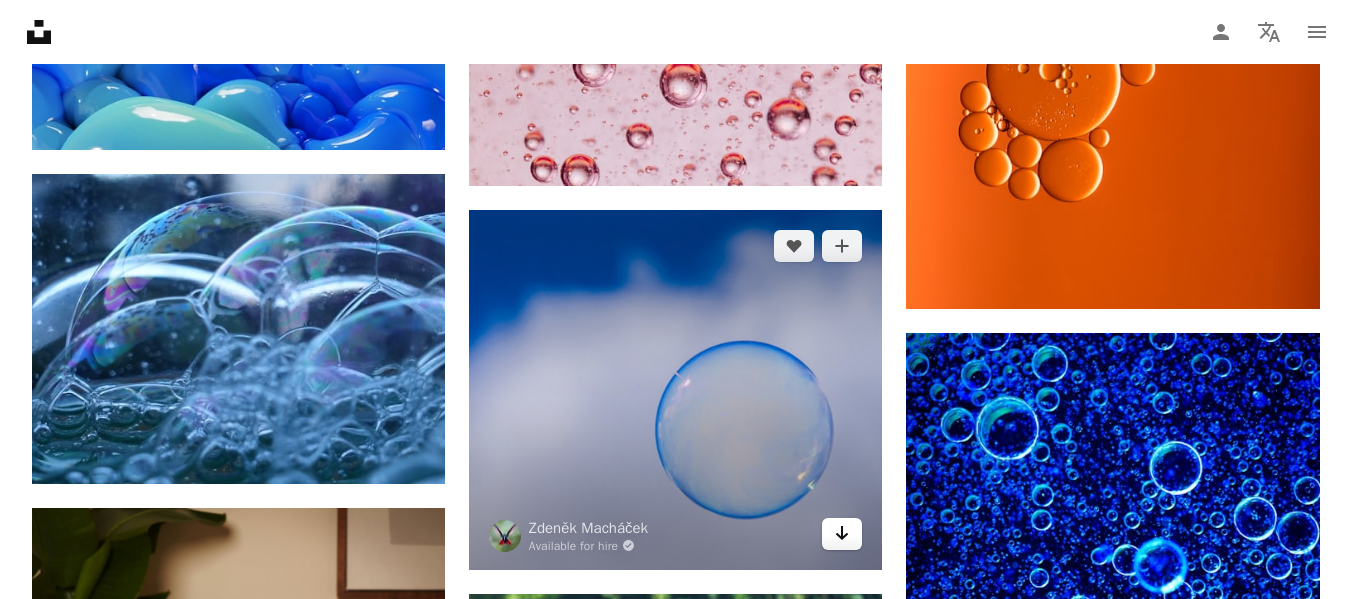 click on "Arrow pointing down" 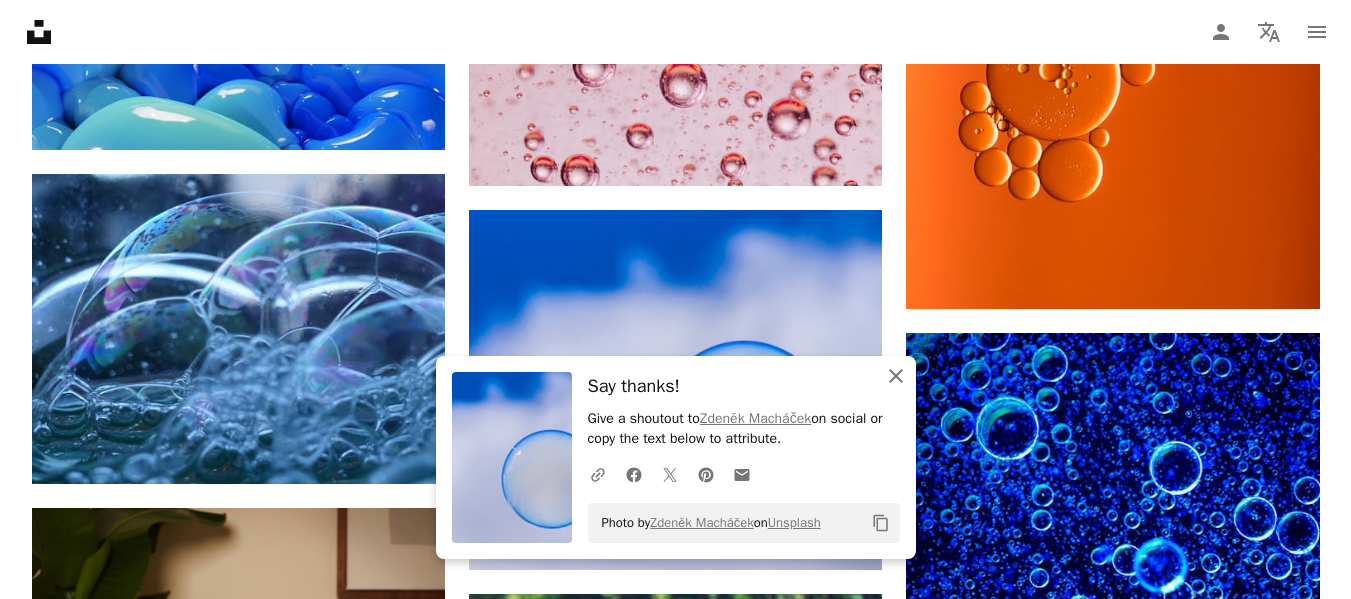click 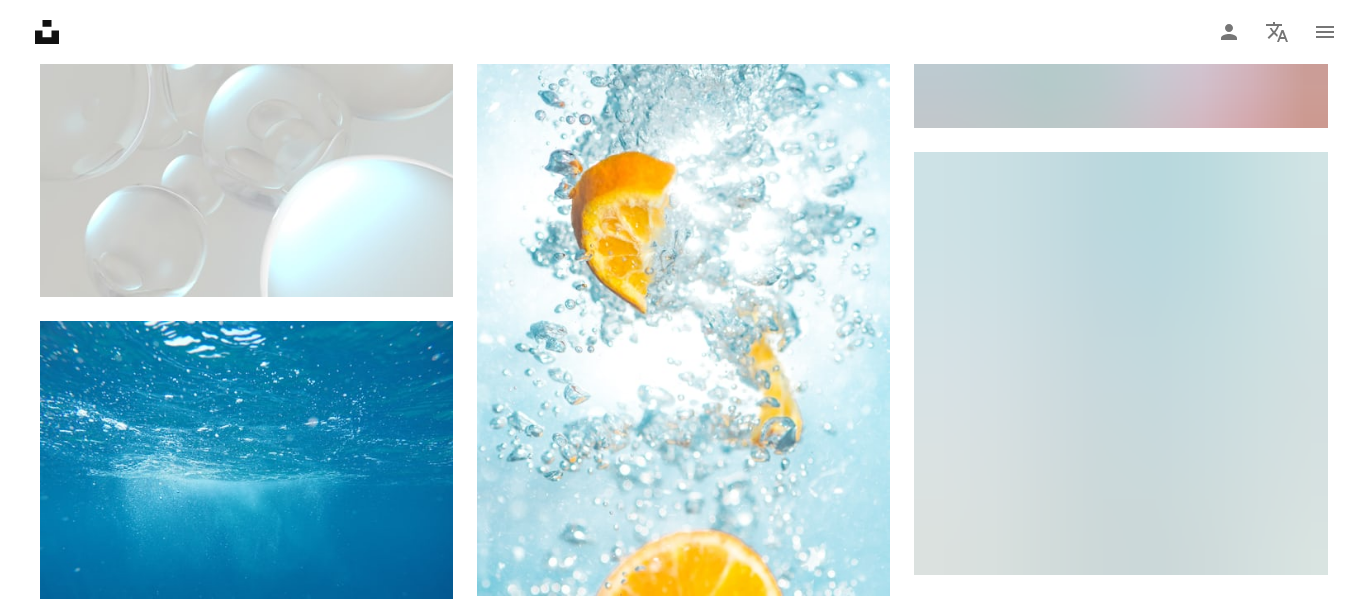scroll, scrollTop: 5867, scrollLeft: 0, axis: vertical 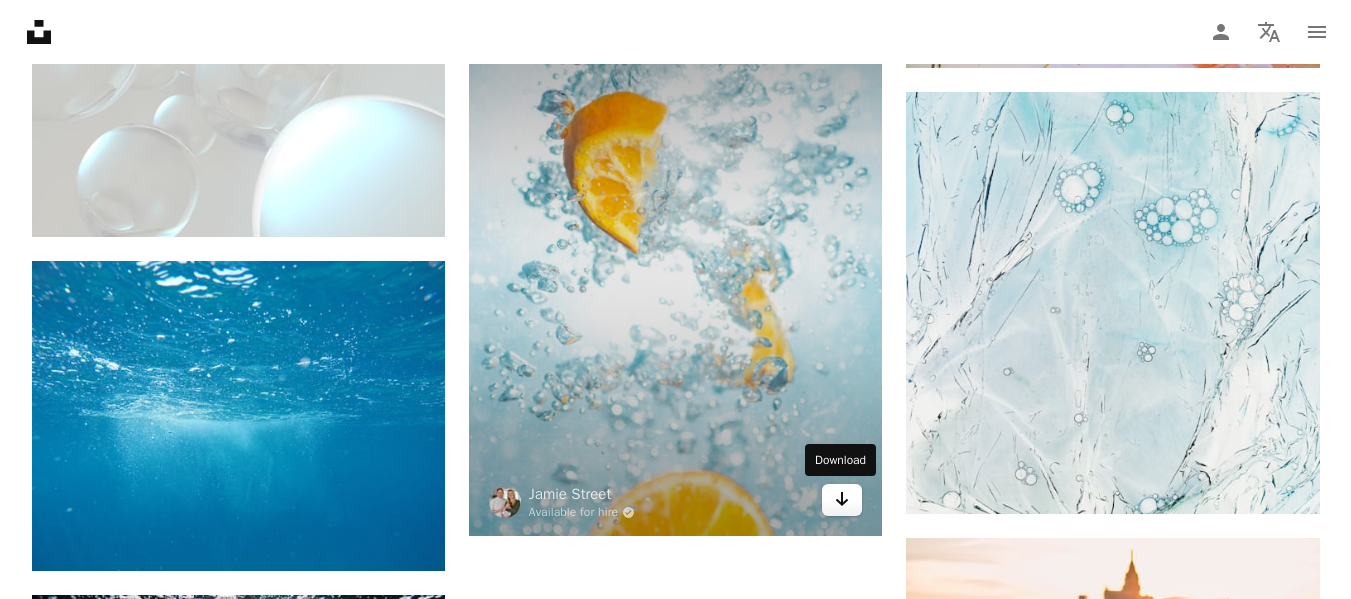 click on "Arrow pointing down" 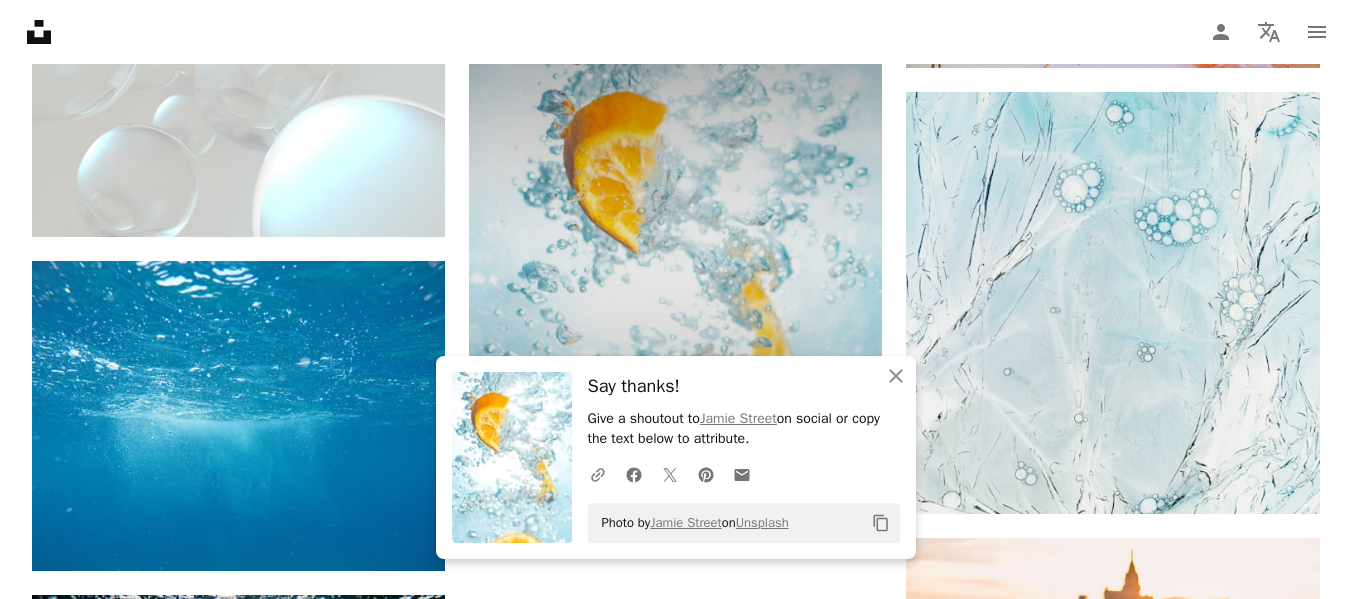 click at bounding box center [675, 266] 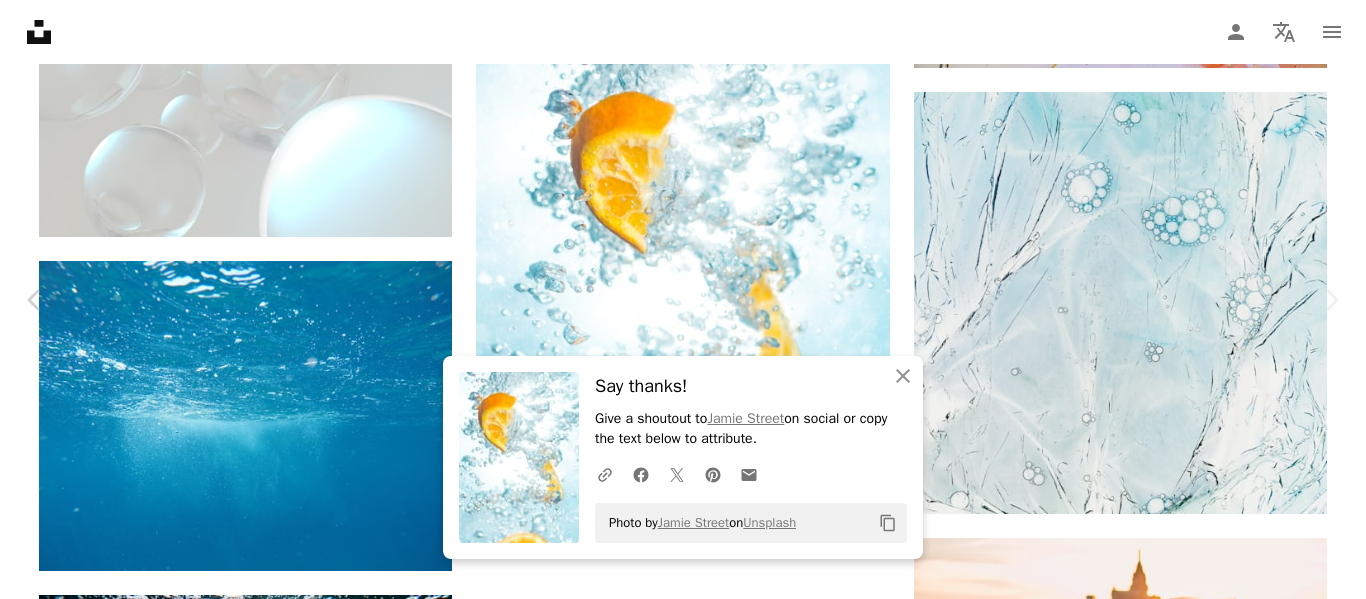 click on "Download free" at bounding box center [1167, 1973] 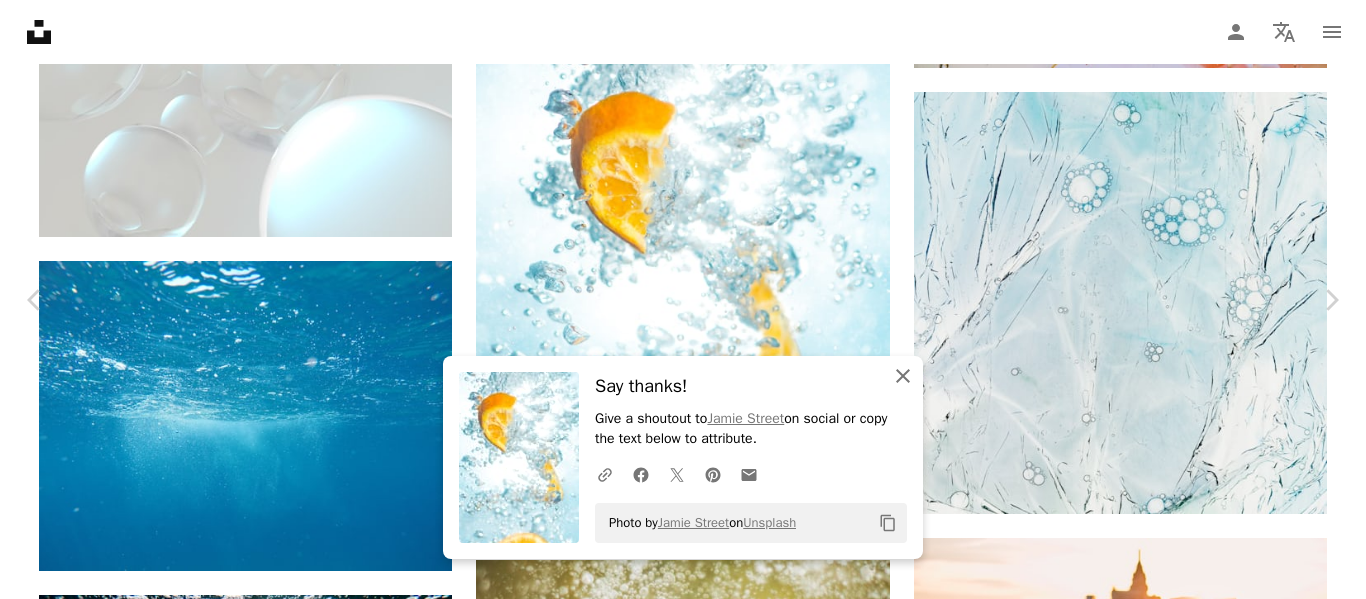 click on "An X shape" 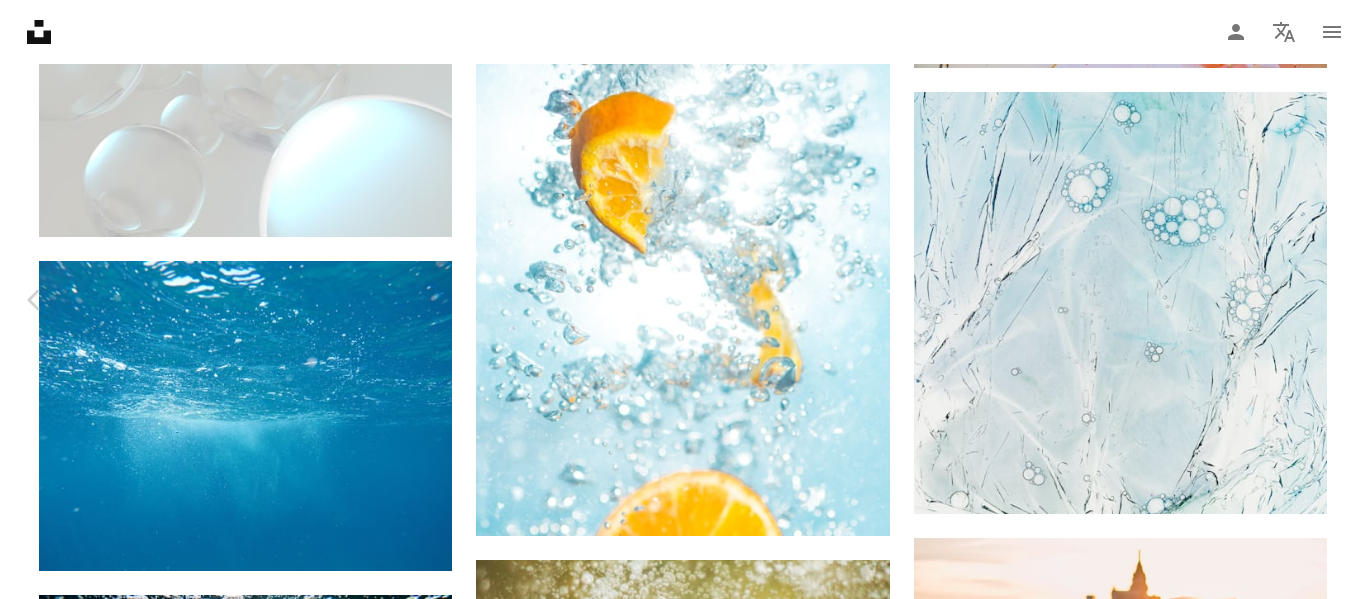 click on "Chevron right" at bounding box center (1331, 300) 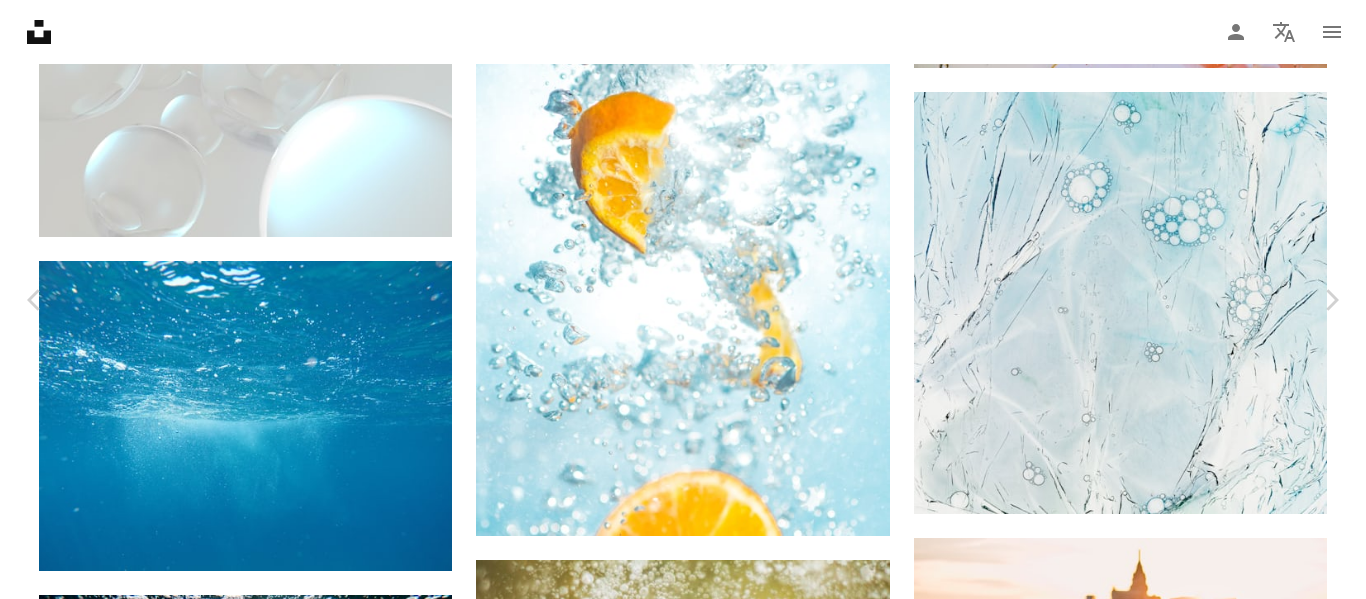 click on "A 3D rendered image depicting the word wobbly by [FIRST] at Flying Object Calendar outlined Published on [MONTH] [DAY], [YEAR] Safety Licensed under the Unsplash+ License wallpaper background abstract texture purple bubbles bubble soft floating jelly shiny melting glossy glassy squishy Creative Commons images From this series Plus sign for Unsplash+ Plus sign for Unsplash+ Related images Plus sign for Unsplash+ A heart A plus sign A. C. For Unsplash+ A lock Download Plus sign for Unsplash+ A heart A plus sign Planet Volumes For Unsplash+ A lock Download Plus sign for Unsplash+ A heart A plus sign [FIRST] [LAST] For Unsplash+ A lock Download Plus sign for Unsplash+ A heart A plus sign [FIRST] [LAST] For Unsplash+ A lock Download Plus sign for Unsplash+ A heart A plus sign A. C. For Unsplash+ A lock" at bounding box center (683, 6016) 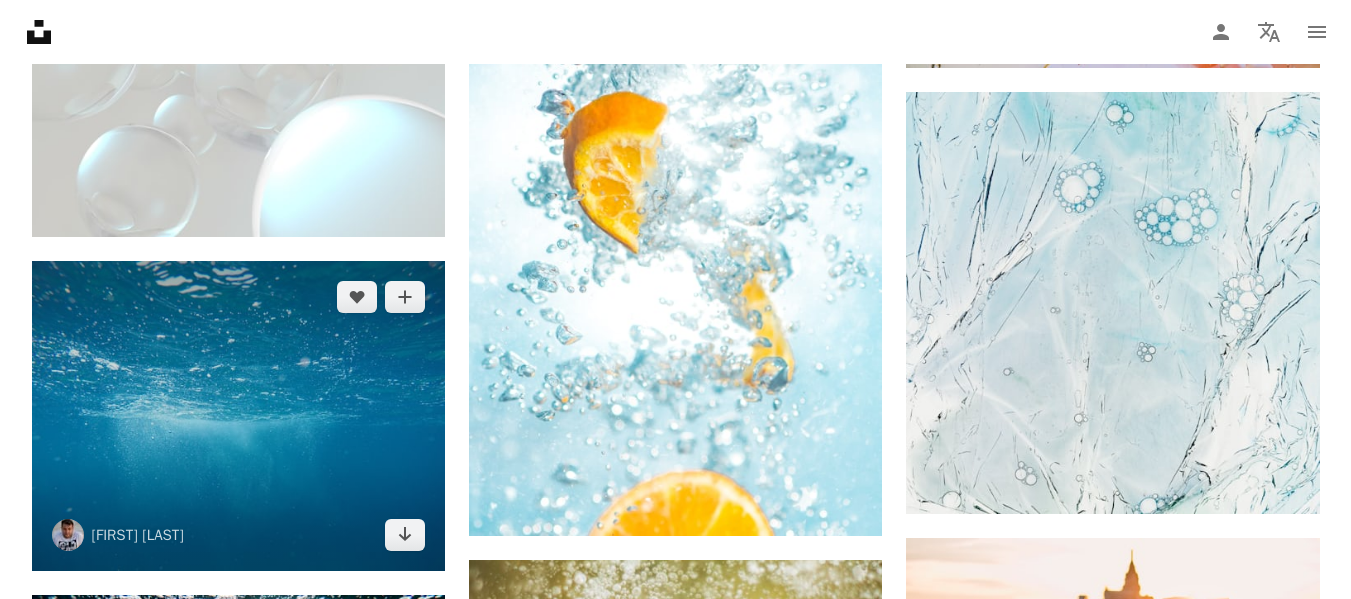 click at bounding box center [238, 416] 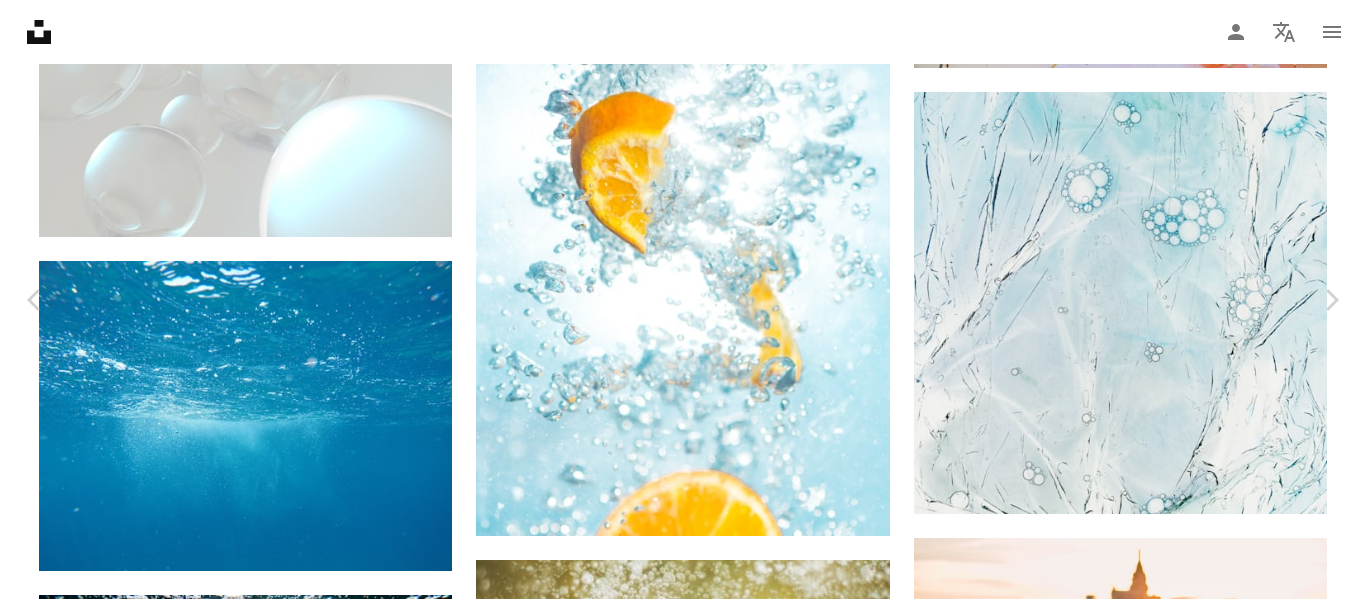 click on "Download free" at bounding box center [1167, 5764] 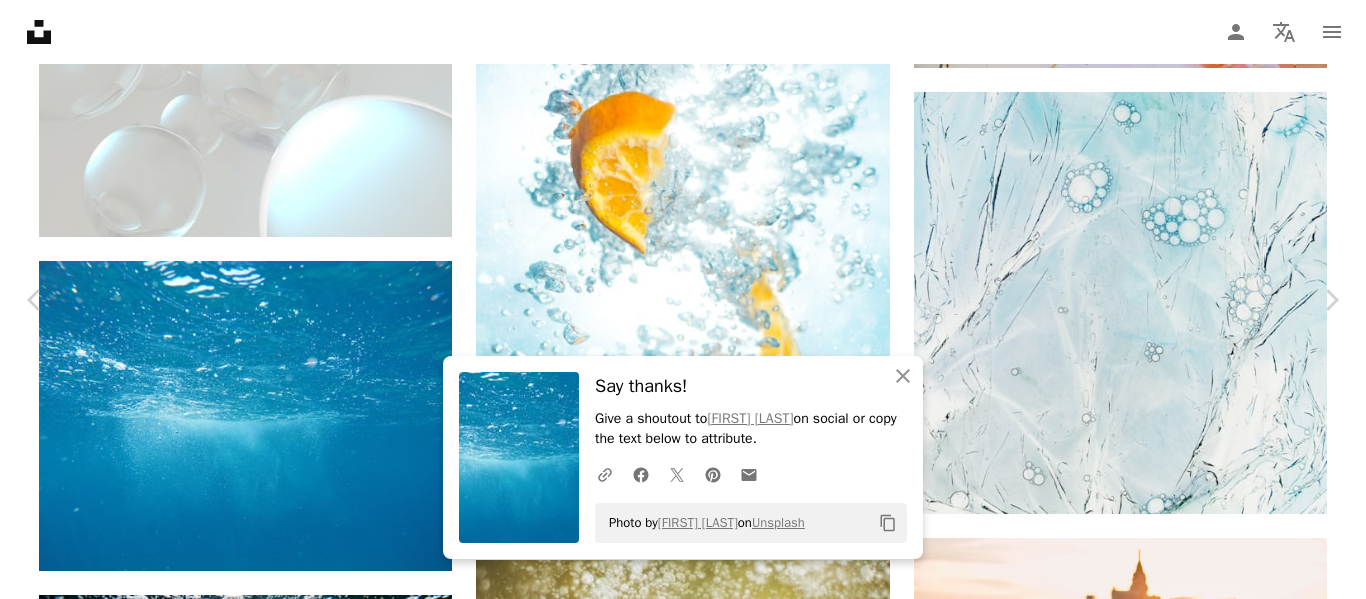 click at bounding box center (676, 6095) 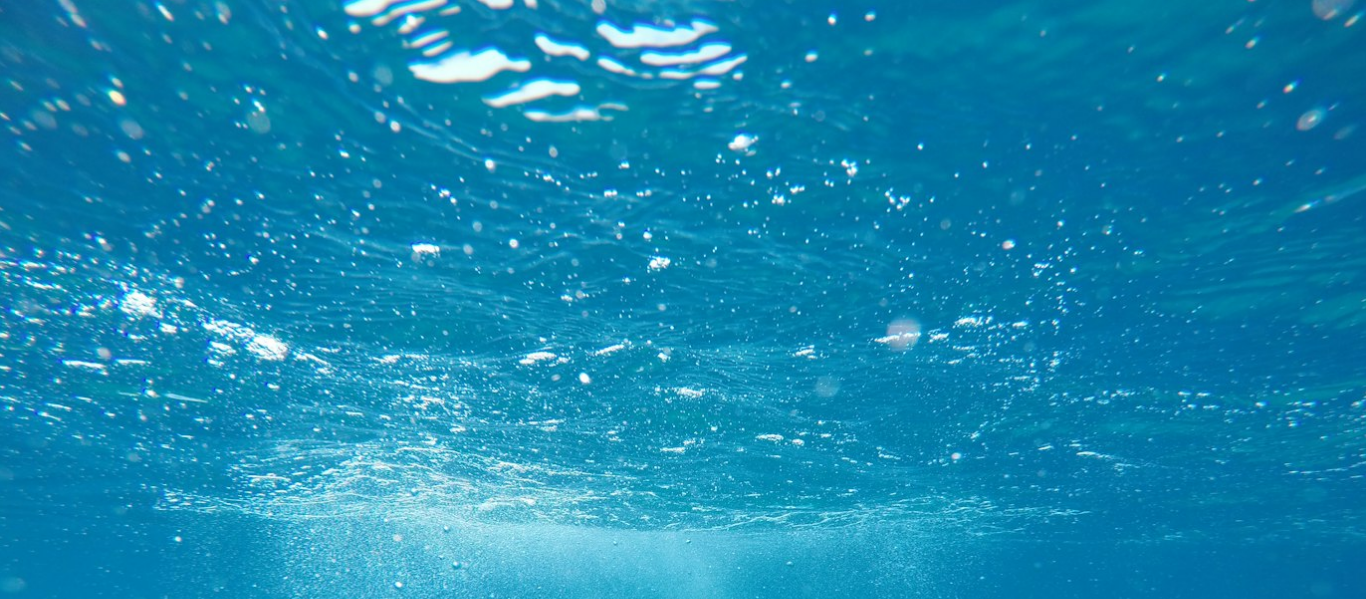 scroll, scrollTop: 203, scrollLeft: 0, axis: vertical 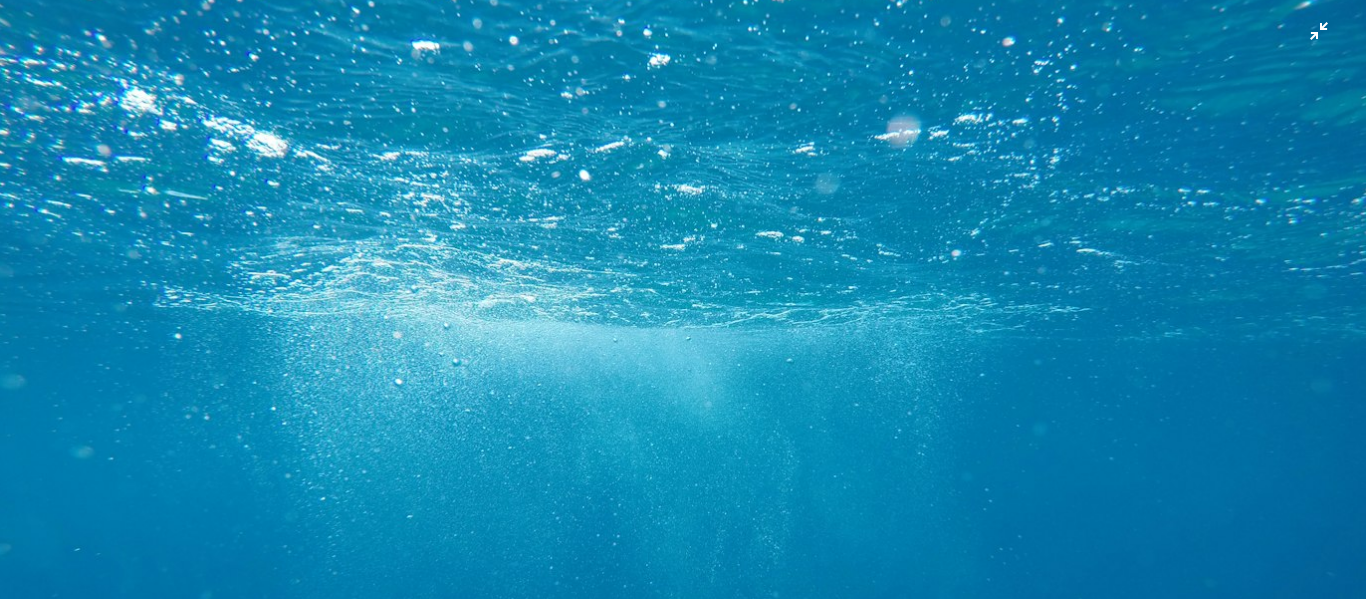 type 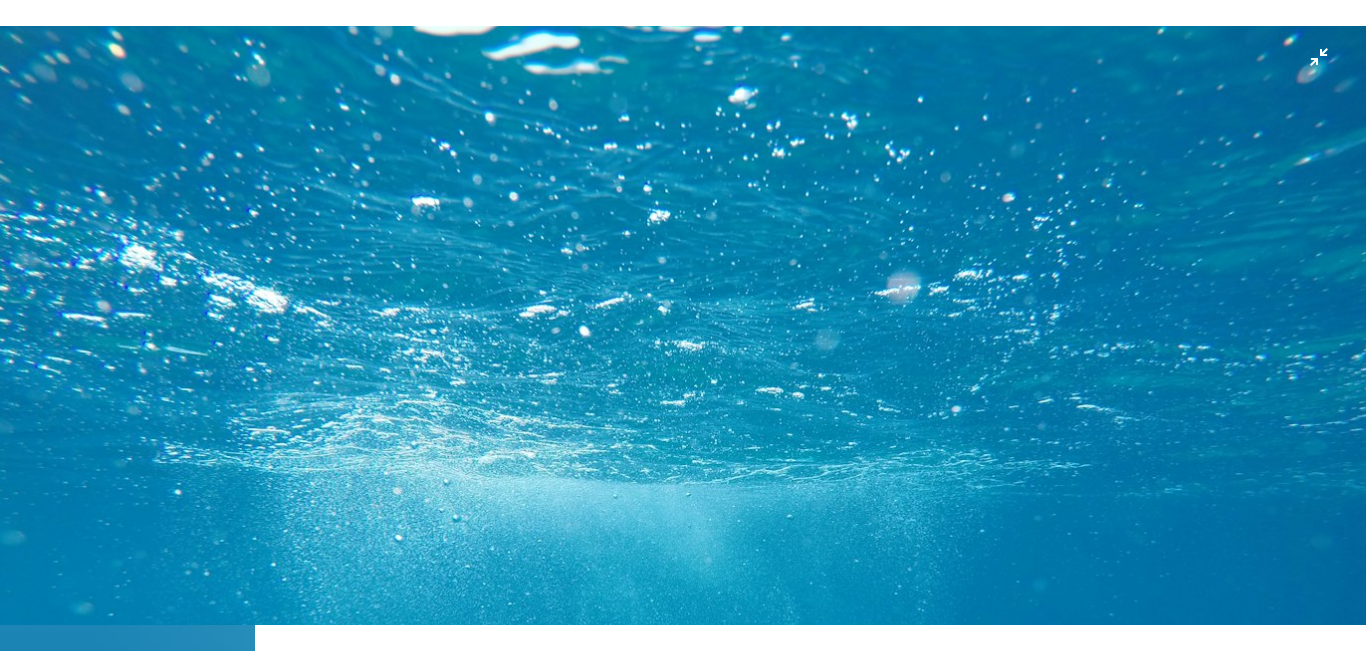 scroll, scrollTop: 43, scrollLeft: 0, axis: vertical 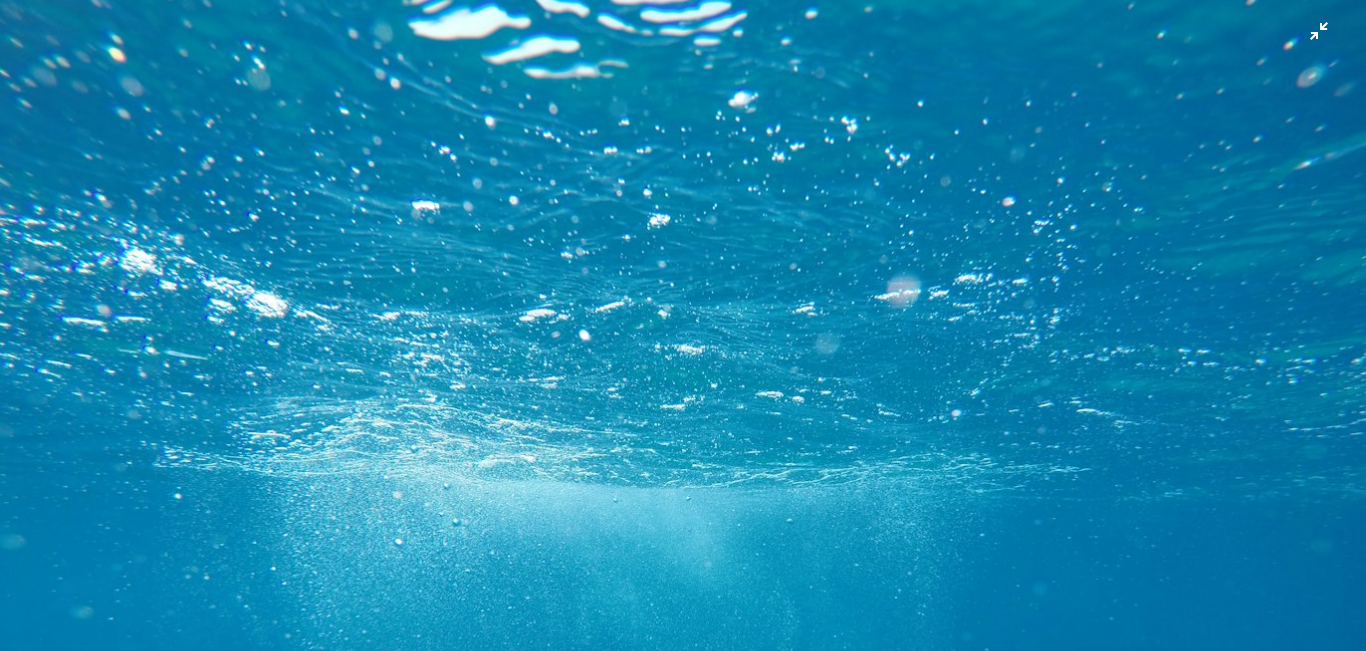 click at bounding box center [683, 469] 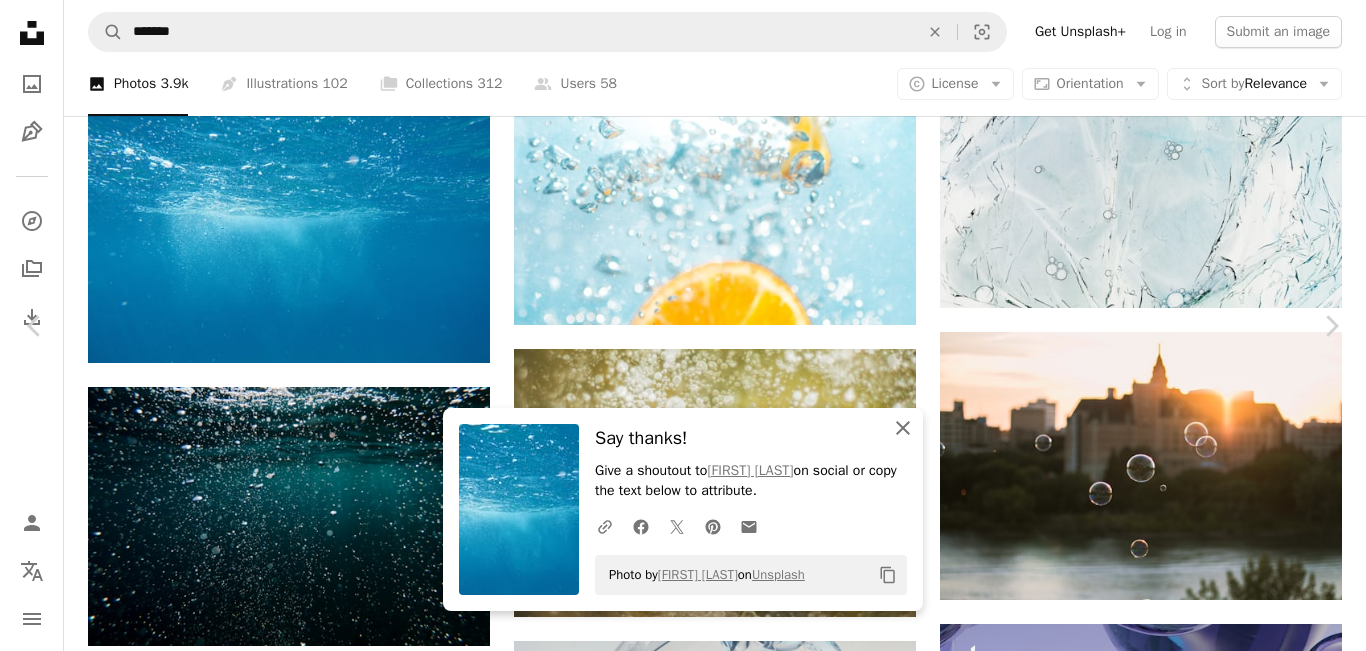 click on "An X shape" 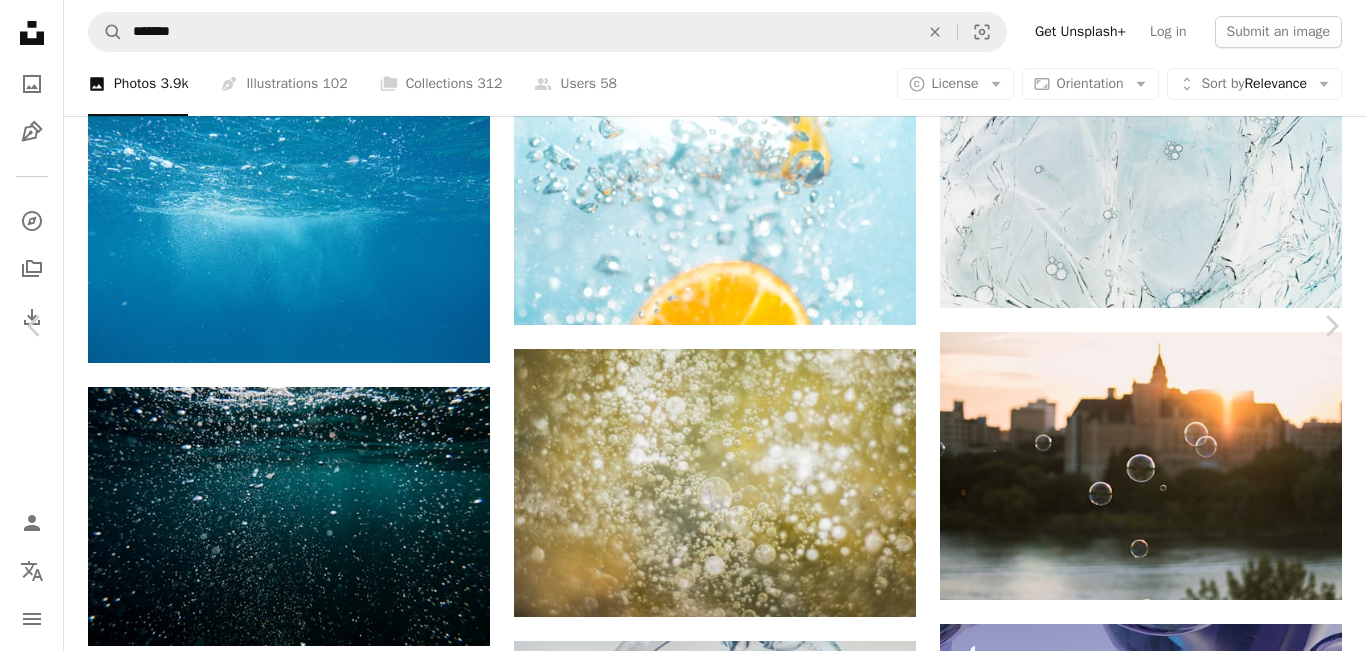 click at bounding box center [110, 5422] 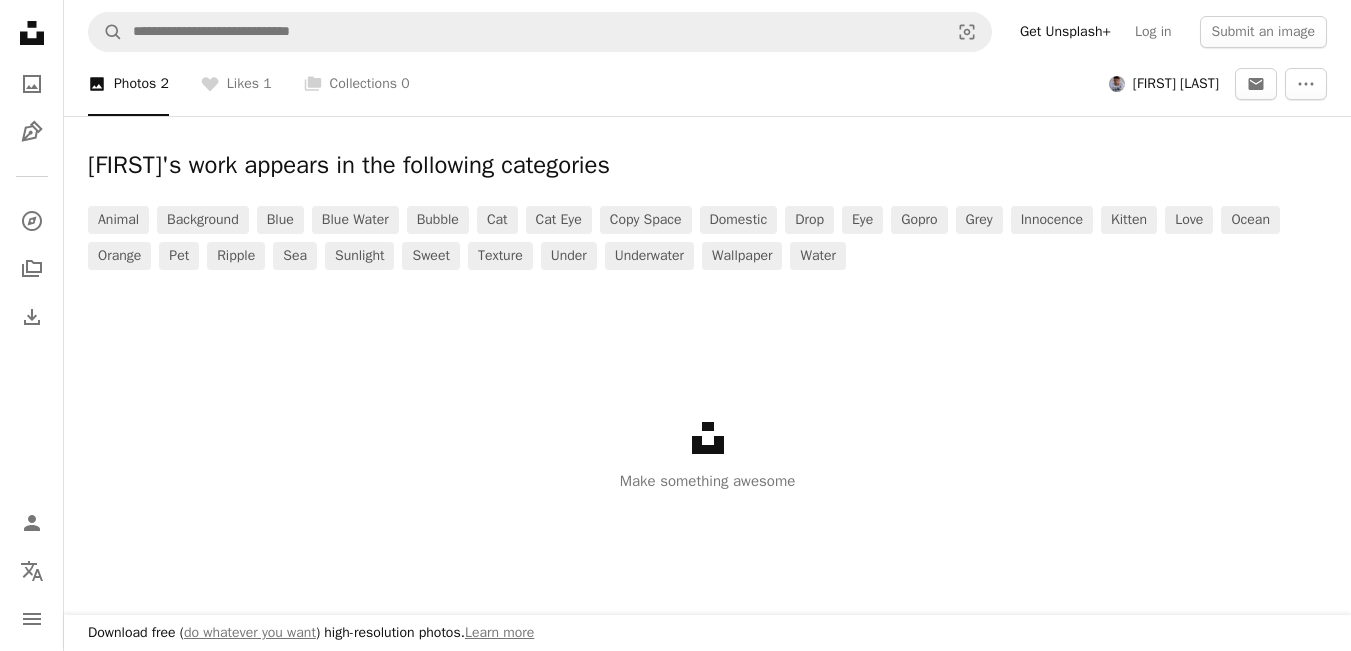 scroll, scrollTop: 765, scrollLeft: 0, axis: vertical 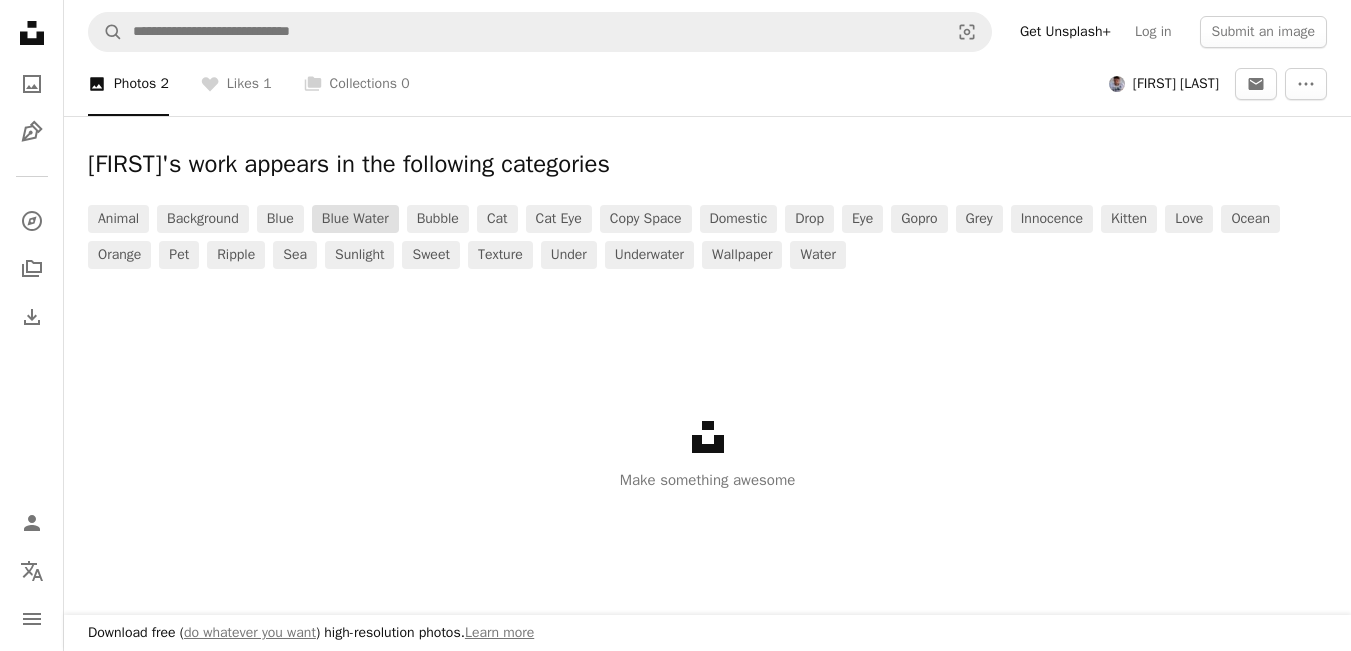 click on "blue water" at bounding box center (355, 219) 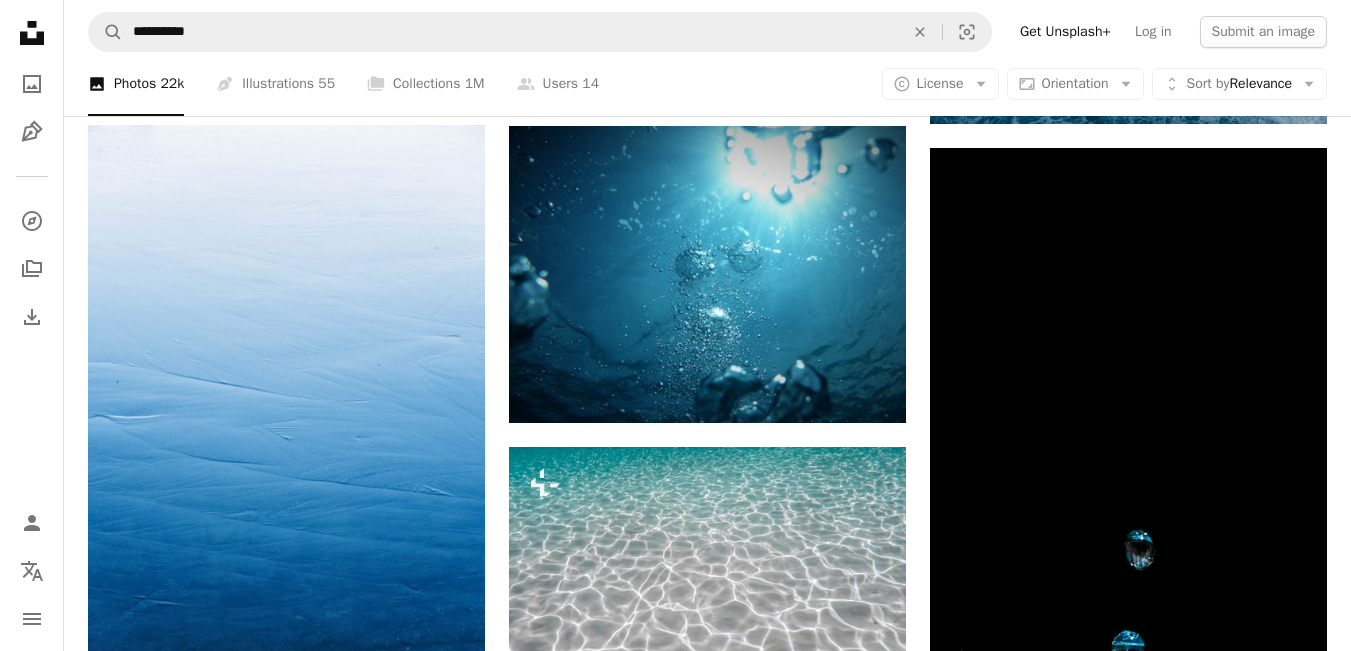 scroll, scrollTop: 1240, scrollLeft: 0, axis: vertical 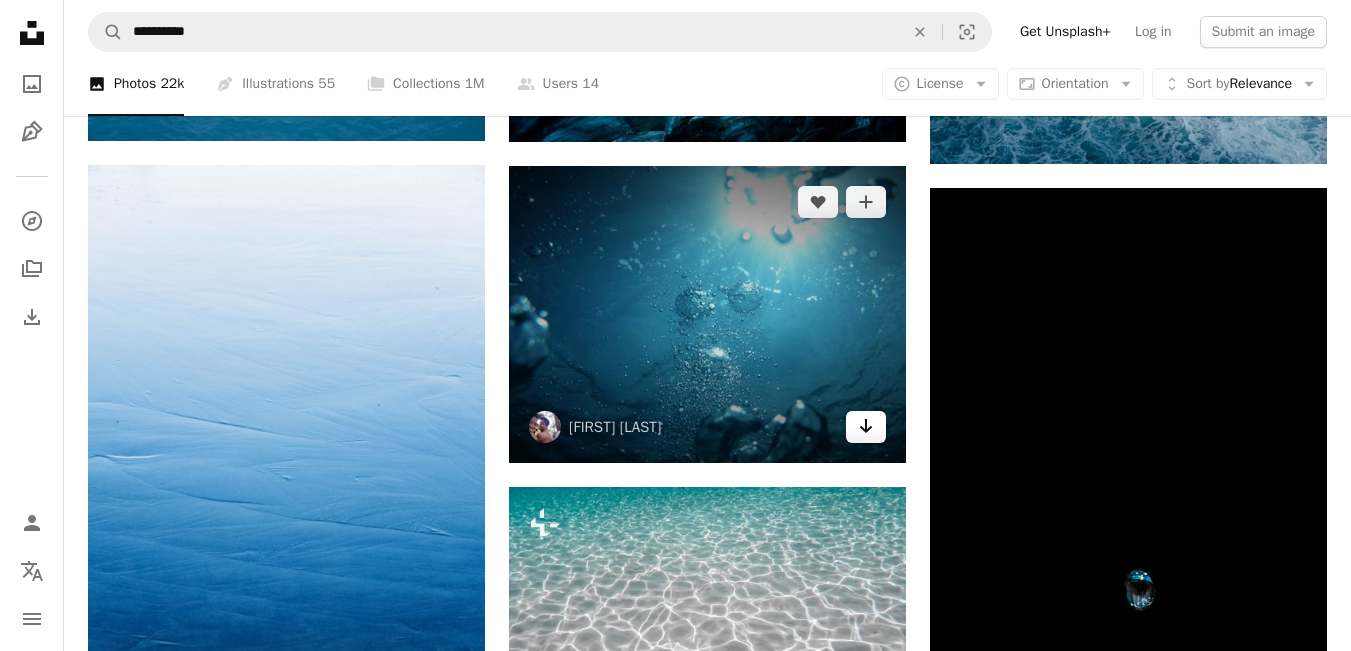 click on "Arrow pointing down" 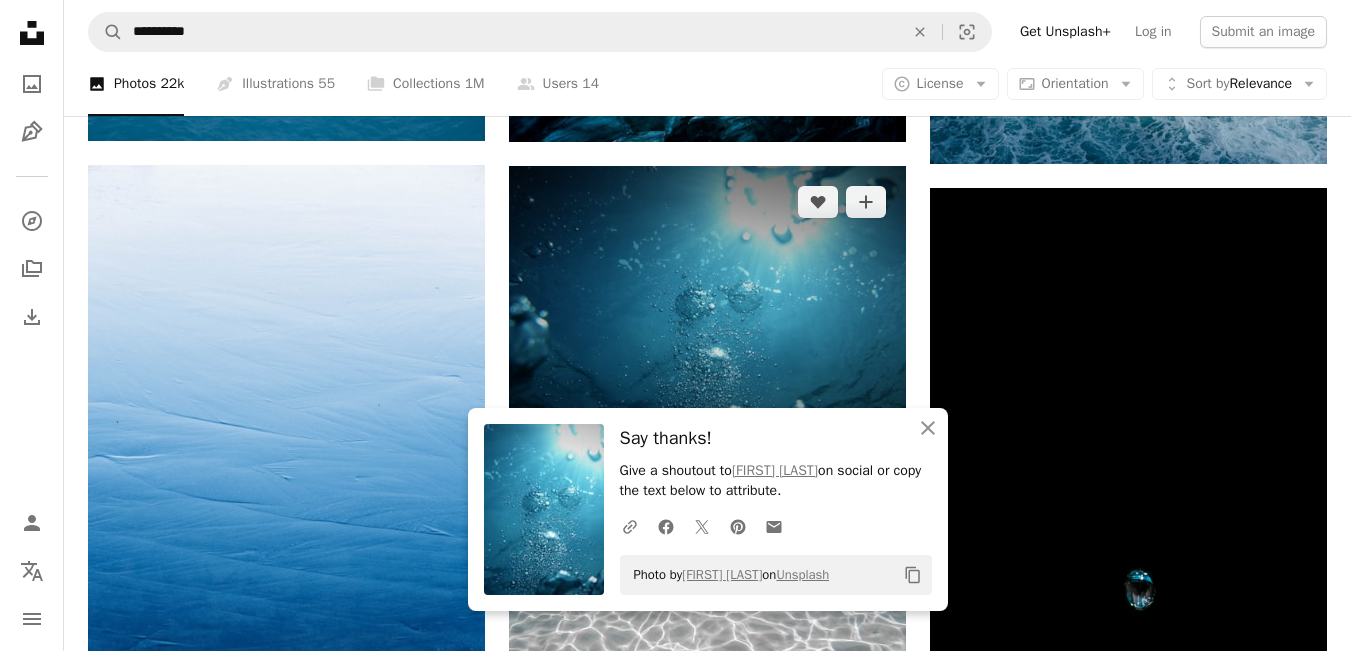 click at bounding box center [707, 315] 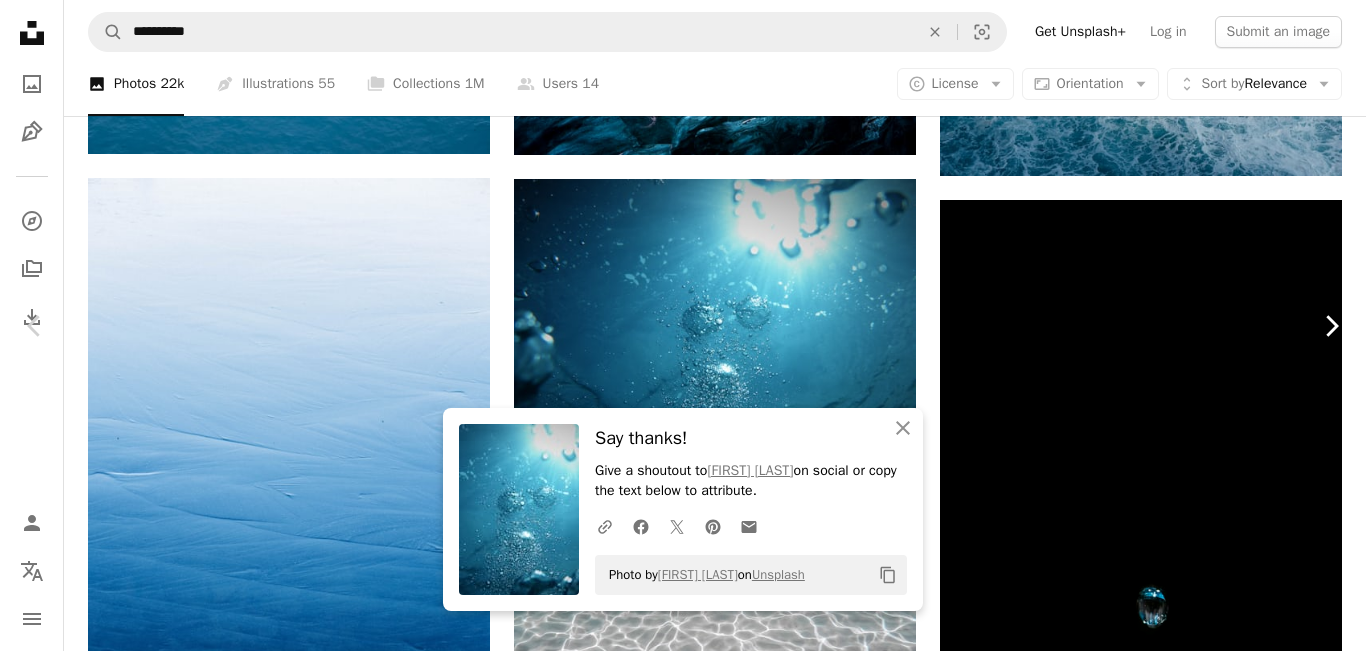 click on "Chevron right" 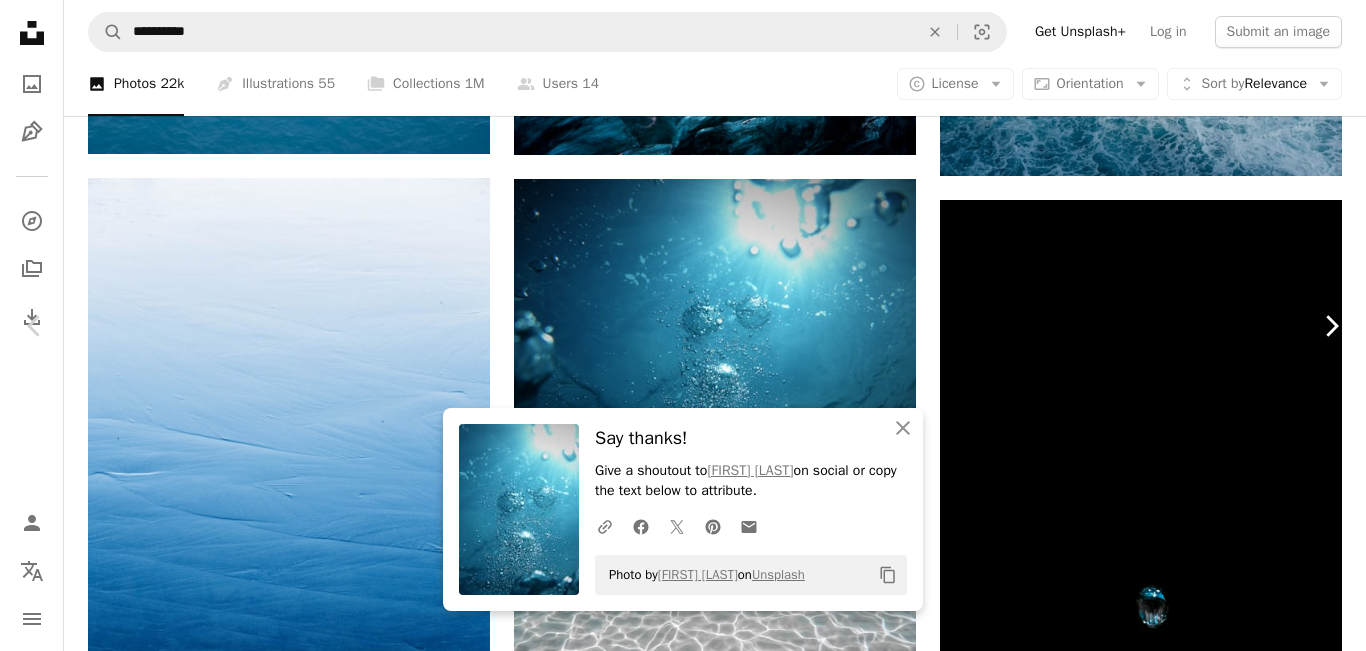 click on "Chevron right" 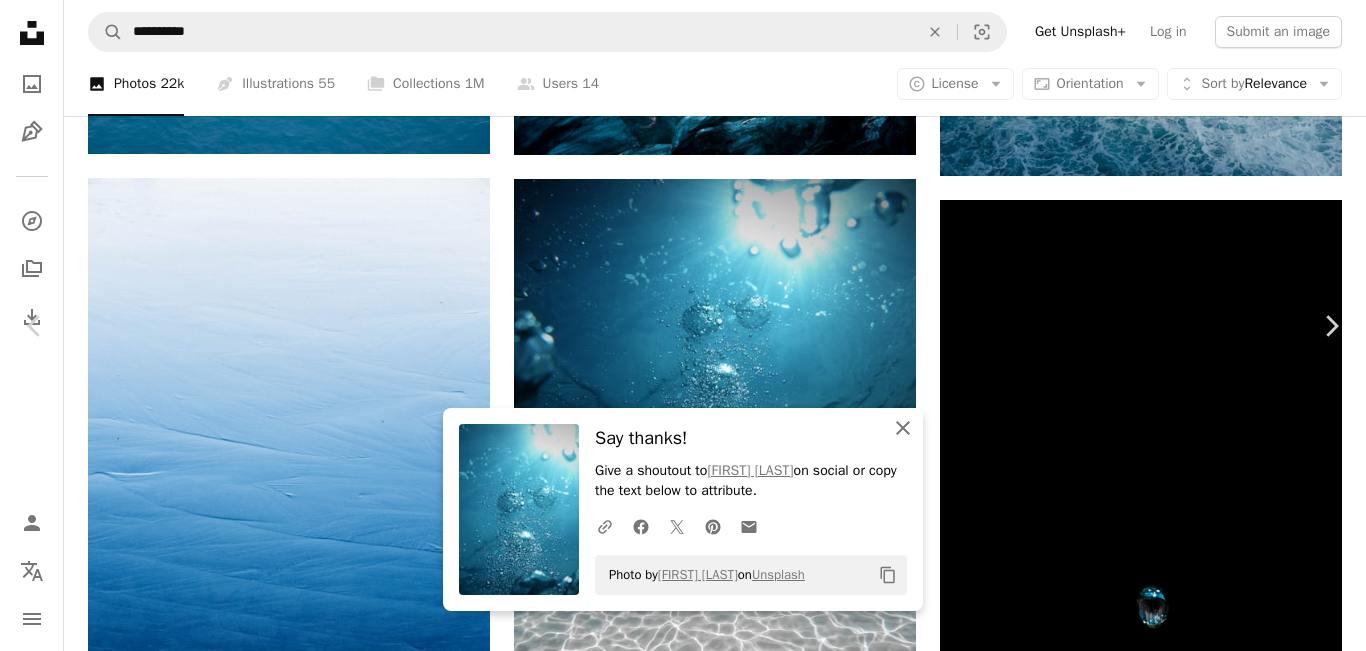 click on "An X shape" 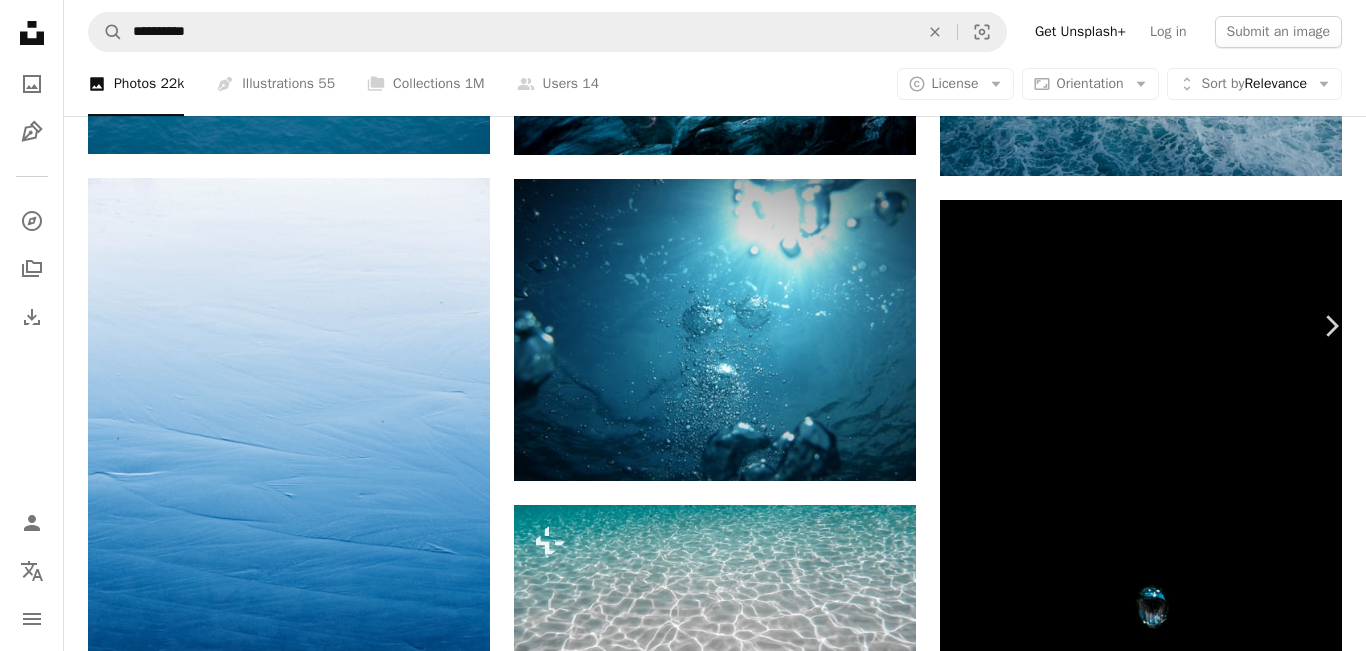 click on "Chevron left" 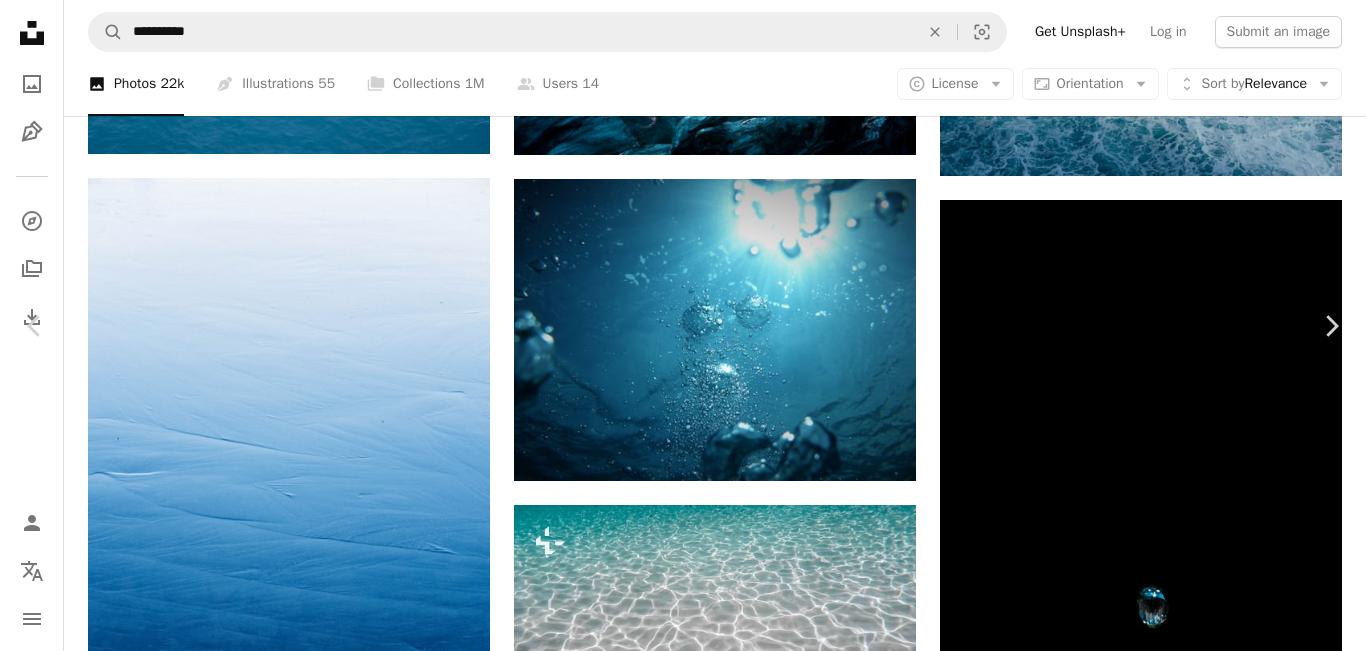 click on "Download free" at bounding box center [1167, 6796] 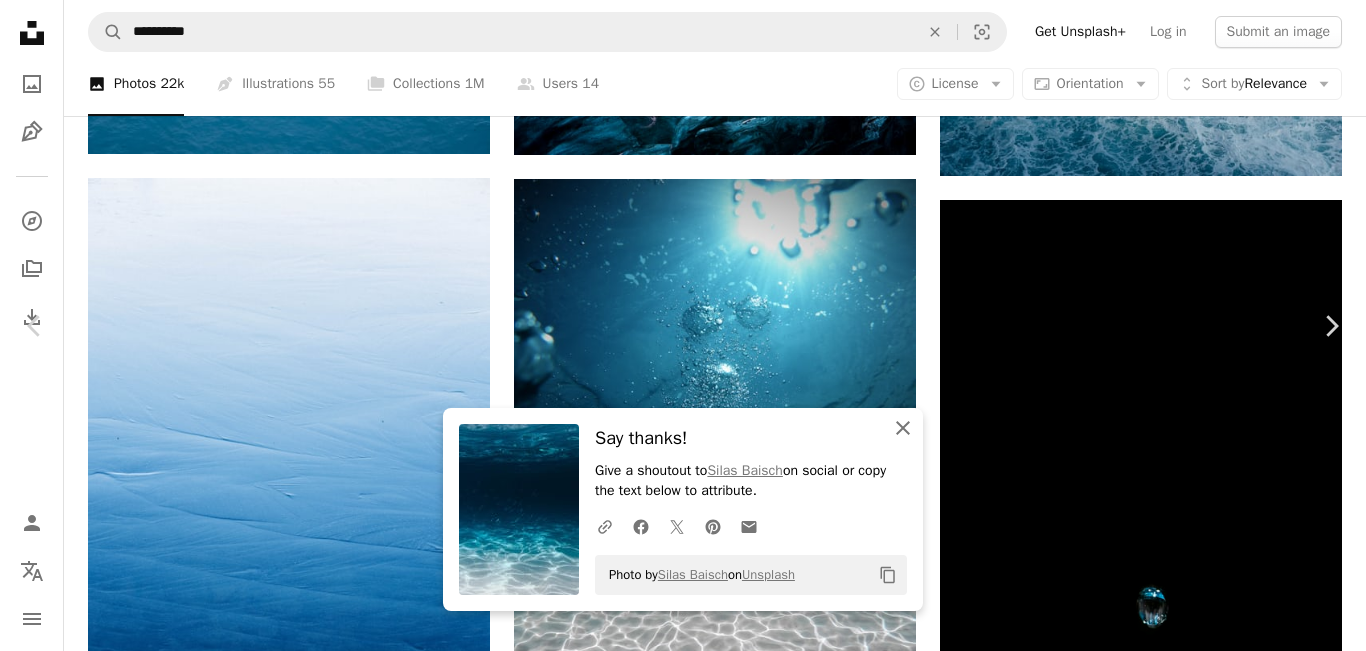 click on "An X shape" 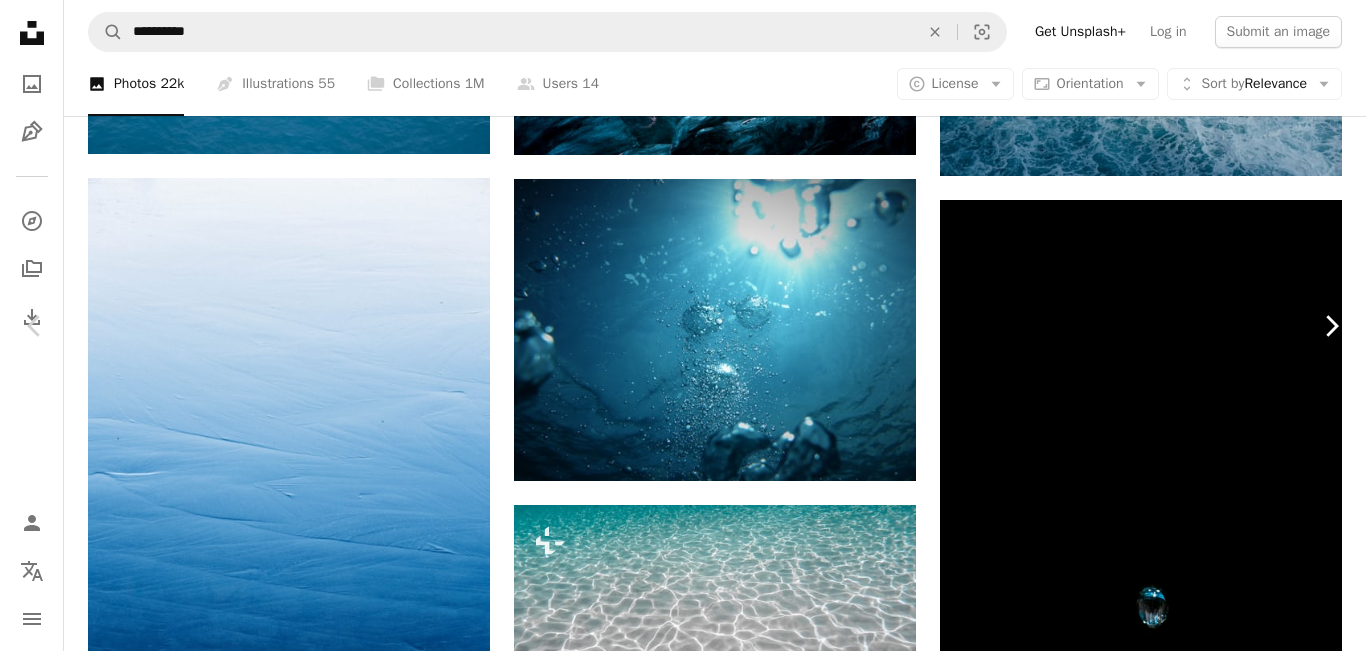 click on "Chevron right" 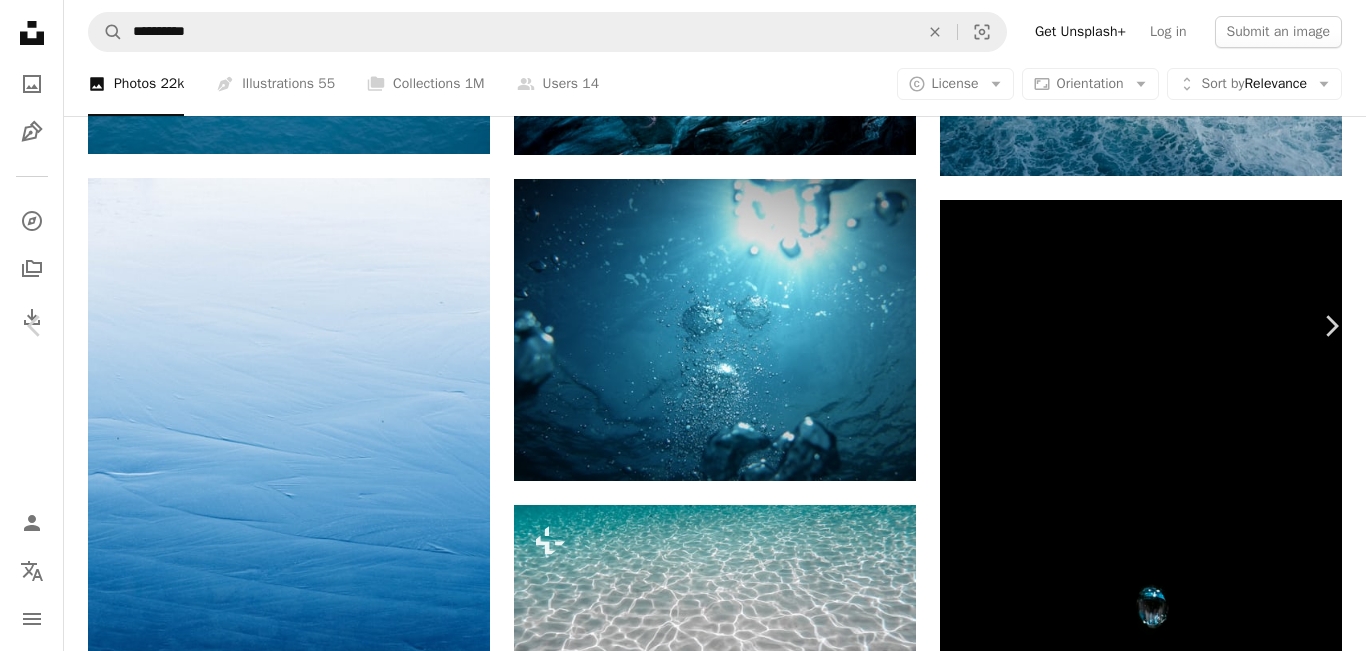 click on "An X shape Chevron left Chevron right [FIRST] [LAST] Available for hire A checkmark inside of a circle A heart A plus sign Edit image   Plus sign for Unsplash+ Download free Chevron down Zoom in ––– ––  –– ––– –––– –––– ––– ––  –– ––– –––– –––– ––– ––  –– ––– –––– –––– A forward-right arrow Share Info icon Info More Actions A shot of the Pacific Ocean from above –––   – –––  – – ––  – ––––. ––– ––– ––––  –––– ––– ––– – –––– –––– ––– –––   –––– –––– Browse premium related images on iStock  |  Save 20% with code UNSPLASH20 Related images" at bounding box center (683, 7074) 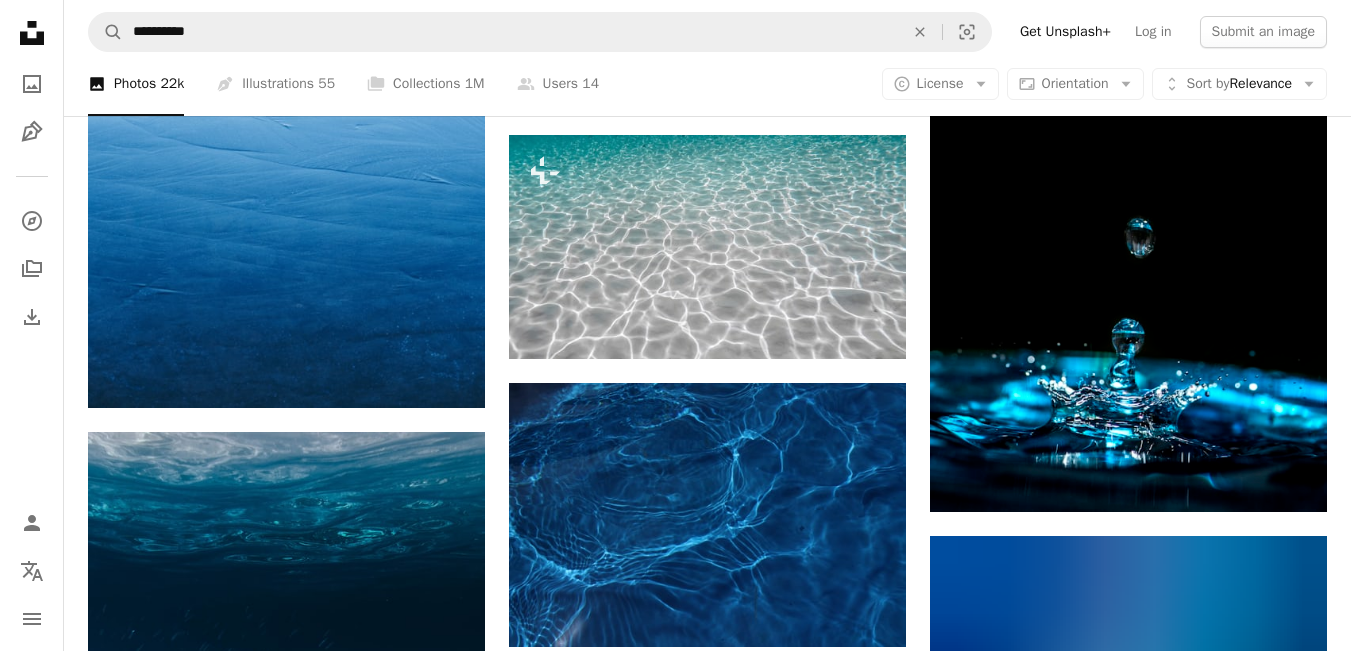 scroll, scrollTop: 1449, scrollLeft: 0, axis: vertical 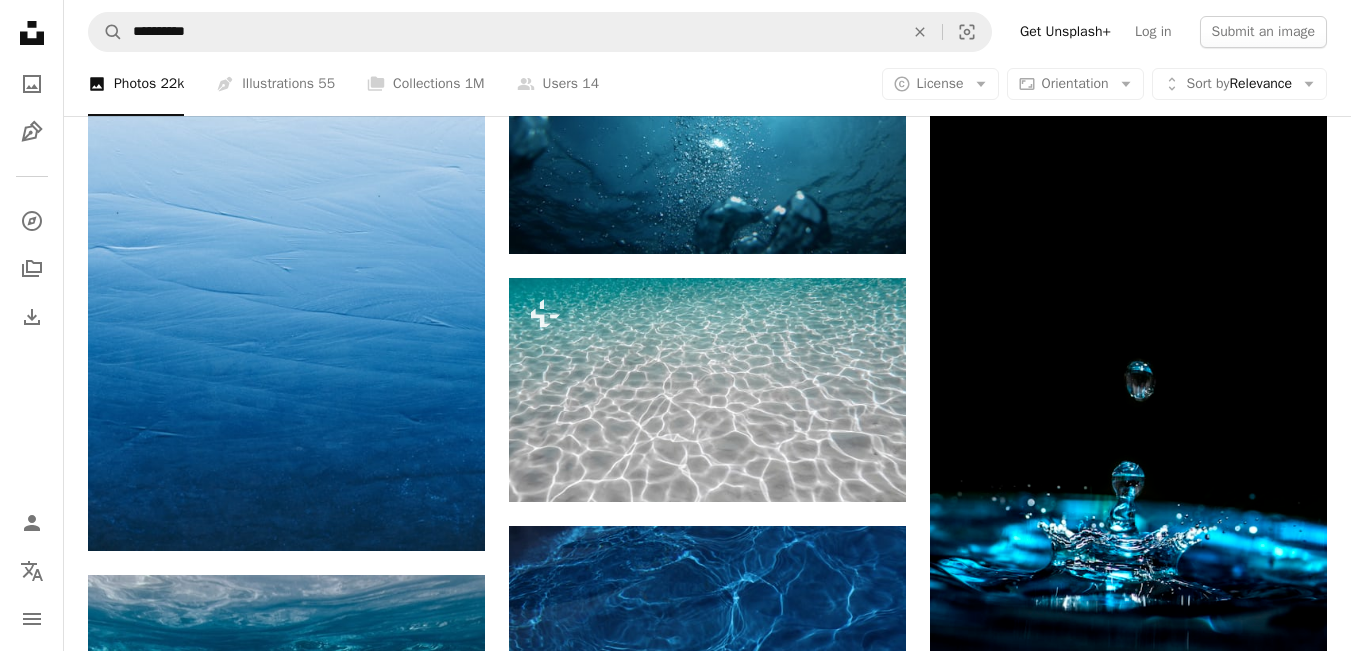 click on "Plus sign for Unsplash+ A heart A plus sign [FIRST] [LAST] For Unsplash+ A lock Download A heart A plus sign [FIRST] [LAST] Arrow pointing down A heart A plus sign [FIRST] [LAST] Available for hire A checkmark inside of a circle Arrow pointing down A heart A plus sign [FIRST] [LAST] Arrow pointing down A heart A plus sign [FIRST] [LAST] Arrow pointing down Plus sign for Unsplash+ A heart A plus sign [FIRST] [LAST] Arrow pointing down Plus sign for Unsplash+ A heart A plus sign [FIRST] [LAST] 🇨🇦 For Unsplash+ A lock Download A heart A plus sign [FIRST] [LAST] Available for hire A checkmark inside of a circle Arrow pointing down –– ––– –––  –– ––– –  ––– –––  ––––  –   – –– –––  – – ––– –– –– –––– –– Build your website your way. Get started A heart A plus sign [FIRST] [LAST] A heart A heart" at bounding box center (707, 2119) 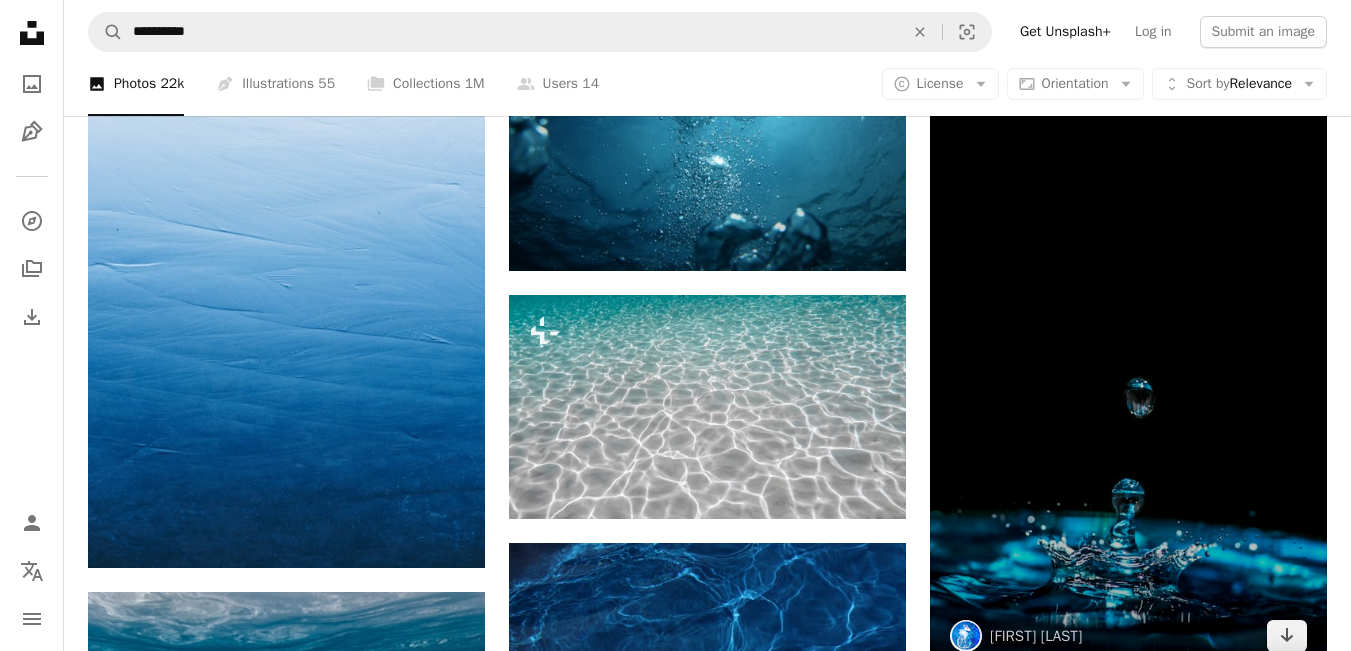 scroll, scrollTop: 1449, scrollLeft: 0, axis: vertical 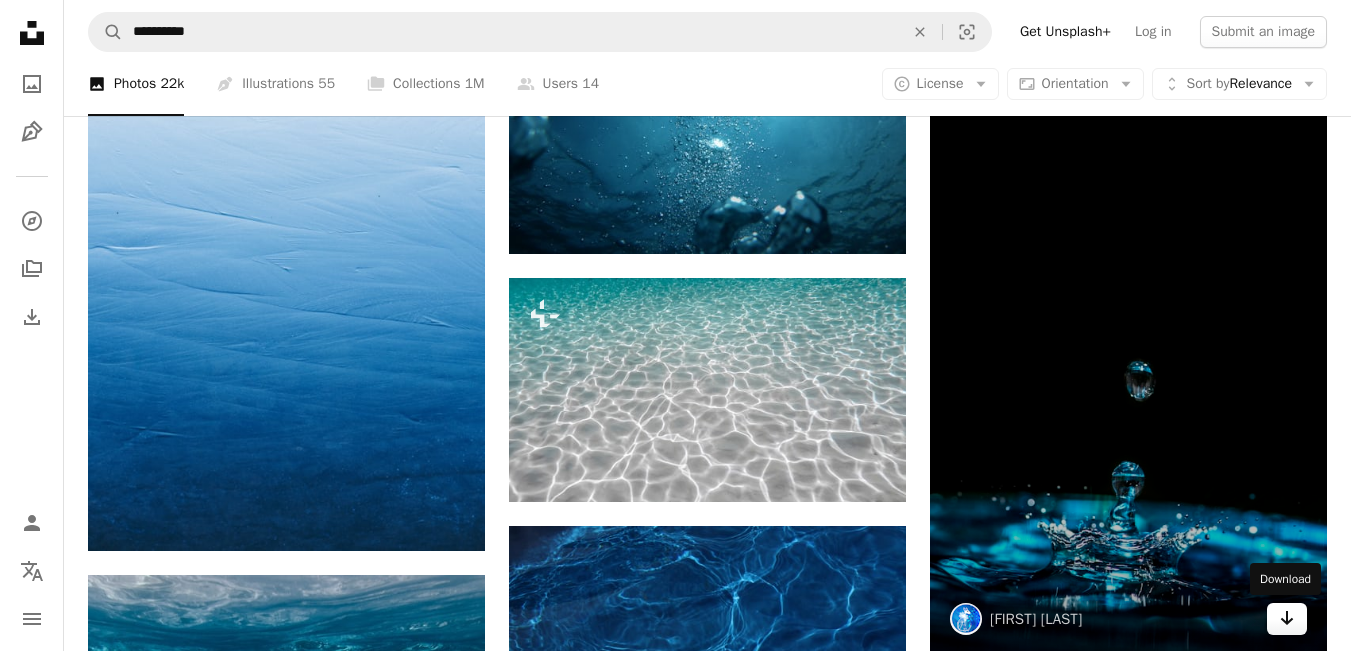 click on "Arrow pointing down" 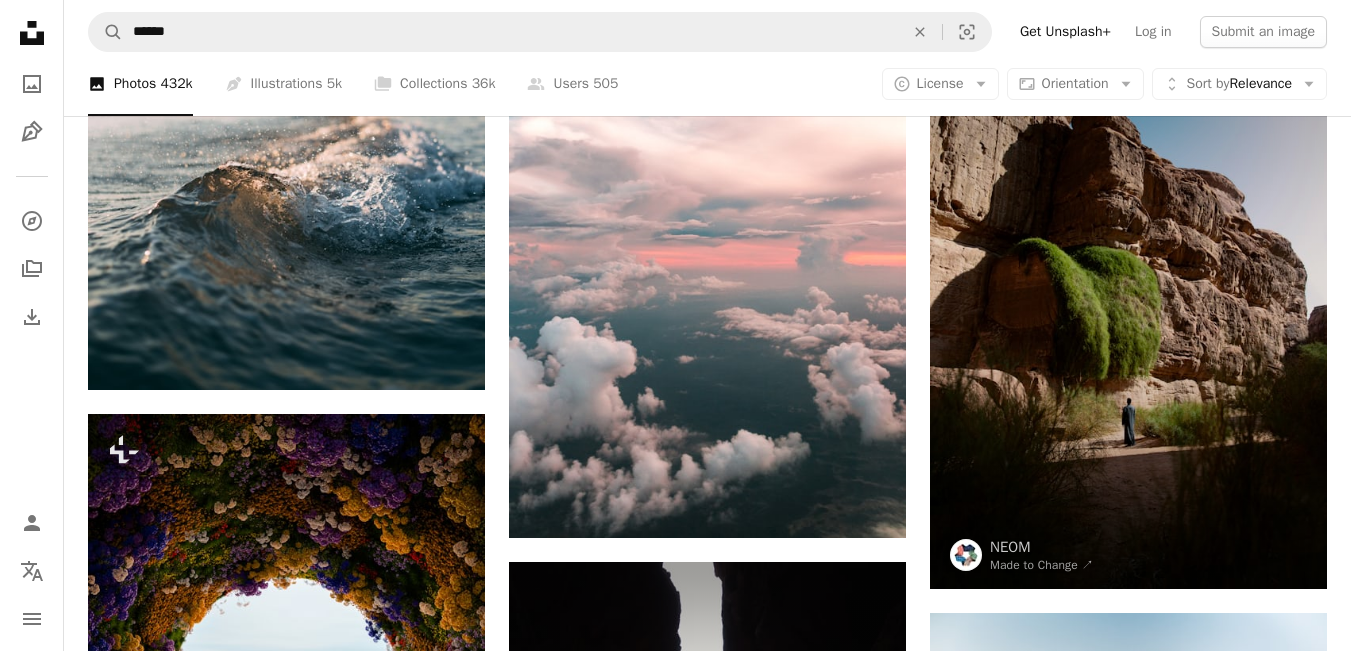 scroll, scrollTop: 5560, scrollLeft: 0, axis: vertical 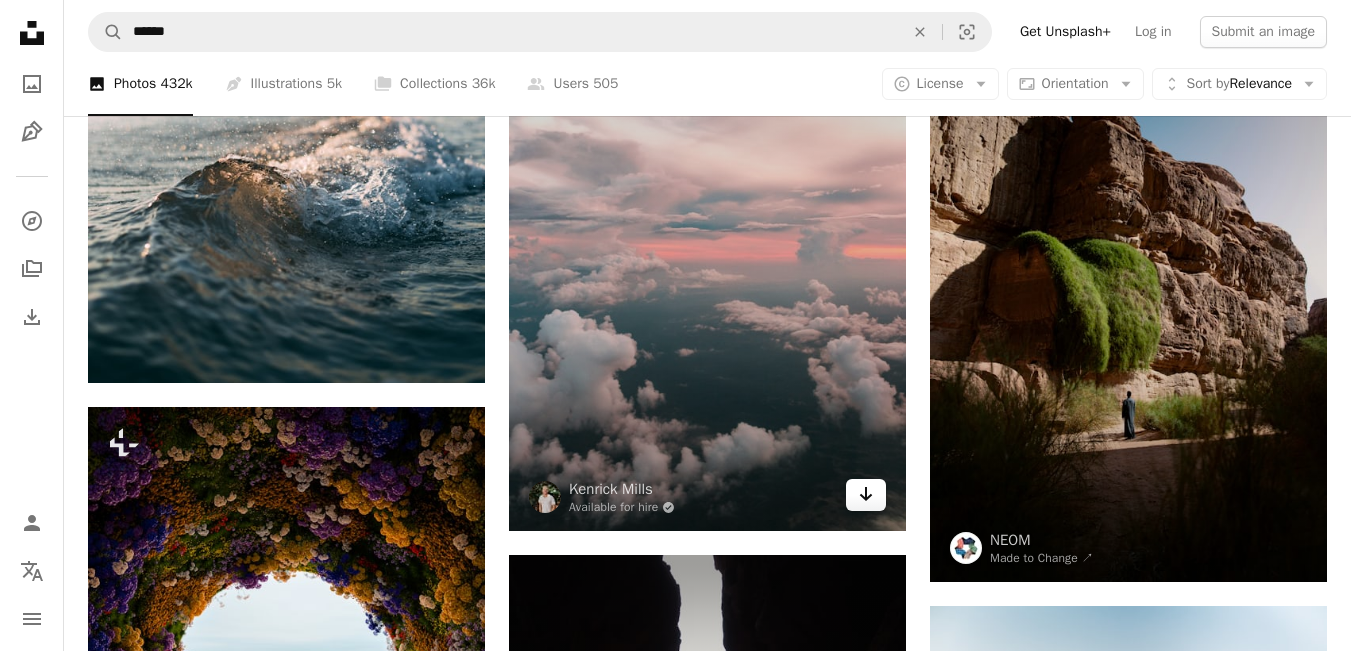 click on "Arrow pointing down" 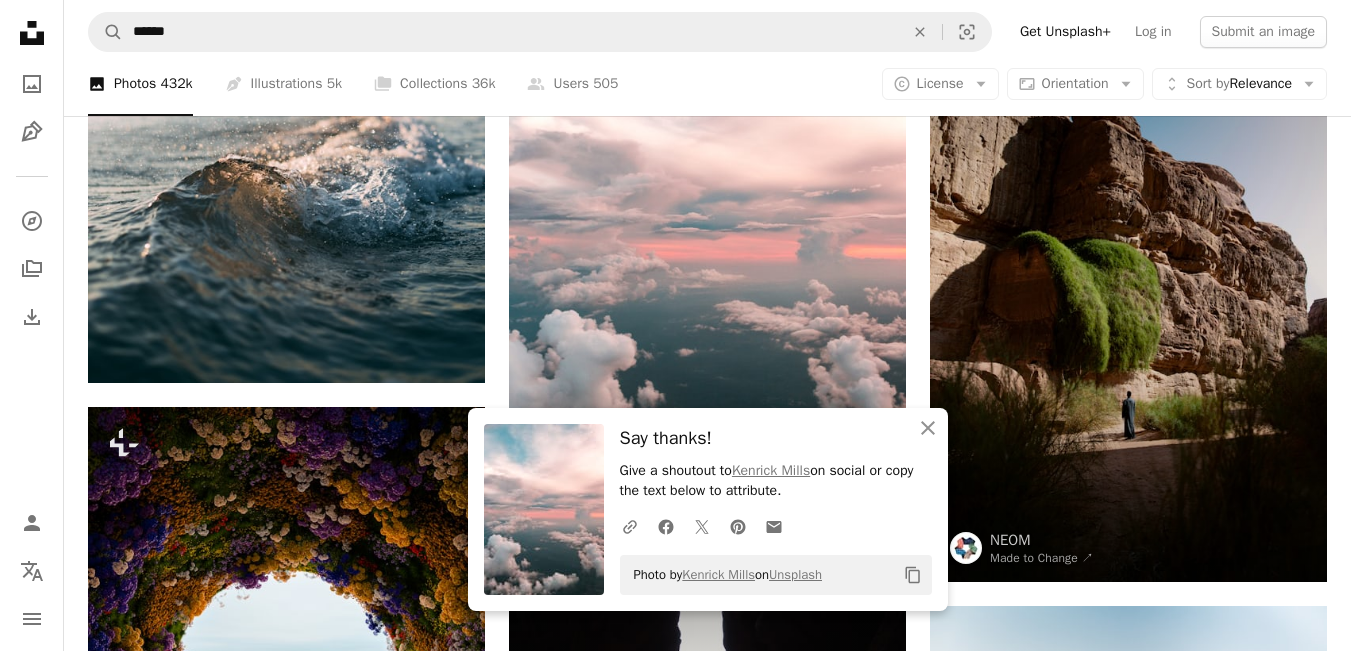 click on "Promoted A heart A plus sign NEOM Made to Change   ↗ Arrow pointing down Plus sign for Unsplash+ A heart A plus sign Casey Horner For  Unsplash+ A lock   Download A heart A plus sign v2osk Available for hire A checkmark inside of a circle Arrow pointing down Plus sign for Unsplash+ A heart A plus sign Jonny Gios For  Unsplash+ A lock   Download A heart A plus sign Clément M. Available for hire A checkmark inside of a circle Arrow pointing down A heart A plus sign Casey Horner Available for hire A checkmark inside of a circle Arrow pointing down A heart A plus sign Shifaaz shamoon Available for hire A checkmark inside of a circle Arrow pointing down Plus sign for Unsplash+ A heart A plus sign Casey Horner For  Unsplash+ A lock   Download A heart A plus sign Bailey Zindel Arrow pointing down Plus sign for Unsplash+ A heart A plus sign Joshua Earle For  Unsplash+ A lock   Download A heart A plus sign Tom Barrett Available for hire A checkmark inside of a circle Arrow pointing down A heart A plus sign A heart" at bounding box center (707, -846) 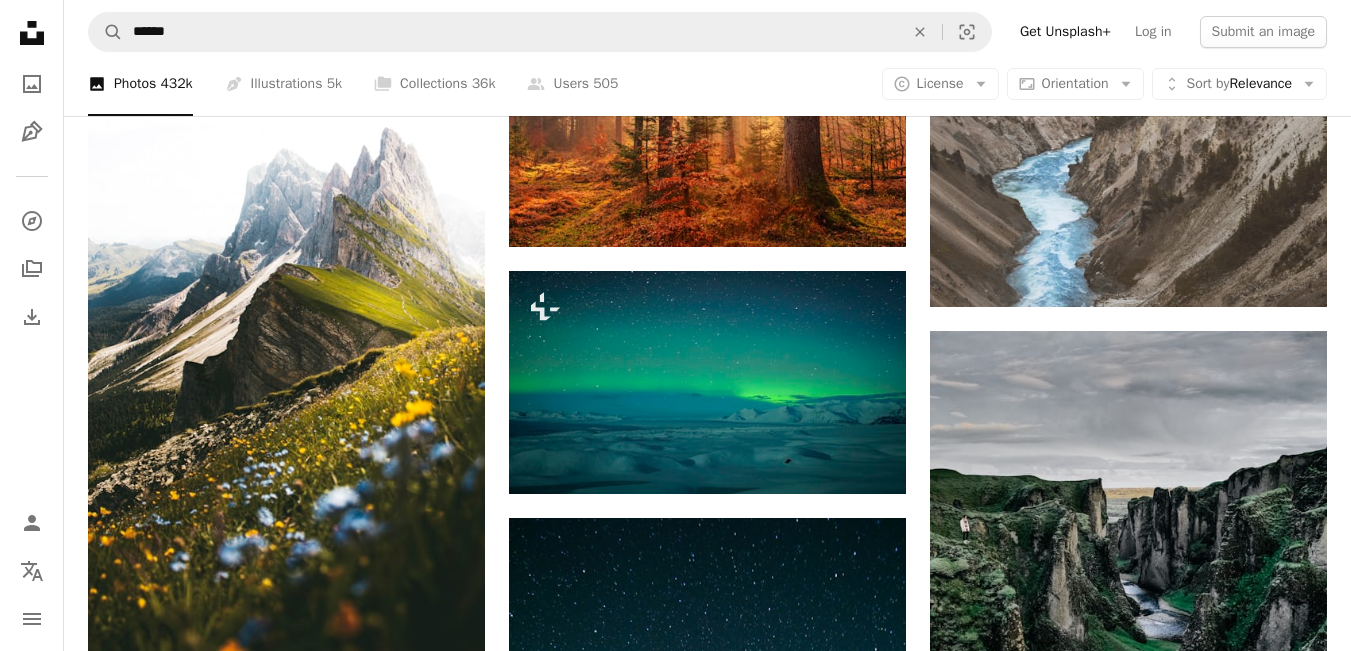 scroll, scrollTop: 6920, scrollLeft: 0, axis: vertical 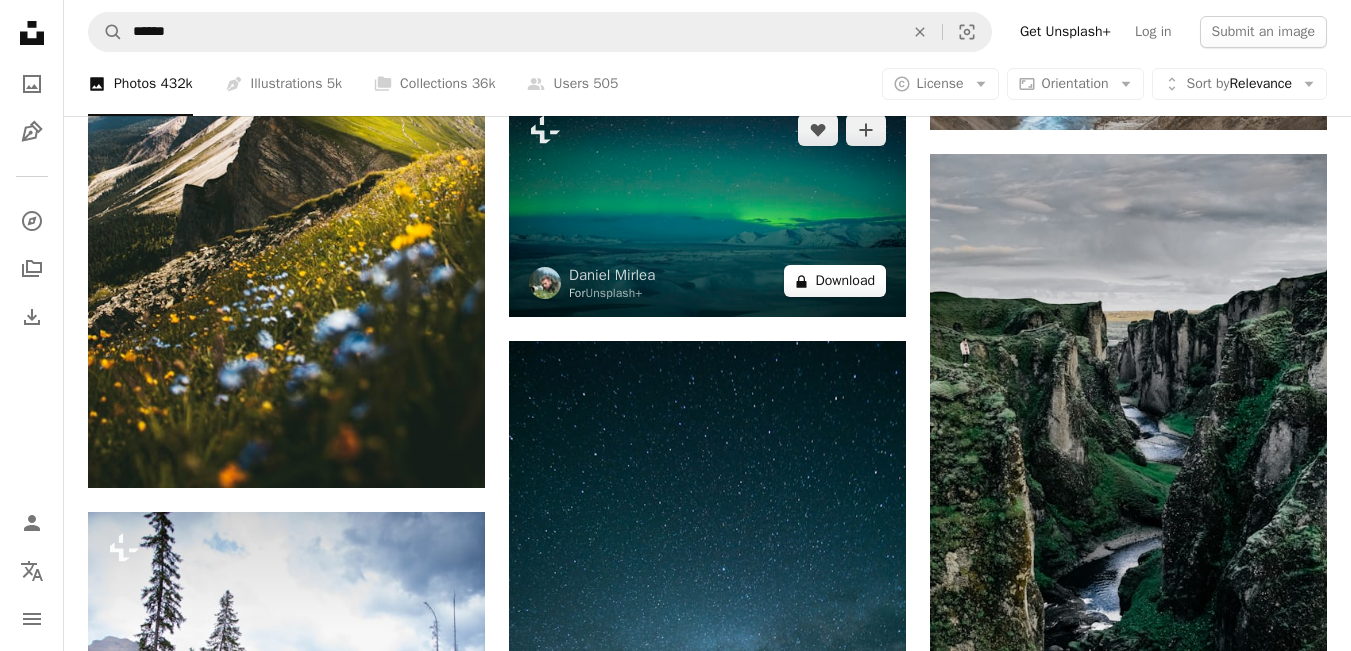 click on "A lock   Download" at bounding box center (835, 281) 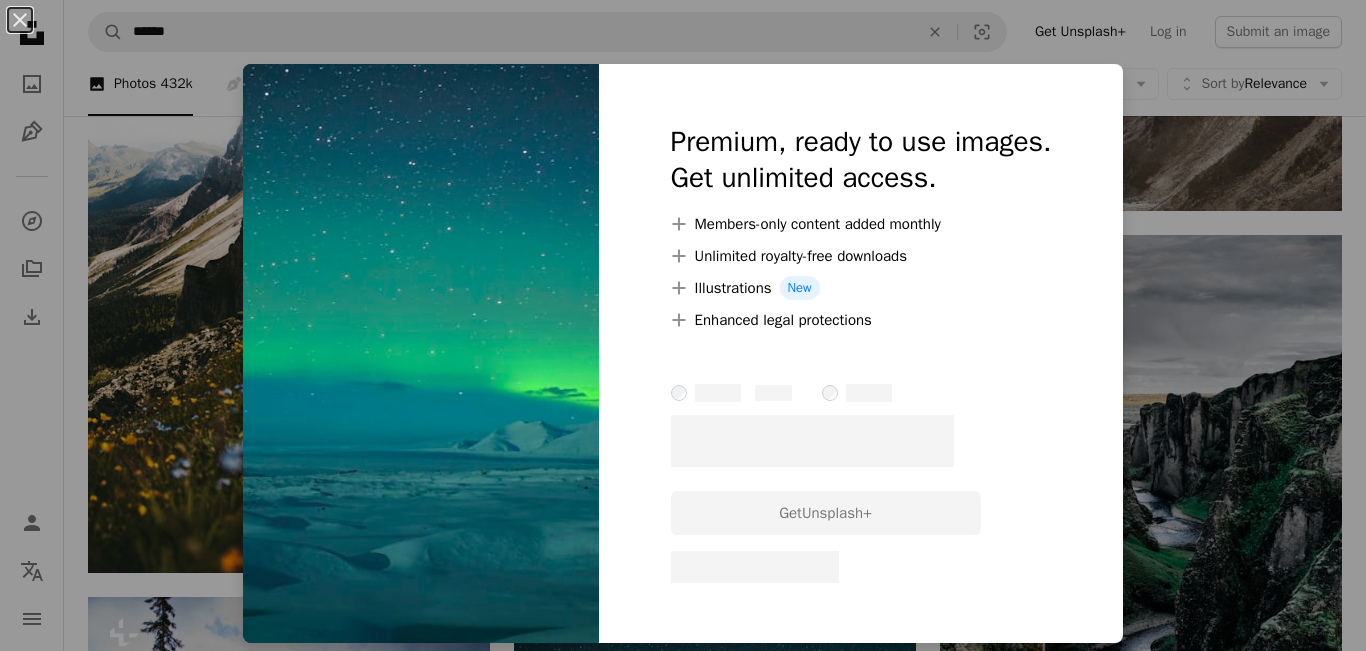 click on "An X shape Premium, ready to use images. Get unlimited access. A plus sign Members-only content added monthly A plus sign Unlimited royalty-free downloads A plus sign Illustrations  New A plus sign Enhanced legal protections – –––– – –––– – –––– – –––– ––––. Get  Unsplash+ –     –  –––– – ––– –––– –  –––– –– –     –  –––– – ––– –––– –  –––– ––" at bounding box center (683, 325) 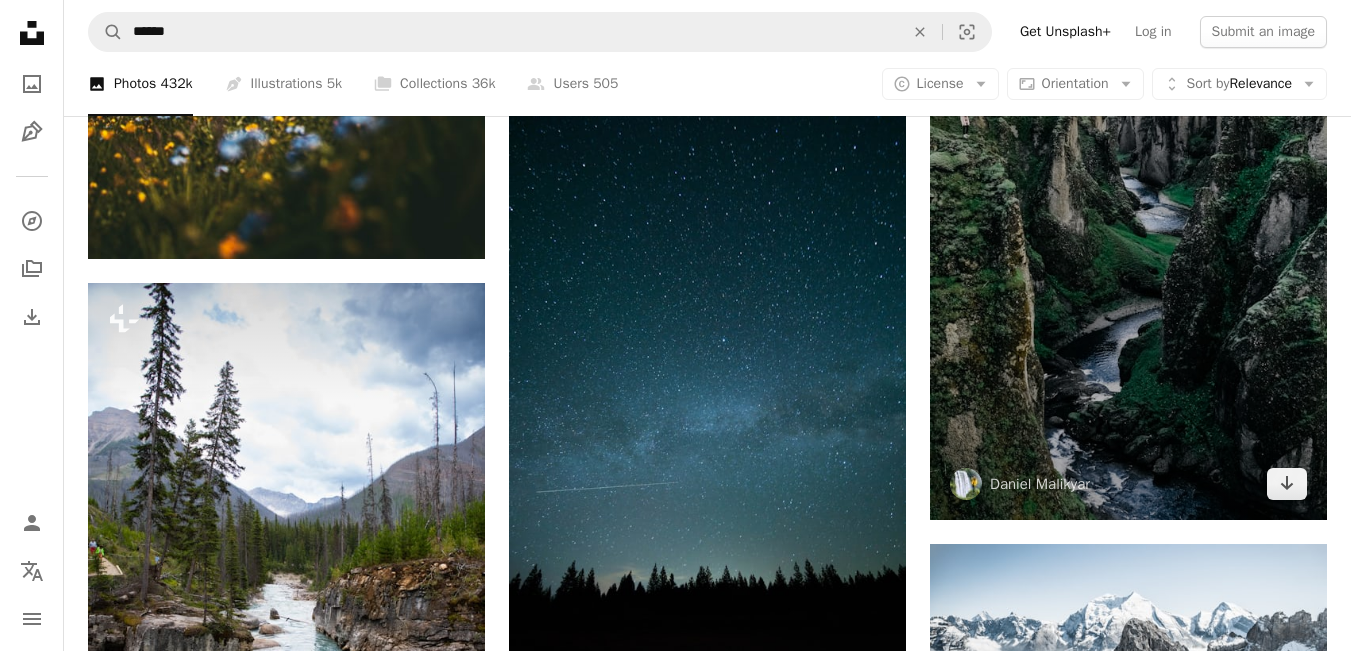 scroll, scrollTop: 7240, scrollLeft: 0, axis: vertical 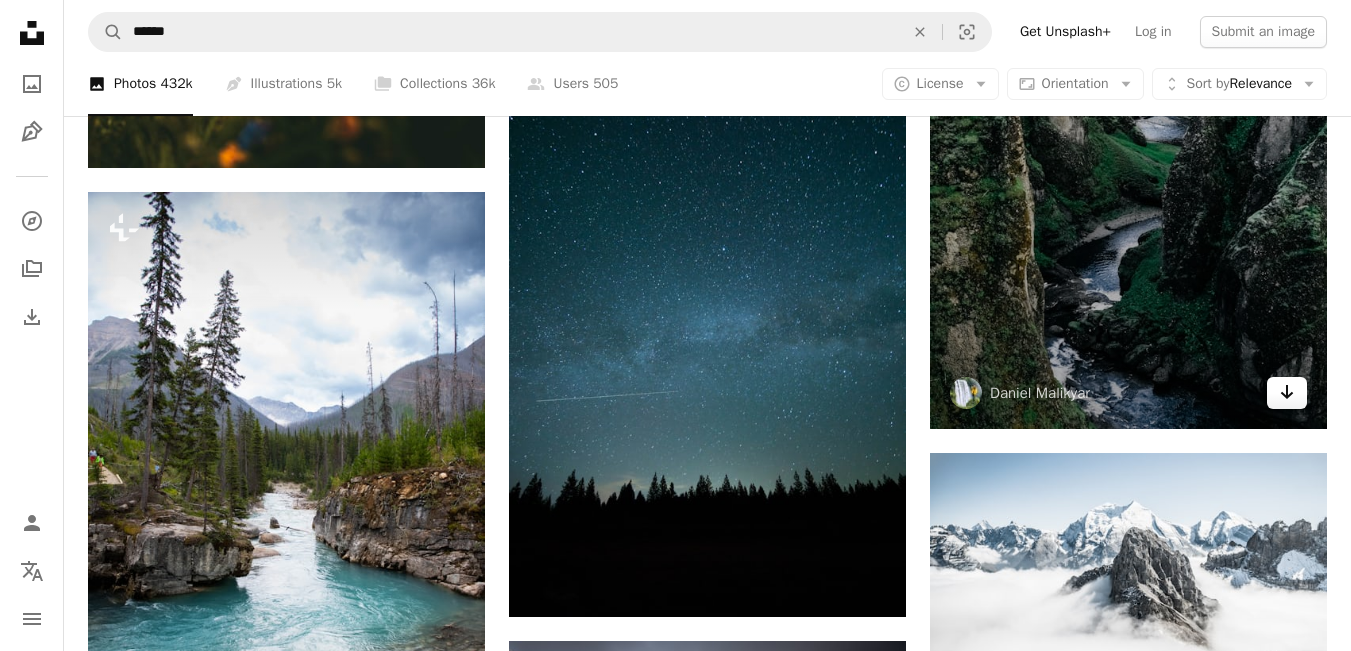 click on "Arrow pointing down" at bounding box center [1287, 393] 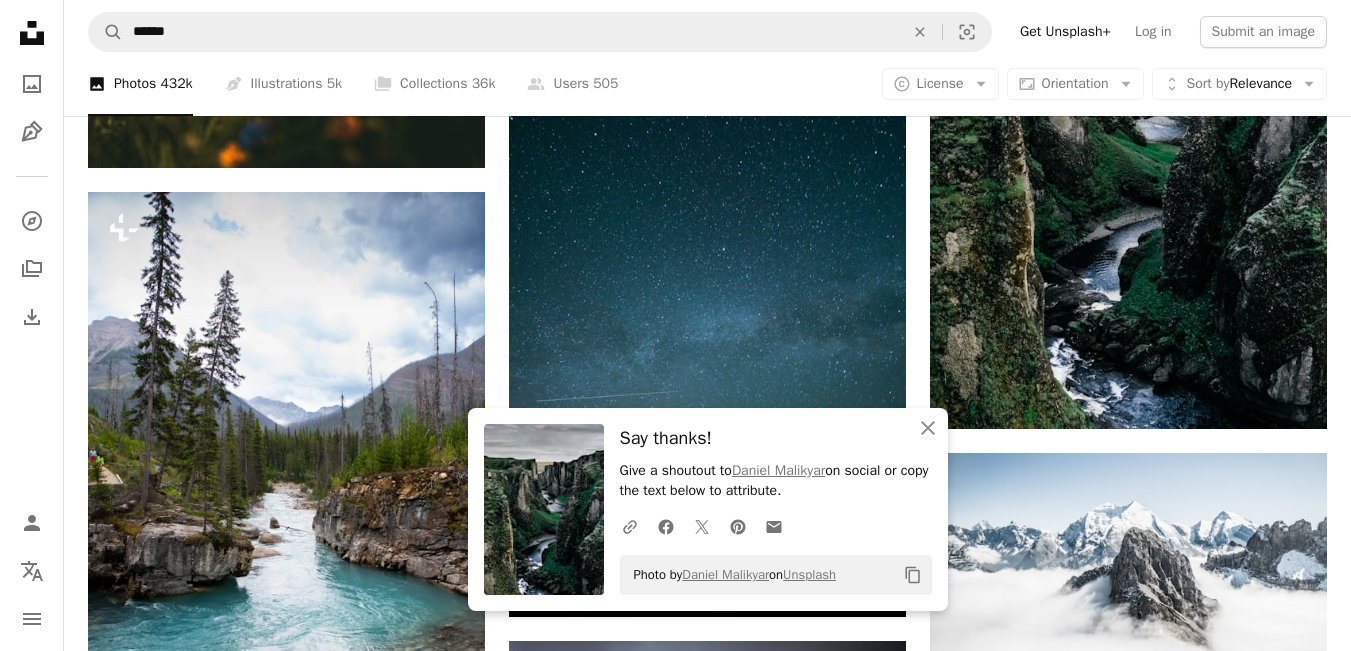 click on "Promoted A heart A plus sign NEOM Made to Change   ↗ Arrow pointing down Plus sign for Unsplash+ A heart A plus sign Casey Horner For  Unsplash+ A lock   Download A heart A plus sign v2osk Available for hire A checkmark inside of a circle Arrow pointing down Plus sign for Unsplash+ A heart A plus sign Jonny Gios For  Unsplash+ A lock   Download A heart A plus sign Clément M. Available for hire A checkmark inside of a circle Arrow pointing down A heart A plus sign Casey Horner Available for hire A checkmark inside of a circle Arrow pointing down A heart A plus sign Shifaaz shamoon Available for hire A checkmark inside of a circle Arrow pointing down Plus sign for Unsplash+ A heart A plus sign Casey Horner For  Unsplash+ A lock   Download A heart A plus sign Bailey Zindel Arrow pointing down Plus sign for Unsplash+ A heart A plus sign Joshua Earle For  Unsplash+ A lock   Download A heart A plus sign Tom Barrett Available for hire A checkmark inside of a circle Arrow pointing down A heart A plus sign A heart" at bounding box center (707, -1552) 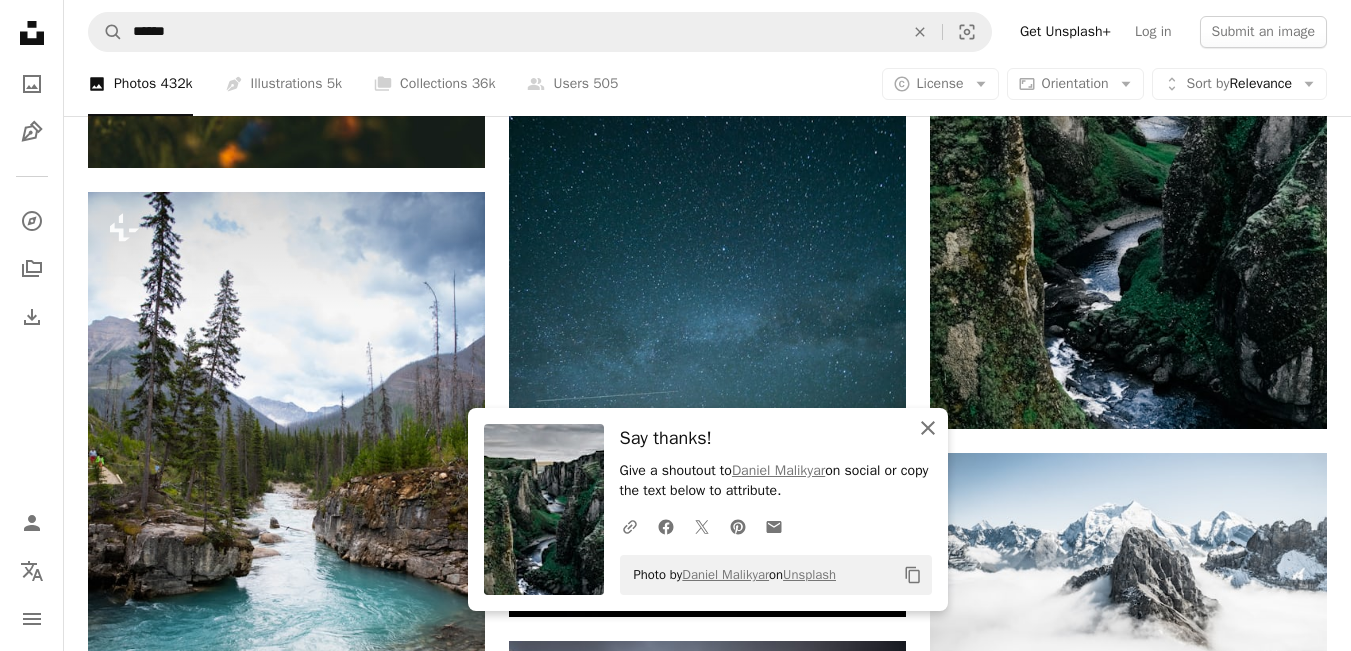 click on "An X shape" 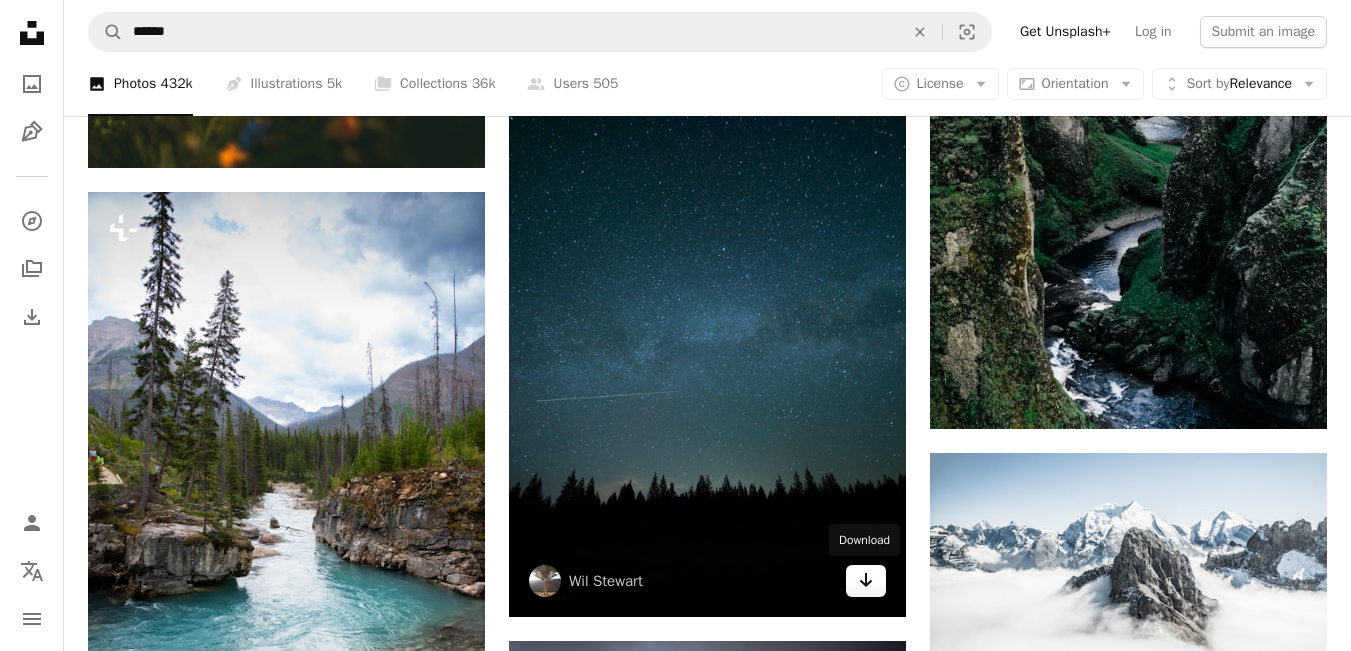 click on "Arrow pointing down" 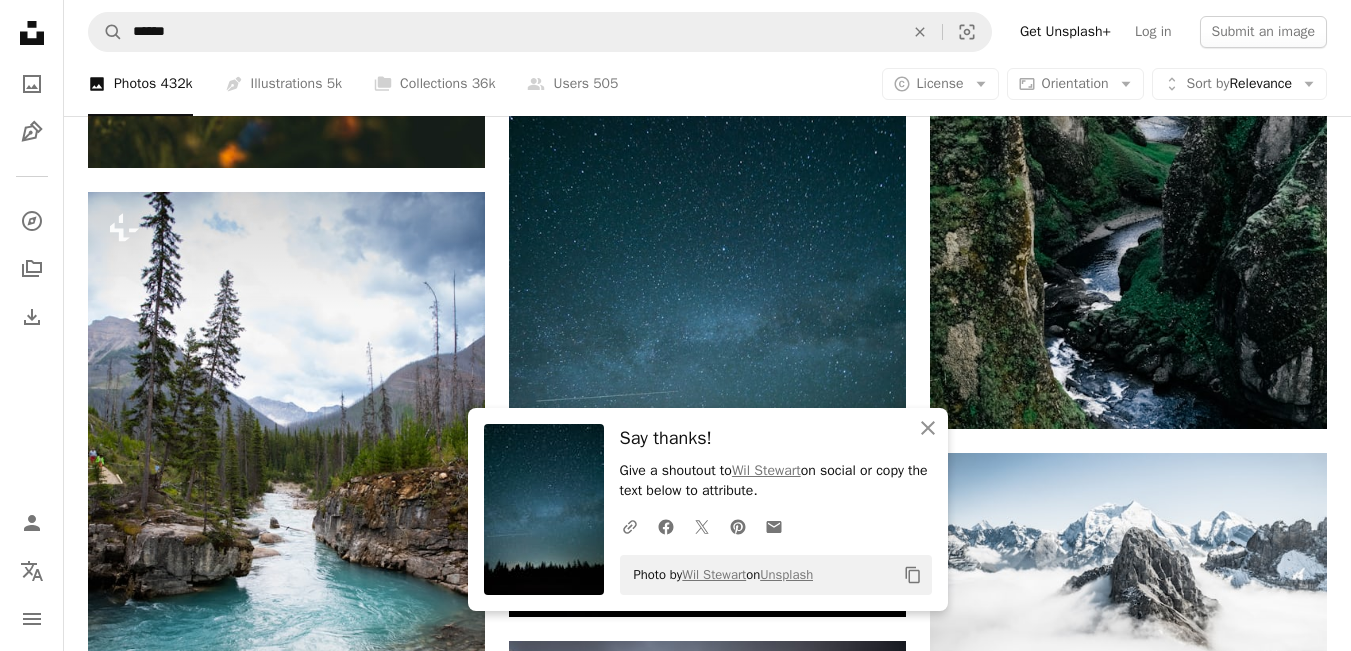 click on "Promoted A heart A plus sign NEOM Made to Change   ↗ Arrow pointing down Plus sign for Unsplash+ A heart A plus sign Casey Horner For  Unsplash+ A lock   Download A heart A plus sign v2osk Available for hire A checkmark inside of a circle Arrow pointing down Plus sign for Unsplash+ A heart A plus sign Jonny Gios For  Unsplash+ A lock   Download A heart A plus sign Clément M. Available for hire A checkmark inside of a circle Arrow pointing down A heart A plus sign Casey Horner Available for hire A checkmark inside of a circle Arrow pointing down A heart A plus sign Shifaaz shamoon Available for hire A checkmark inside of a circle Arrow pointing down Plus sign for Unsplash+ A heart A plus sign Casey Horner For  Unsplash+ A lock   Download A heart A plus sign Bailey Zindel Arrow pointing down Plus sign for Unsplash+ A heart A plus sign Joshua Earle For  Unsplash+ A lock   Download A heart A plus sign Tom Barrett Available for hire A checkmark inside of a circle Arrow pointing down A heart A plus sign A heart" at bounding box center [707, -1552] 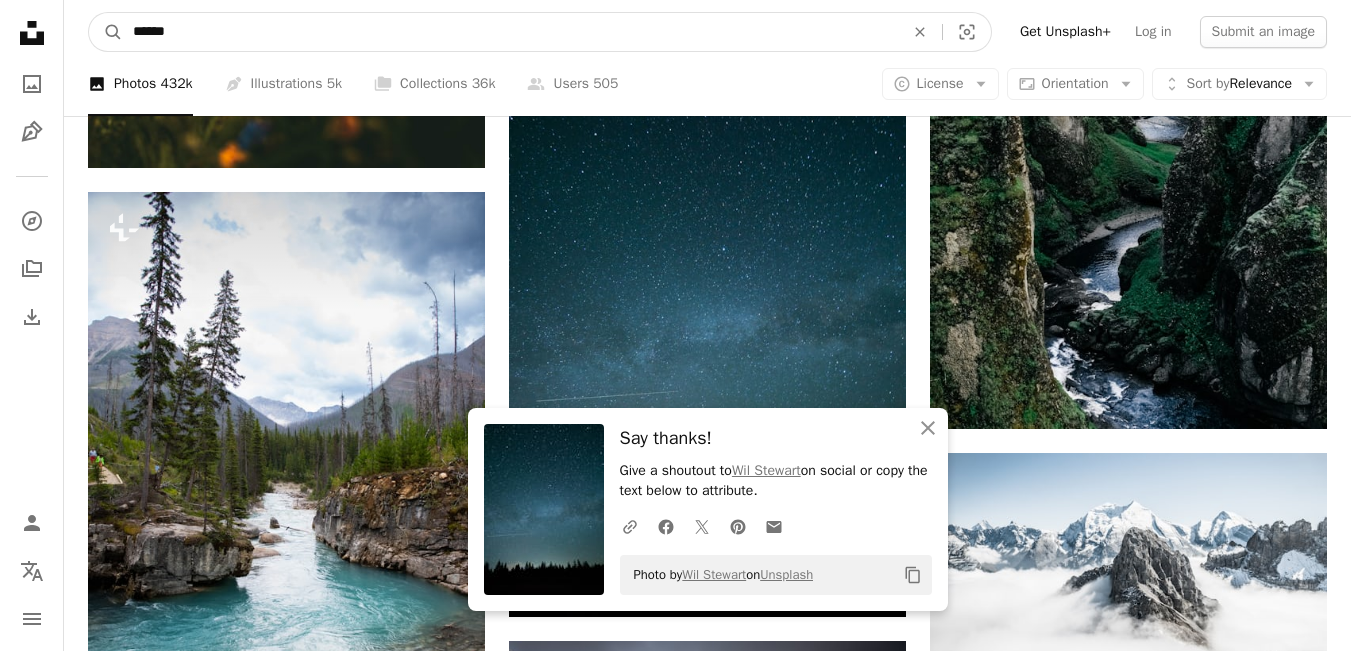 click on "******" at bounding box center (510, 32) 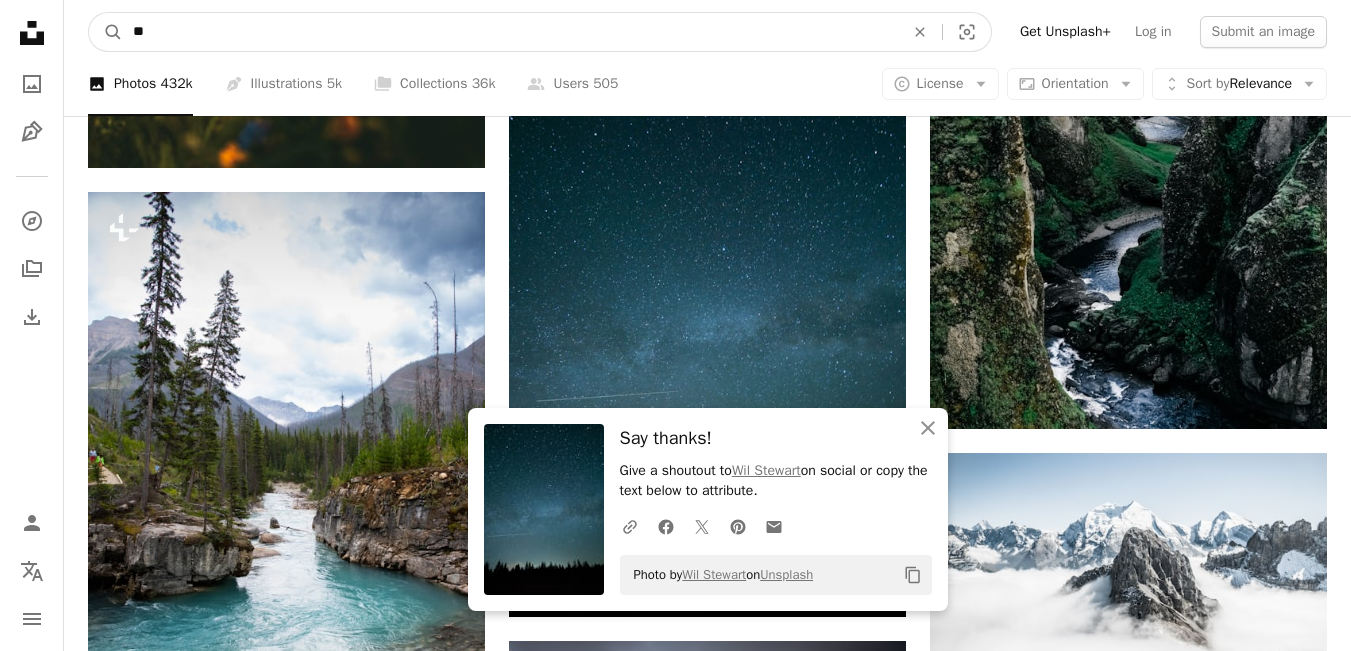 type on "*" 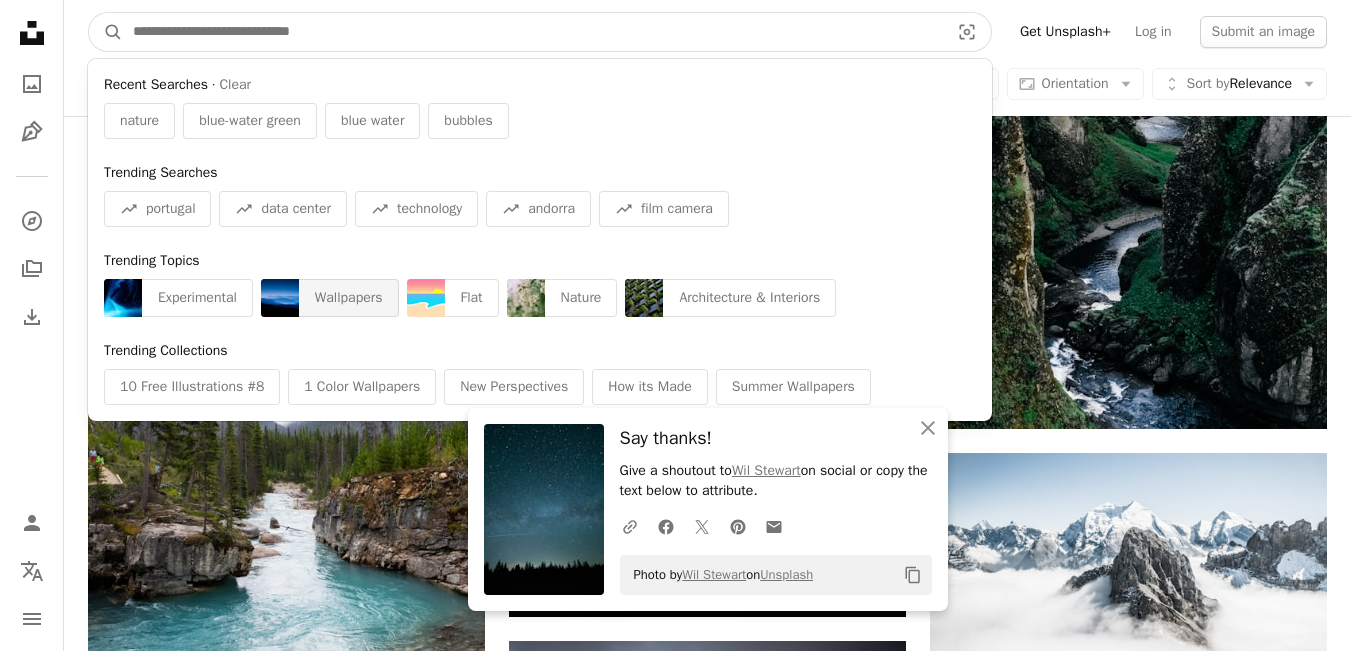 type 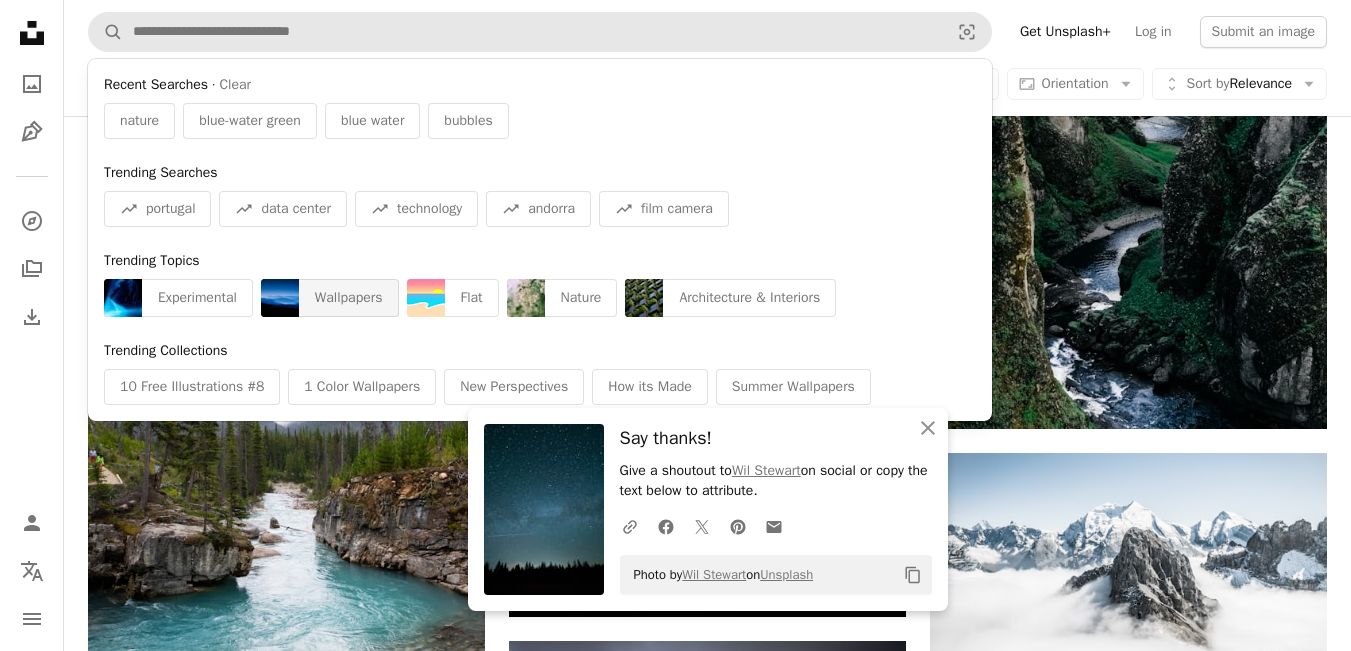 click on "Wallpapers" at bounding box center (349, 298) 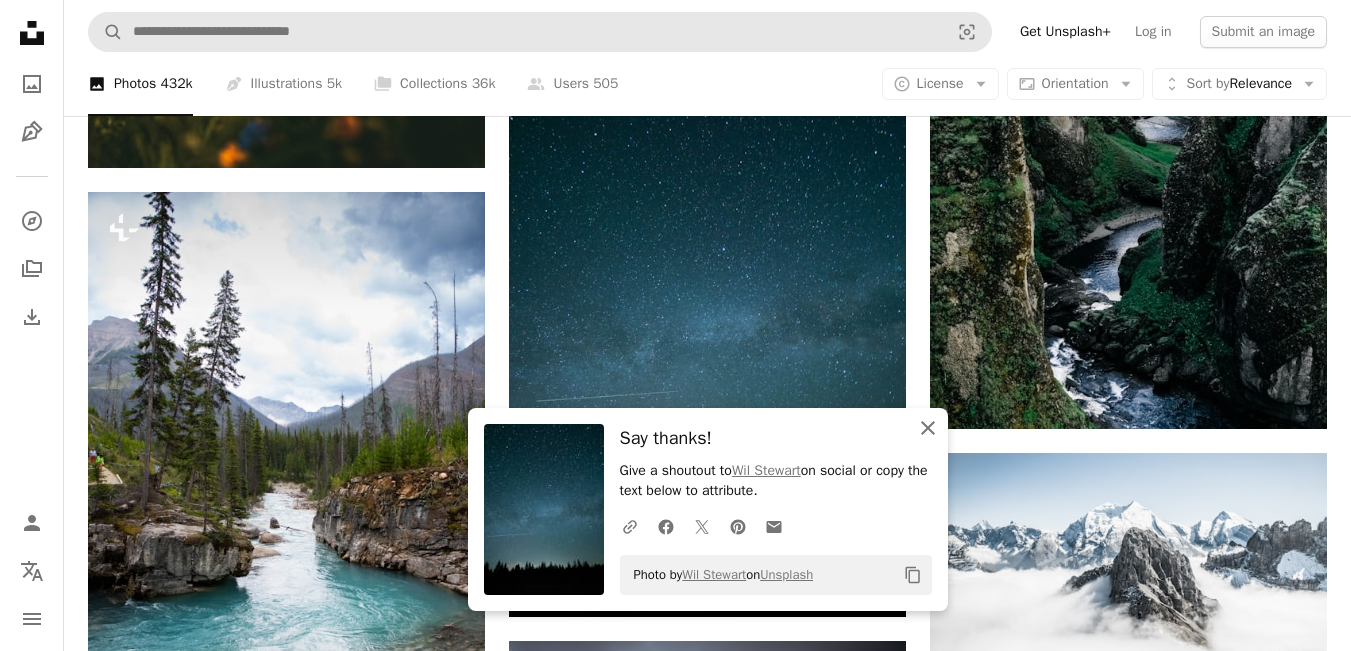 click 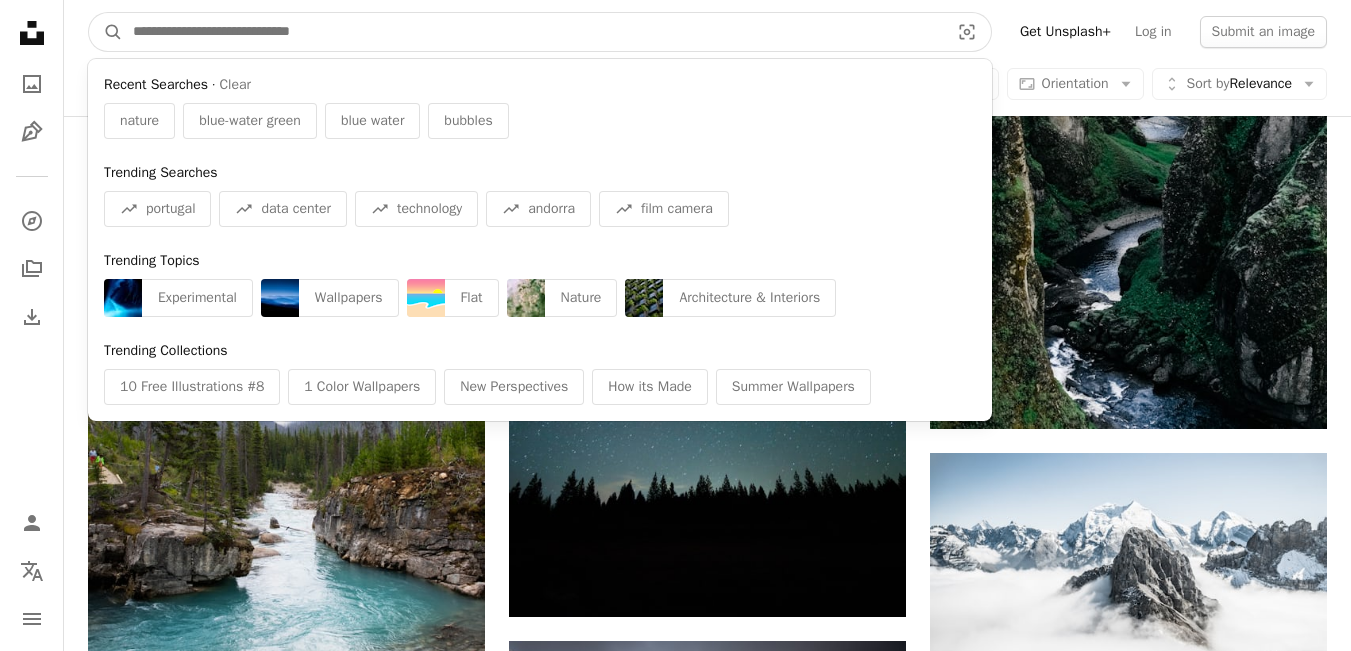 click at bounding box center (533, 32) 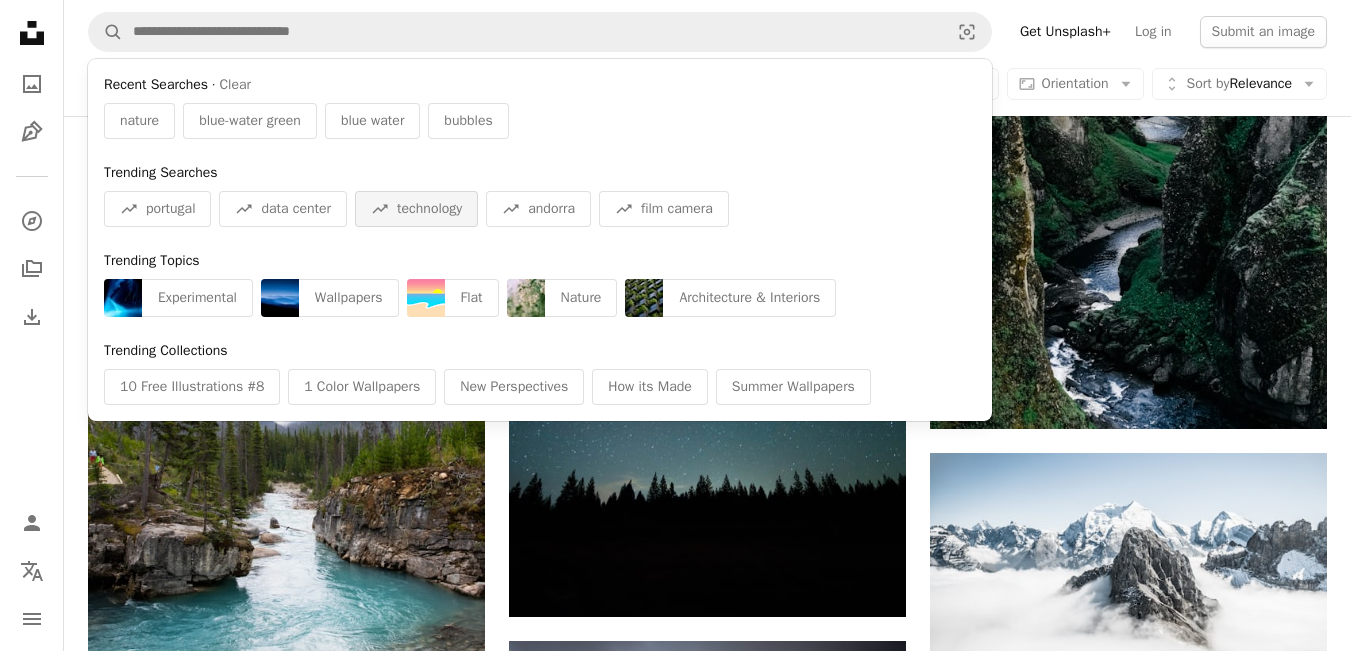 click on "A trend sign technology" at bounding box center (416, 209) 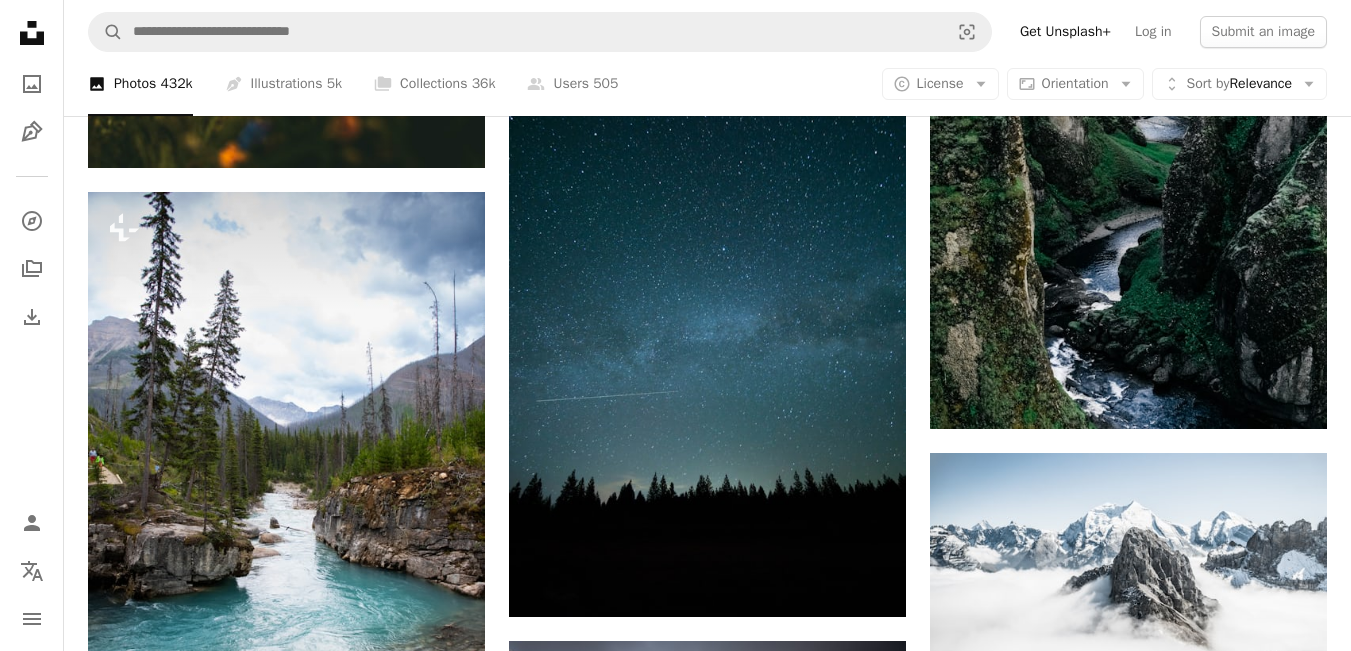 scroll, scrollTop: 0, scrollLeft: 0, axis: both 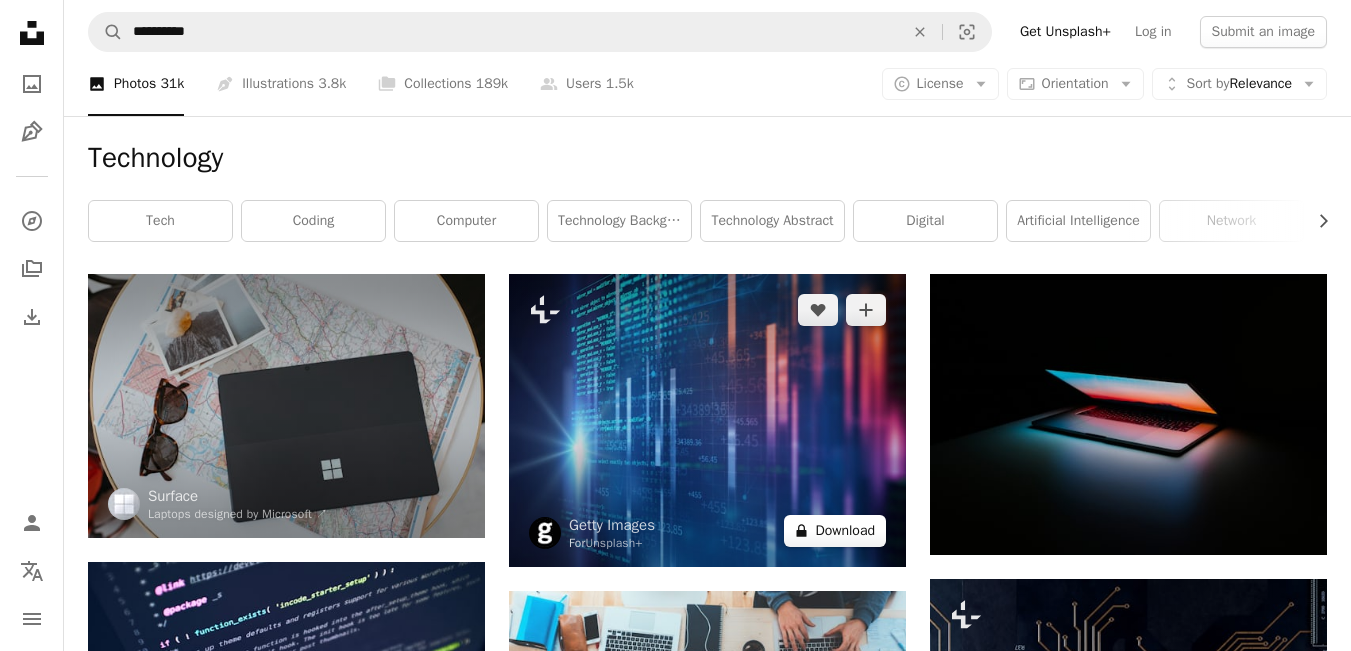 click on "A lock   Download" at bounding box center (835, 531) 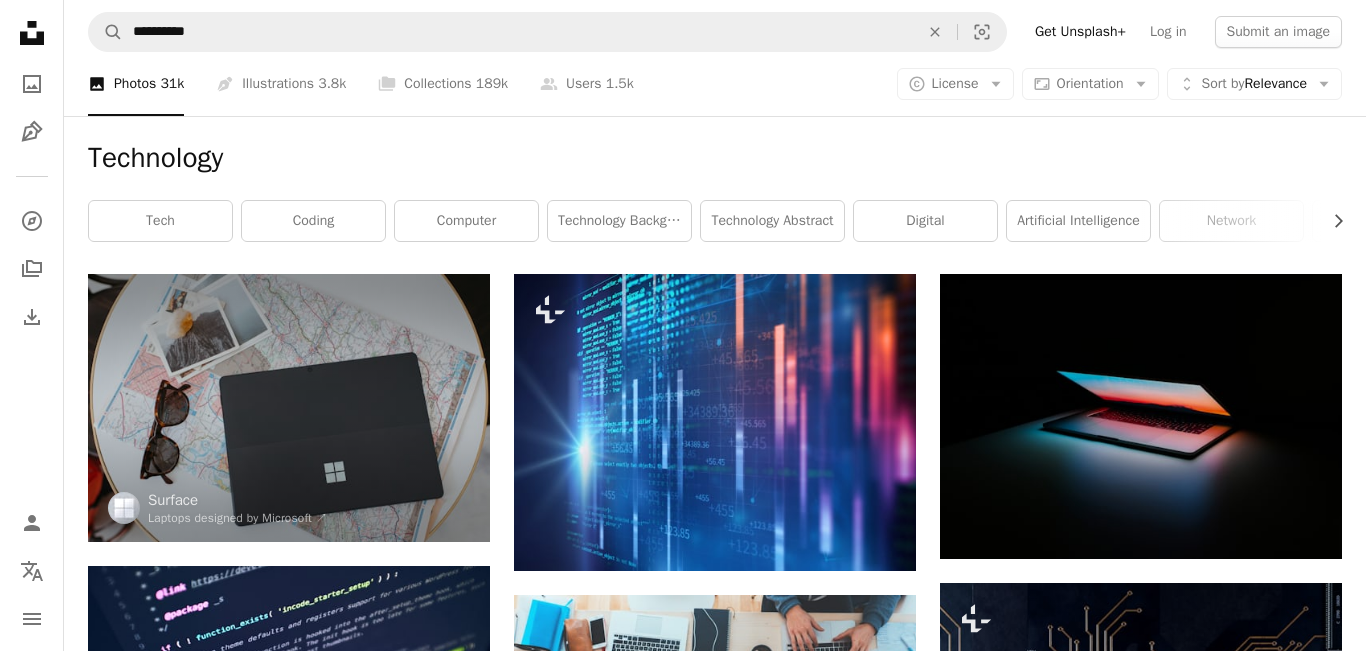 click on "An X shape Premium, ready to use images. Get unlimited access. A plus sign Members-only content added monthly A plus sign Unlimited royalty-free downloads A plus sign Illustrations  New A plus sign Enhanced legal protections – –––– – –––– – –––– – –––– ––––. Get  Unsplash+ –     –  –––– – ––– –––– –  –––– –– –     –  –––– – ––– –––– –  –––– ––" at bounding box center [683, 3016] 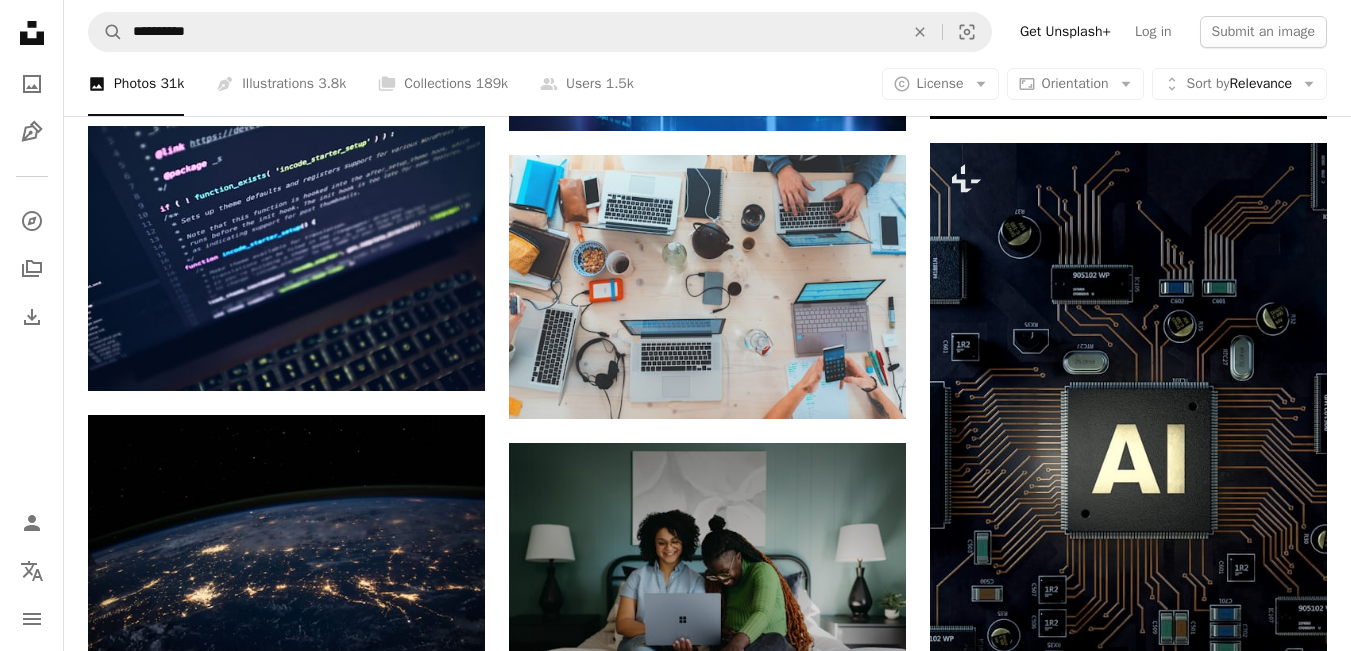 scroll, scrollTop: 440, scrollLeft: 0, axis: vertical 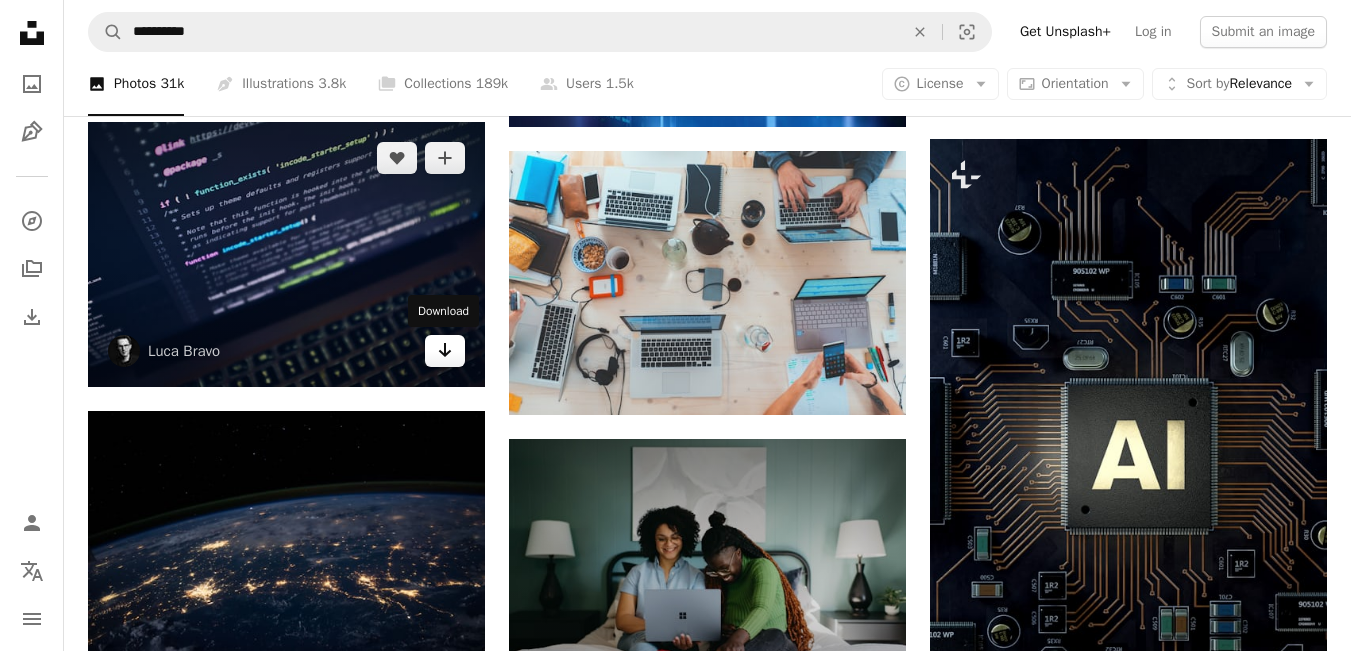 click 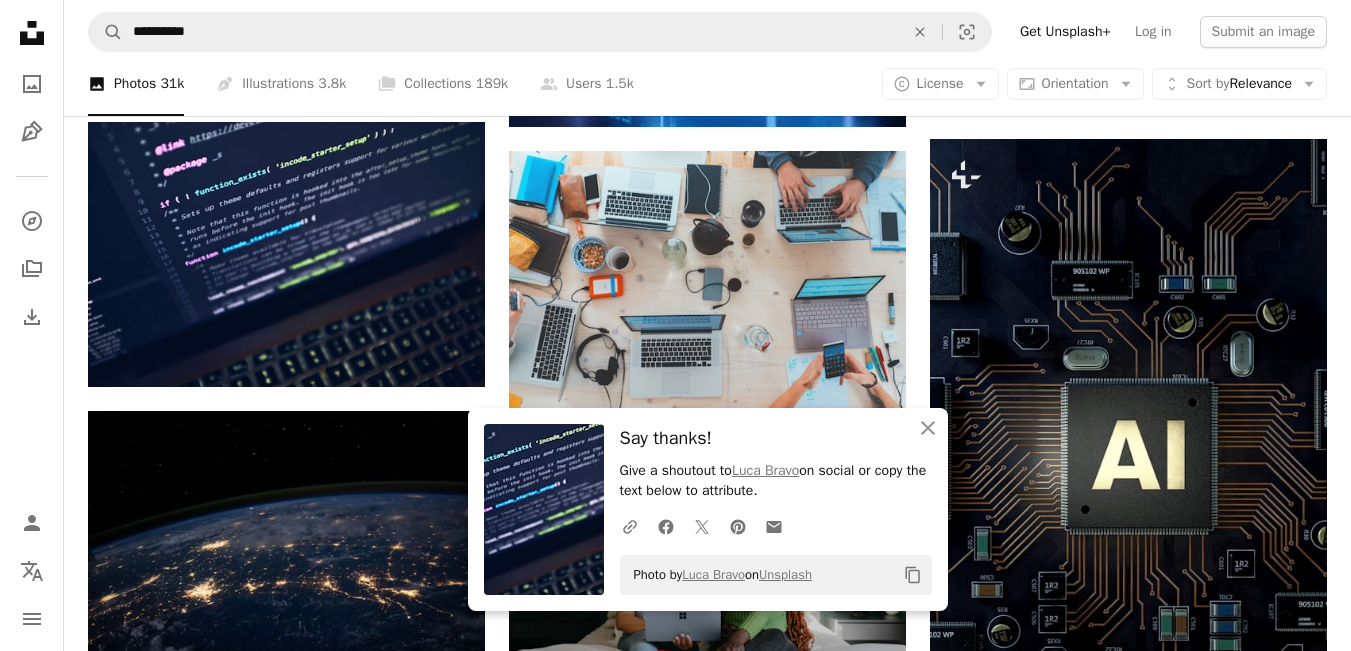 click on "Promoted A heart A plus sign Surface Laptops designed by Microsoft   ↗ Arrow pointing down A heart A plus sign Luca Bravo Arrow pointing down A heart A plus sign NASA Arrow pointing down Plus sign for Unsplash+ A heart A plus sign Getty Images For  Unsplash+ A lock   Download Plus sign for Unsplash+ A heart A plus sign Getty Images For  Unsplash+ A lock   Download Promoted Collaboration with   Nathan Dumlao A heart A plus sign Square Payments made easy   ↗ Arrow pointing down A heart A plus sign Ilya Pavlov Arrow pointing down A heart A plus sign ThisisEngineering Arrow pointing down A heart A plus sign Carlos Muza Arrow pointing down Plus sign for Unsplash+ A heart A plus sign Planet Volumes For  Unsplash+ A lock   Download Plus sign for Unsplash+ A heart A plus sign Getty Images For  Unsplash+ A lock   Download A heart A plus sign fabio Available for hire A checkmark inside of a circle Arrow pointing down A heart A plus sign Christina @ wocintechchat.com Arrow pointing down Plus sign for Unsplash+ For" at bounding box center [707, 2141] 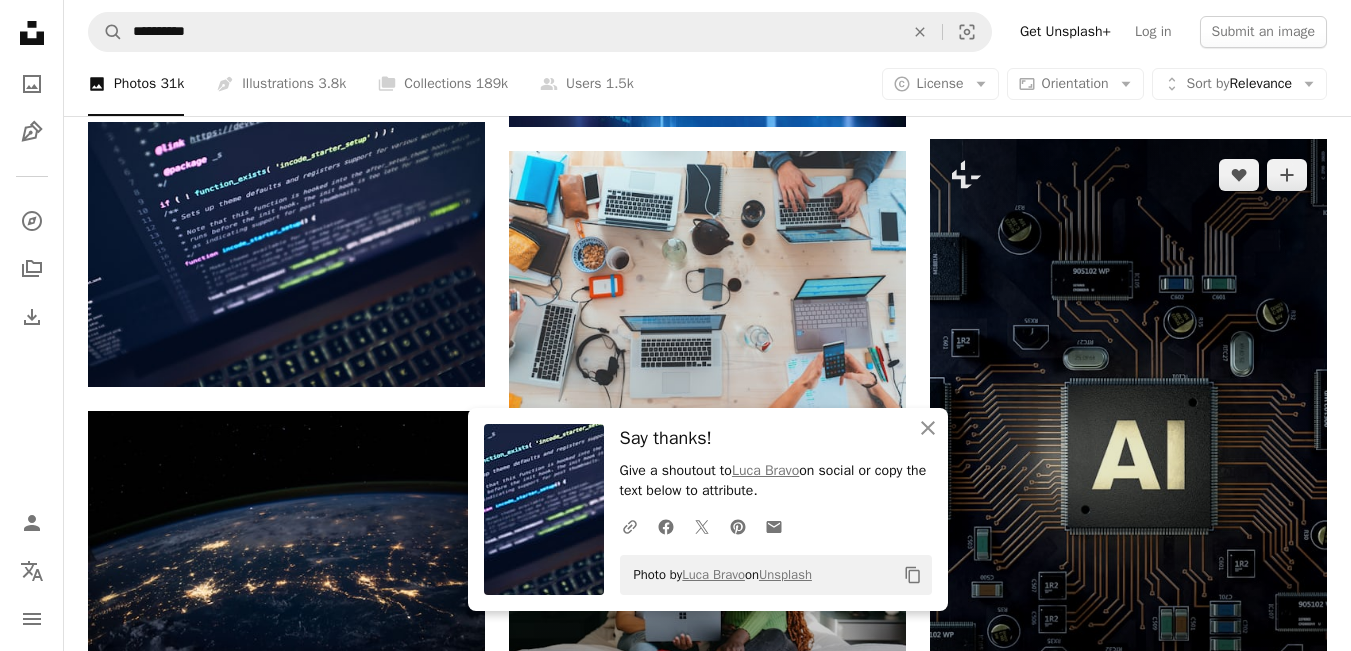 click at bounding box center [1128, 456] 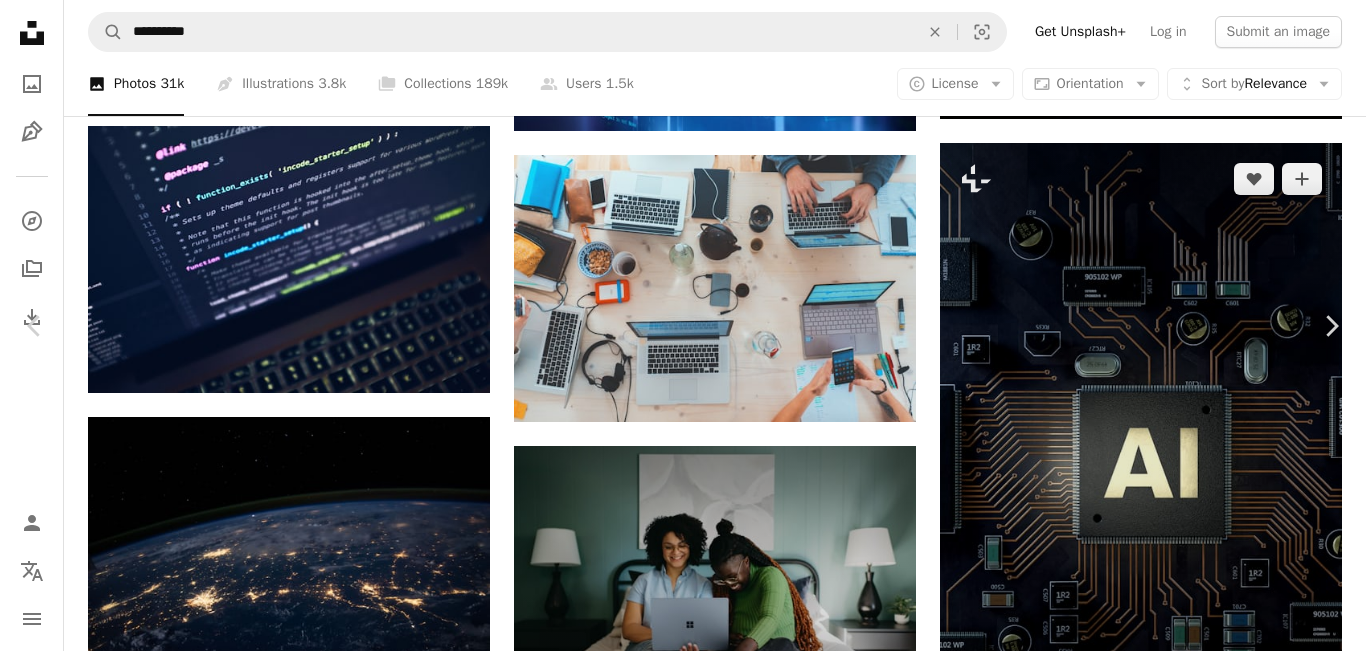 click on "An X shape Chevron left Chevron right" at bounding box center (683, 4828) 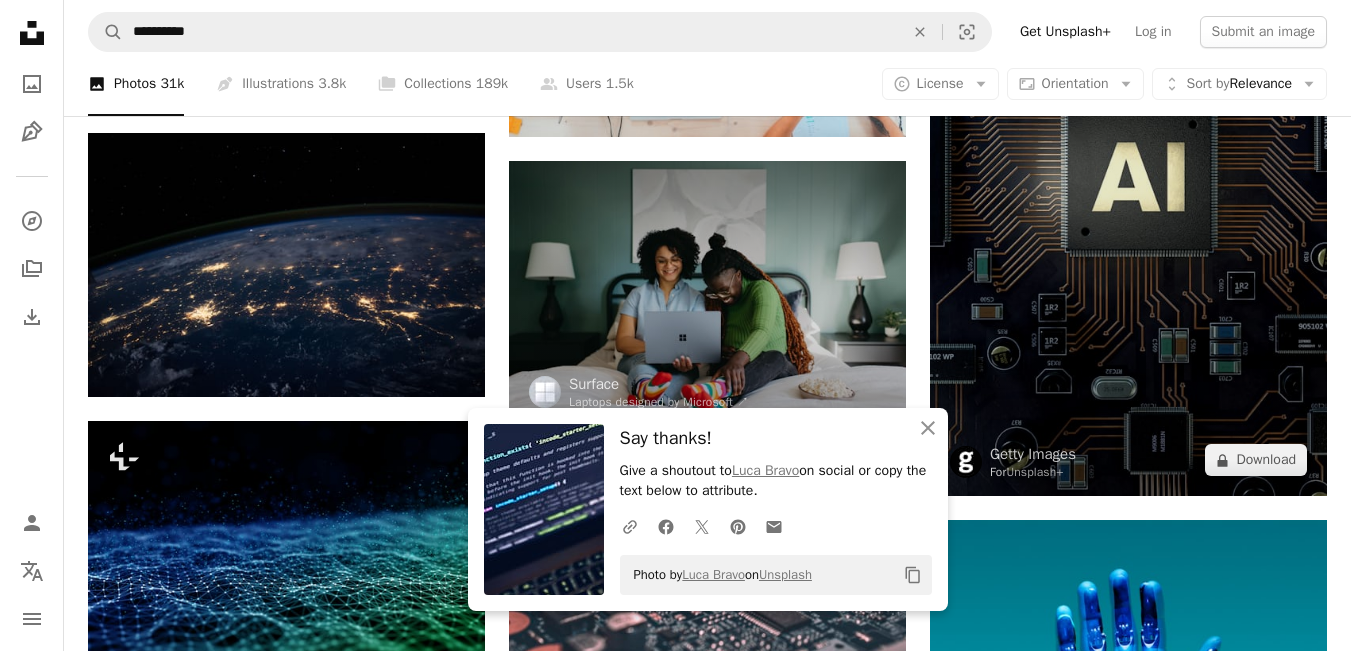 scroll, scrollTop: 720, scrollLeft: 0, axis: vertical 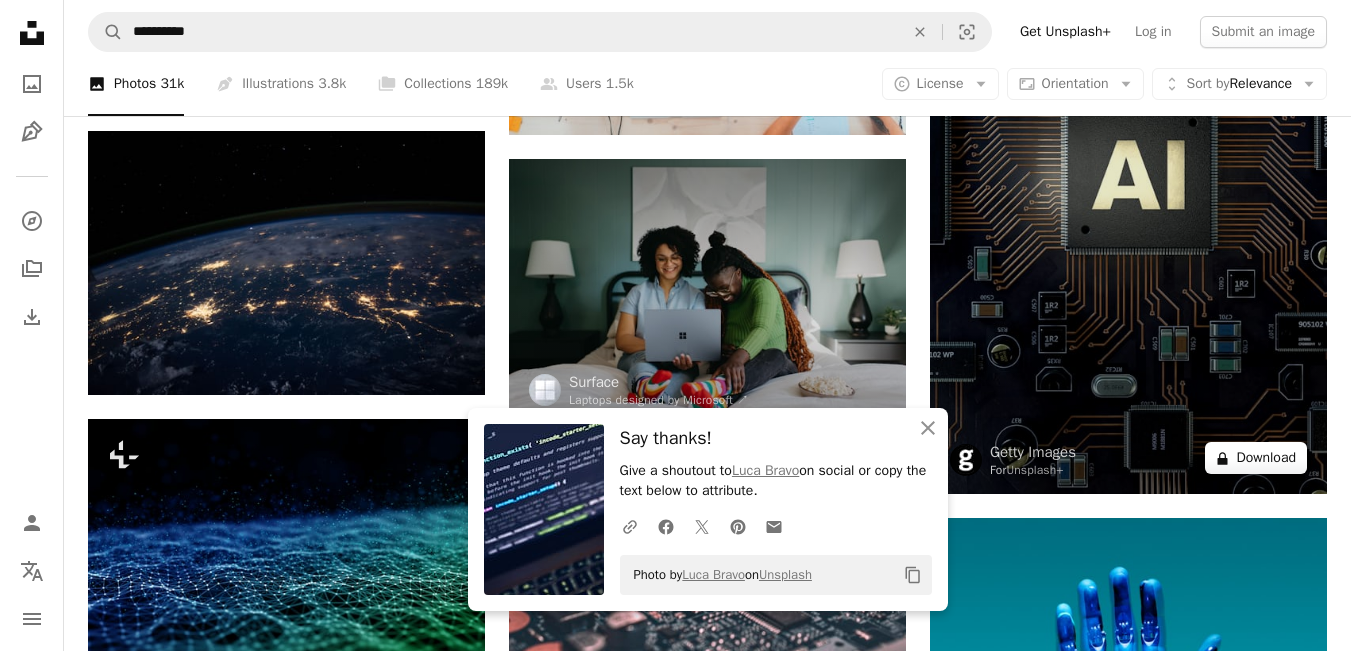 click on "A lock   Download" at bounding box center (1256, 458) 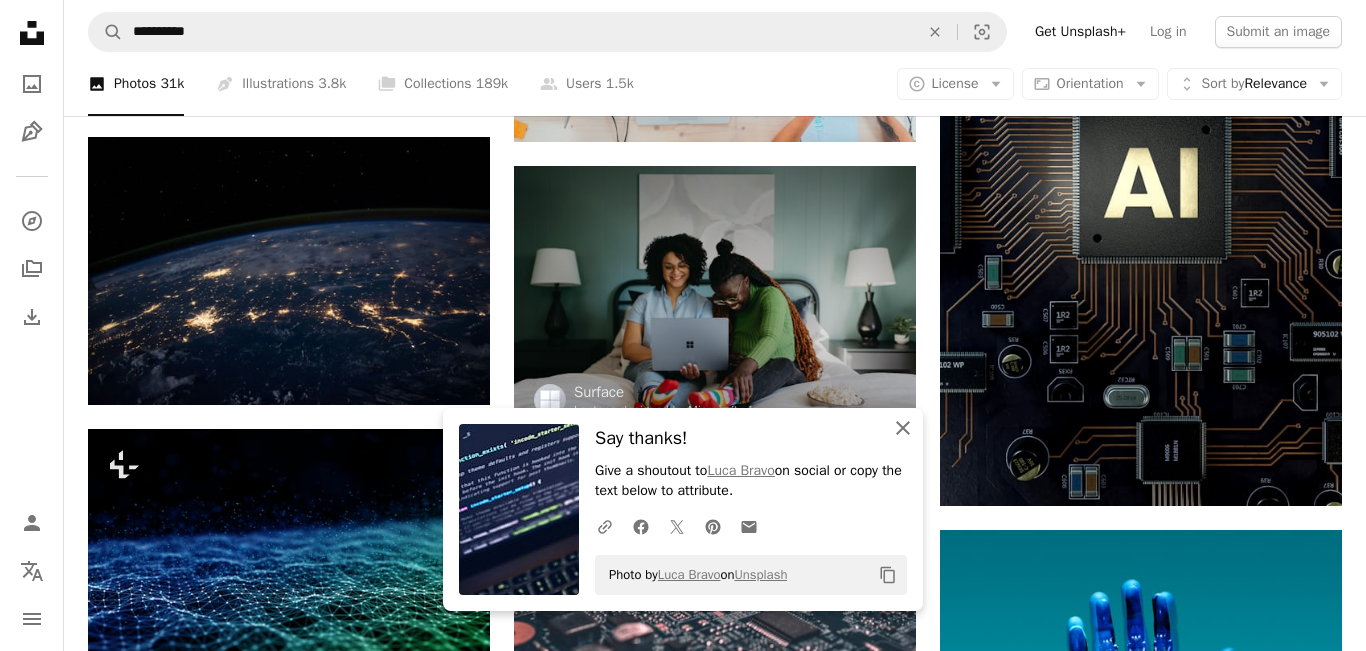 click 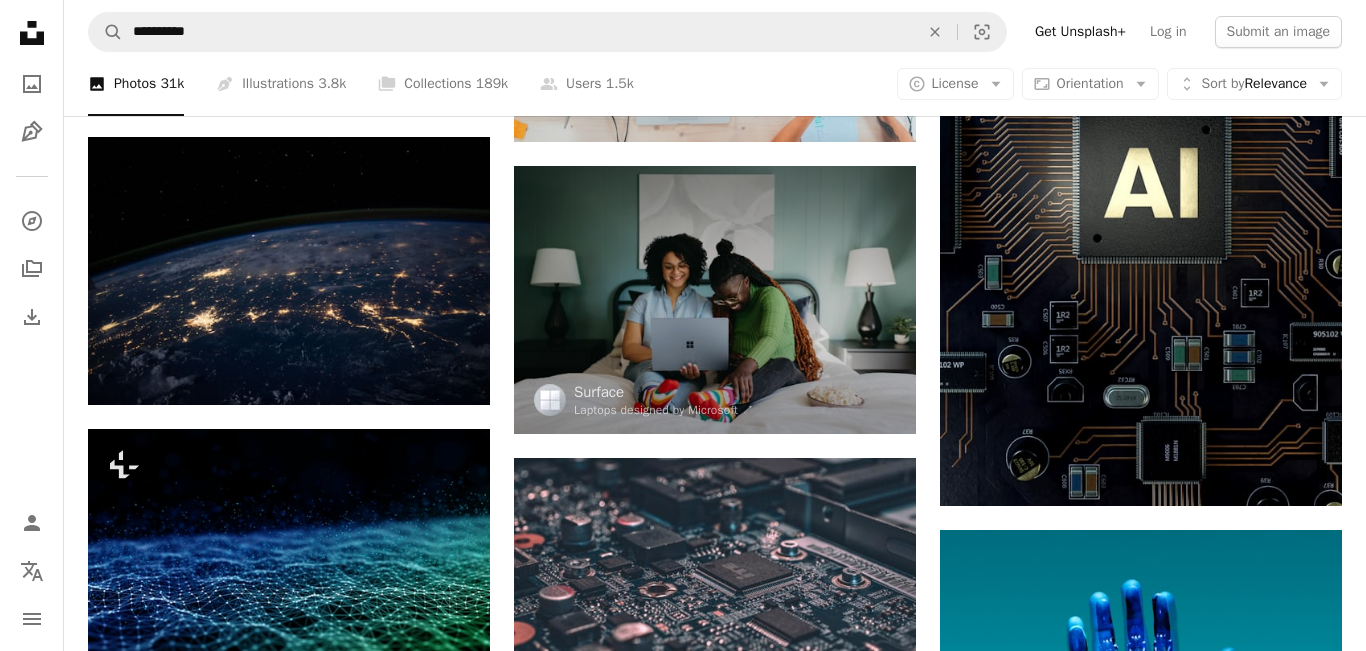 click on "An X shape Premium, ready to use images. Get unlimited access. A plus sign Members-only content added monthly A plus sign Unlimited royalty-free downloads A plus sign Illustrations  New A plus sign Enhanced legal protections – –––– – –––– – –––– – –––– ––––. Get  Unsplash+ –     –  –––– – ––– –––– –  –––– –– –     –  –––– – ––– –––– –  –––– ––" at bounding box center (683, 4547) 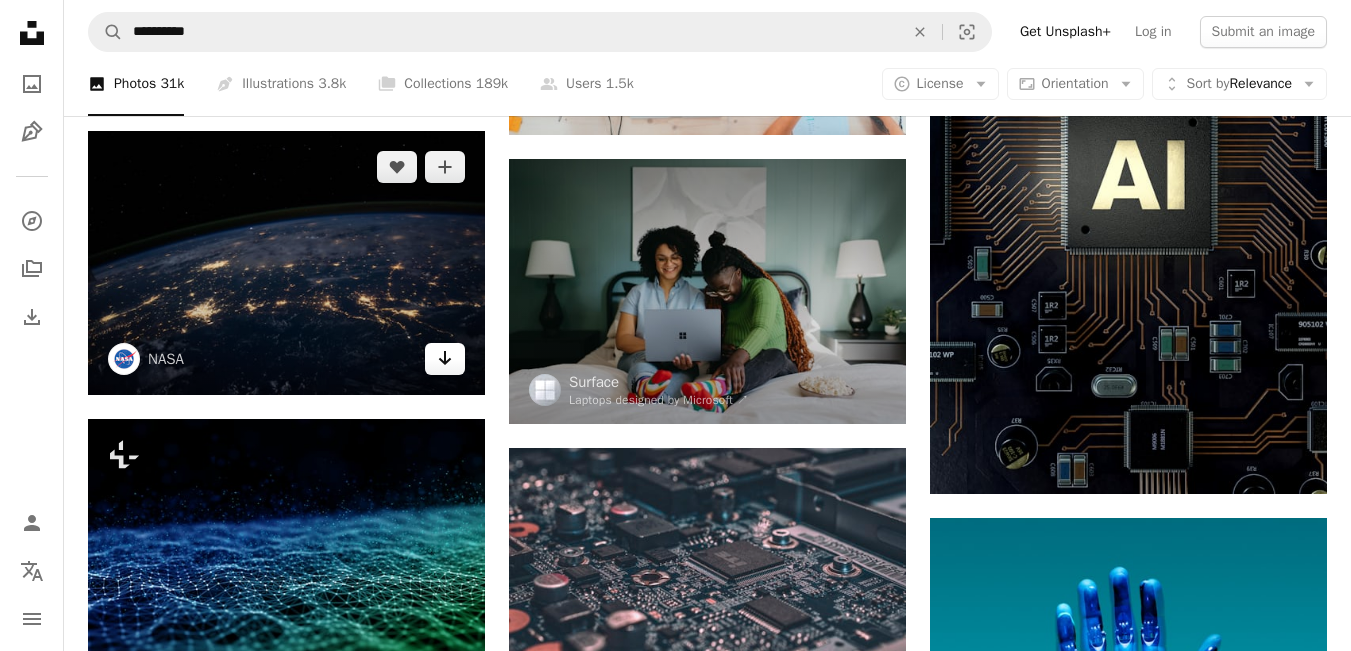 click 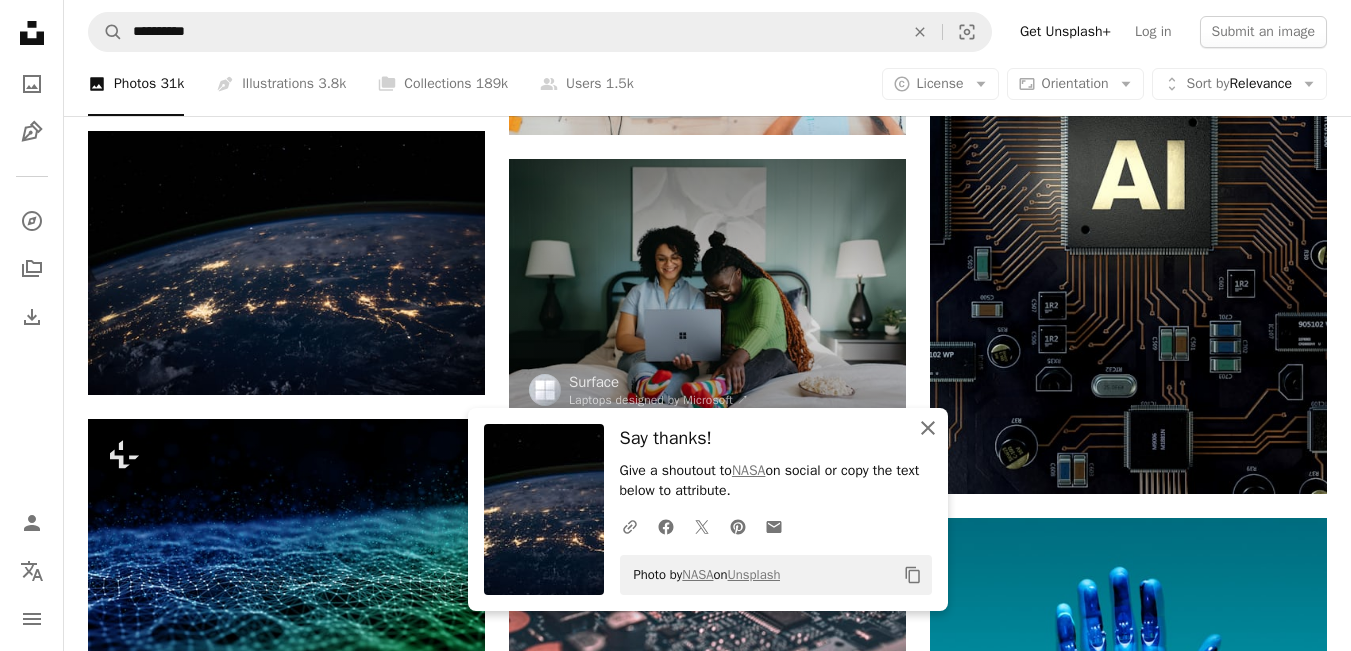 click 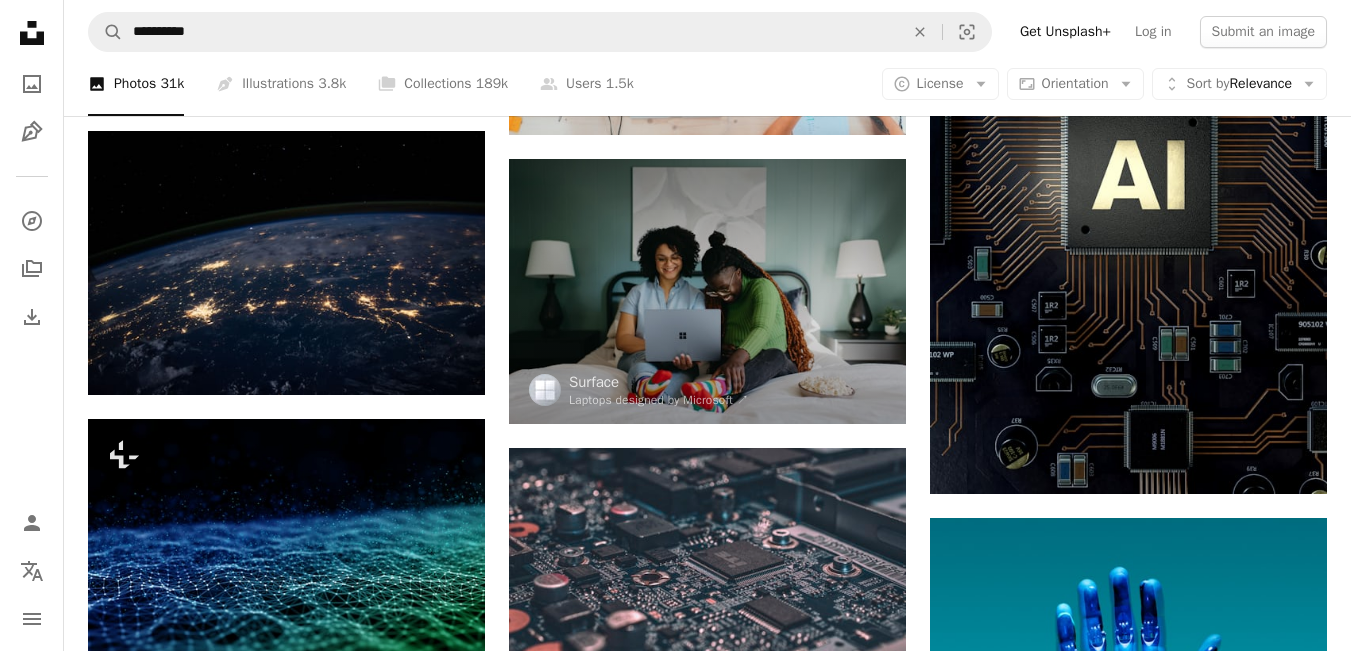 click on "Promoted A heart A plus sign Surface Laptops designed by Microsoft   ↗ Arrow pointing down A heart A plus sign Luca Bravo Arrow pointing down A heart A plus sign NASA Arrow pointing down Plus sign for Unsplash+ A heart A plus sign Getty Images For  Unsplash+ A lock   Download Plus sign for Unsplash+ A heart A plus sign Getty Images For  Unsplash+ A lock   Download Promoted Collaboration with   Nathan Dumlao A heart A plus sign Square Payments made easy   ↗ Arrow pointing down A heart A plus sign Ilya Pavlov Arrow pointing down A heart A plus sign ThisisEngineering Arrow pointing down A heart A plus sign Carlos Muza Arrow pointing down Plus sign for Unsplash+ A heart A plus sign Planet Volumes For  Unsplash+ A lock   Download Plus sign for Unsplash+ A heart A plus sign Getty Images For  Unsplash+ A lock   Download A heart A plus sign fabio Available for hire A checkmark inside of a circle Arrow pointing down A heart A plus sign Christina @ wocintechchat.com Arrow pointing down Plus sign for Unsplash+ For" at bounding box center [707, 1861] 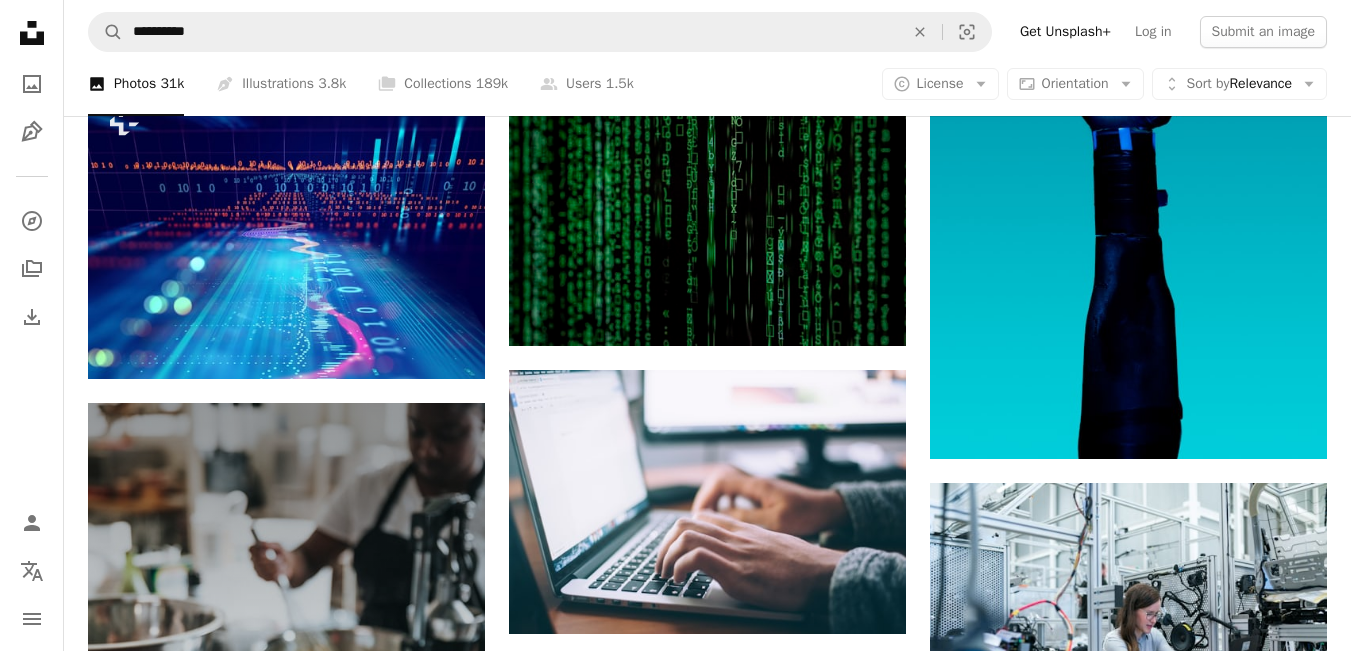 scroll, scrollTop: 1400, scrollLeft: 0, axis: vertical 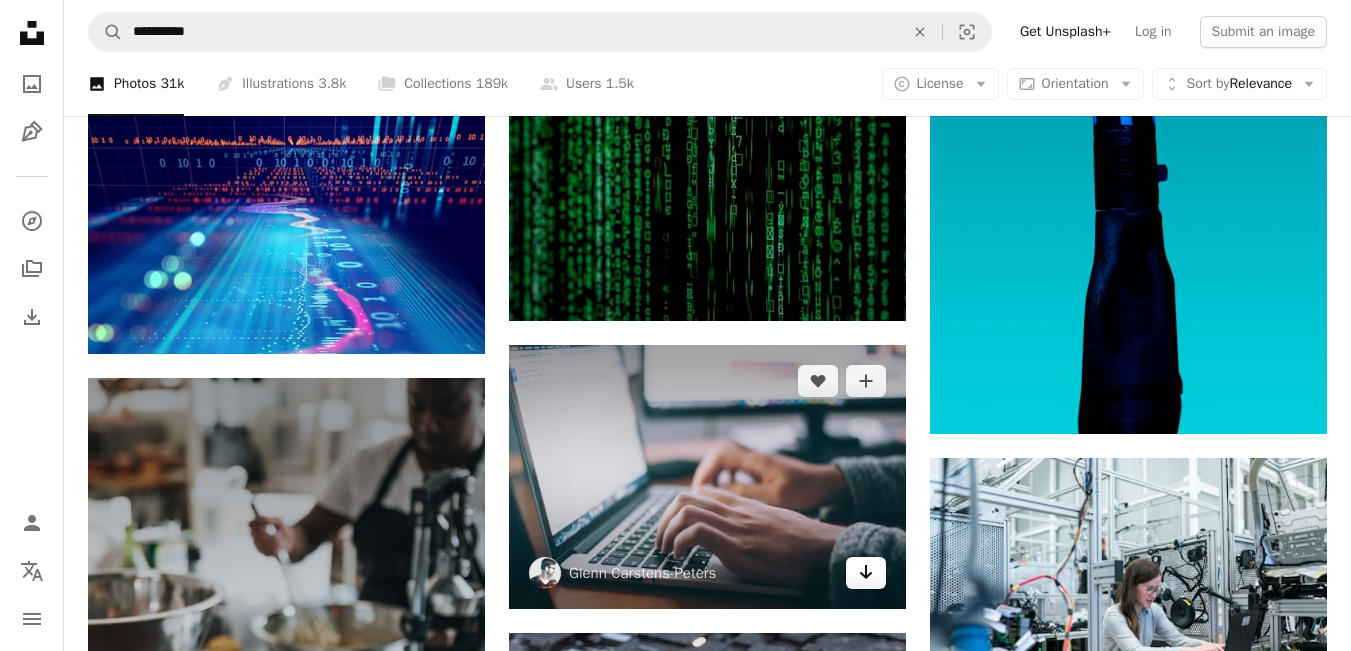 click on "Arrow pointing down" at bounding box center (866, 573) 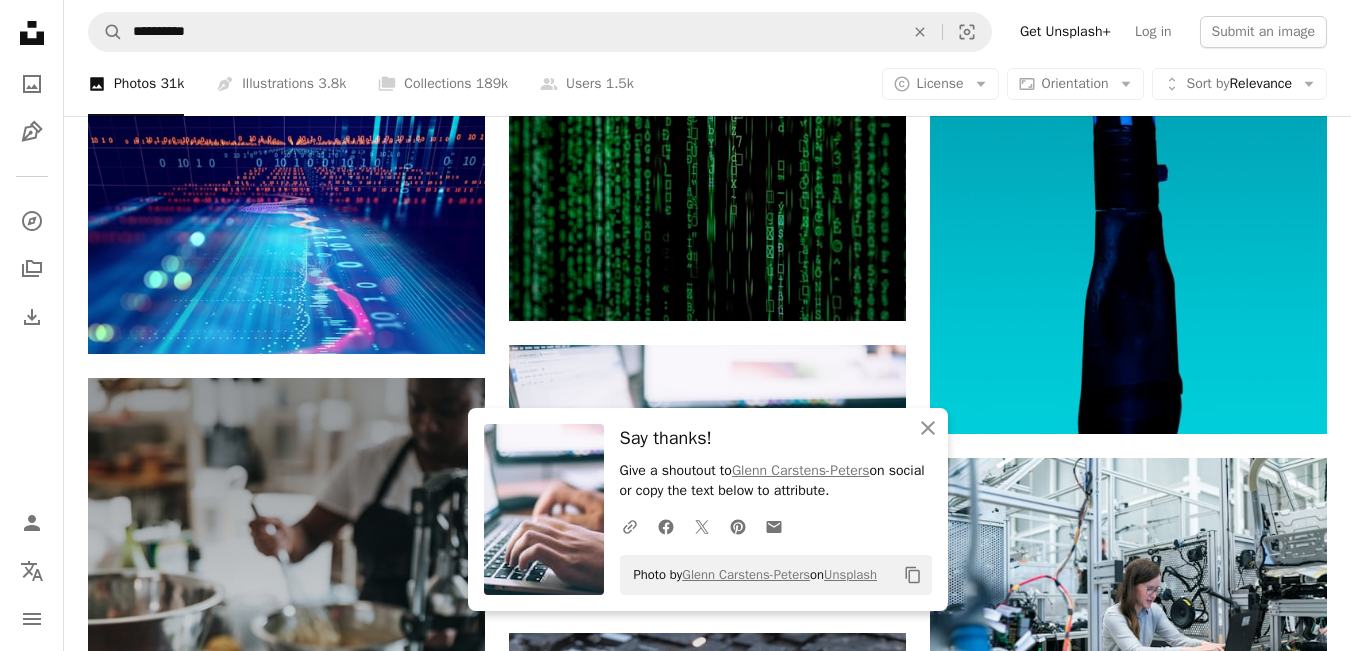 click on "Promoted A heart A plus sign Surface Laptops designed by Microsoft   ↗ Arrow pointing down A heart A plus sign Luca Bravo Arrow pointing down A heart A plus sign NASA Arrow pointing down Plus sign for Unsplash+ A heart A plus sign Getty Images For  Unsplash+ A lock   Download Plus sign for Unsplash+ A heart A plus sign Getty Images For  Unsplash+ A lock   Download Promoted Collaboration with   Nathan Dumlao A heart A plus sign Square Payments made easy   ↗ Arrow pointing down A heart A plus sign Ilya Pavlov Arrow pointing down A heart A plus sign ThisisEngineering Arrow pointing down A heart A plus sign Carlos Muza Arrow pointing down Plus sign for Unsplash+ A heart A plus sign Planet Volumes For  Unsplash+ A lock   Download Plus sign for Unsplash+ A heart A plus sign Getty Images For  Unsplash+ A lock   Download A heart A plus sign fabio Available for hire A checkmark inside of a circle Arrow pointing down A heart A plus sign Christina @ wocintechchat.com Arrow pointing down Plus sign for Unsplash+ For" at bounding box center [707, 1181] 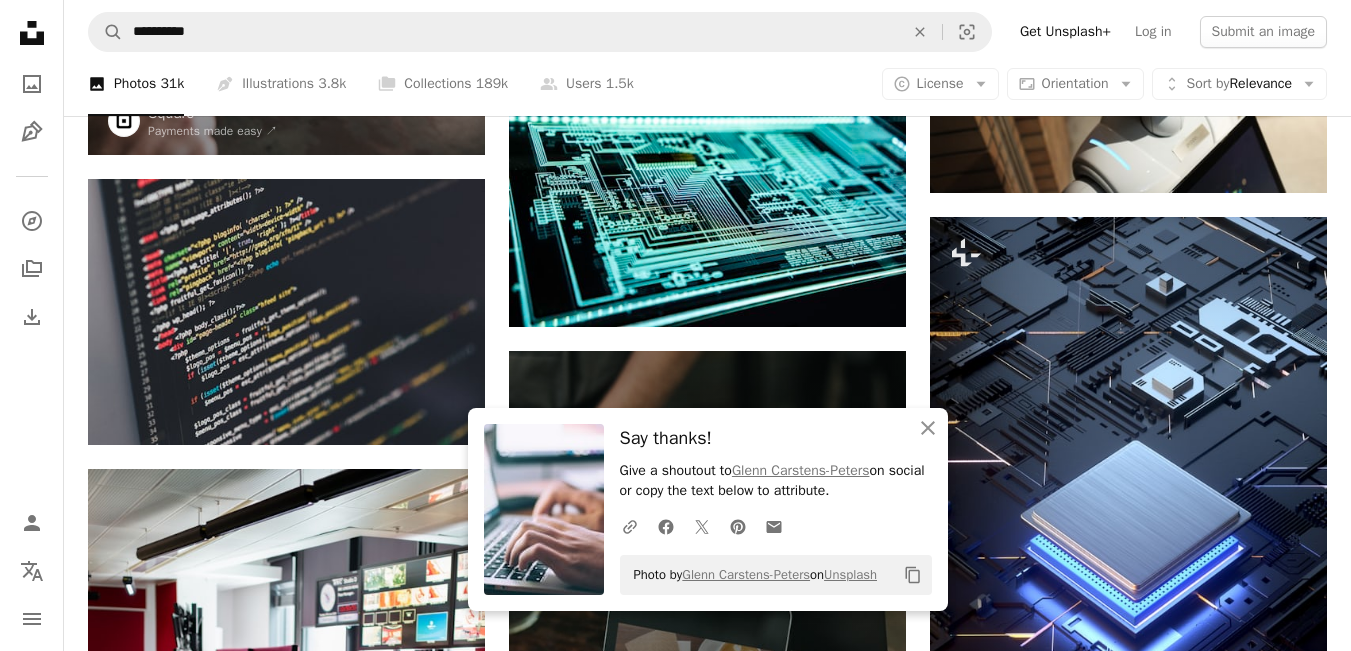 scroll, scrollTop: 2240, scrollLeft: 0, axis: vertical 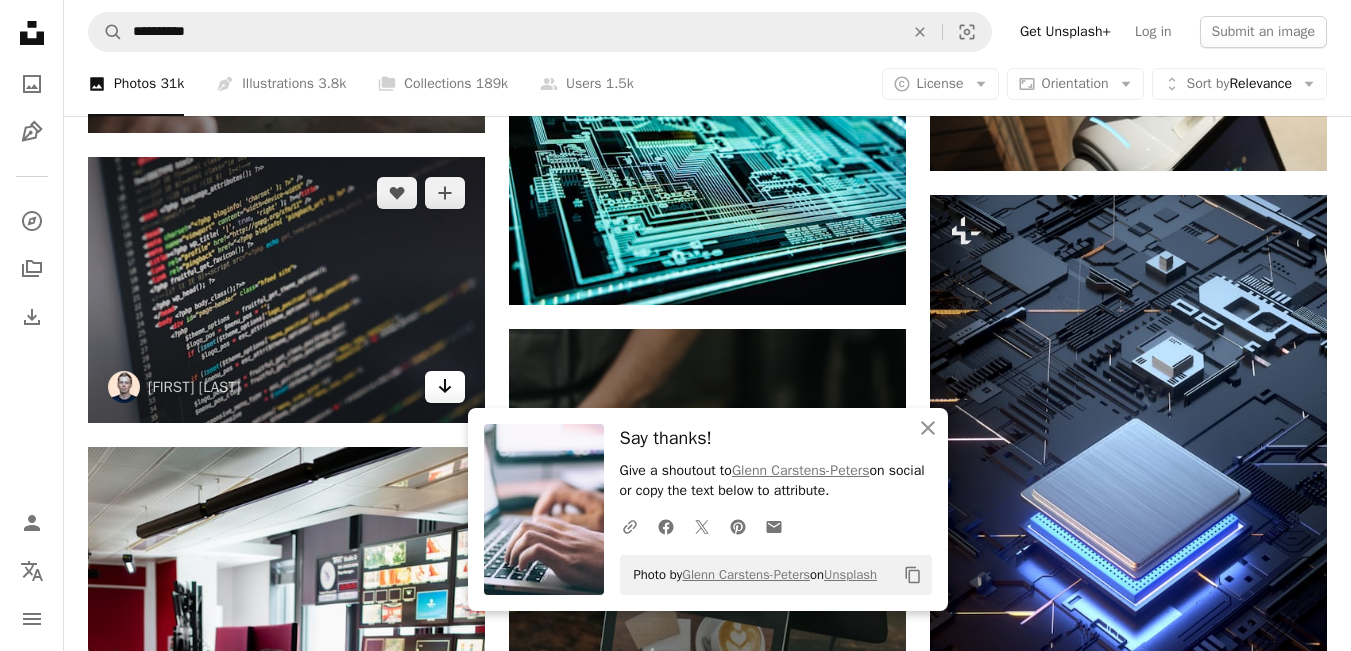 click on "Arrow pointing down" 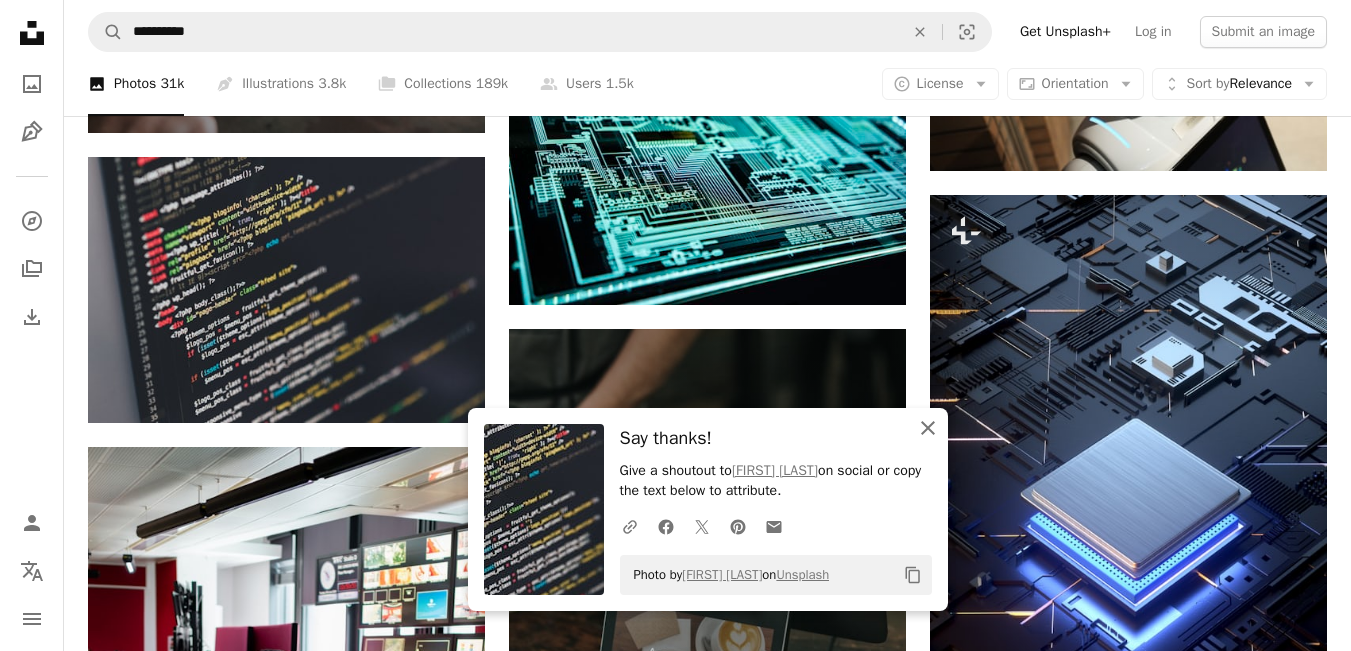 click on "An X shape" 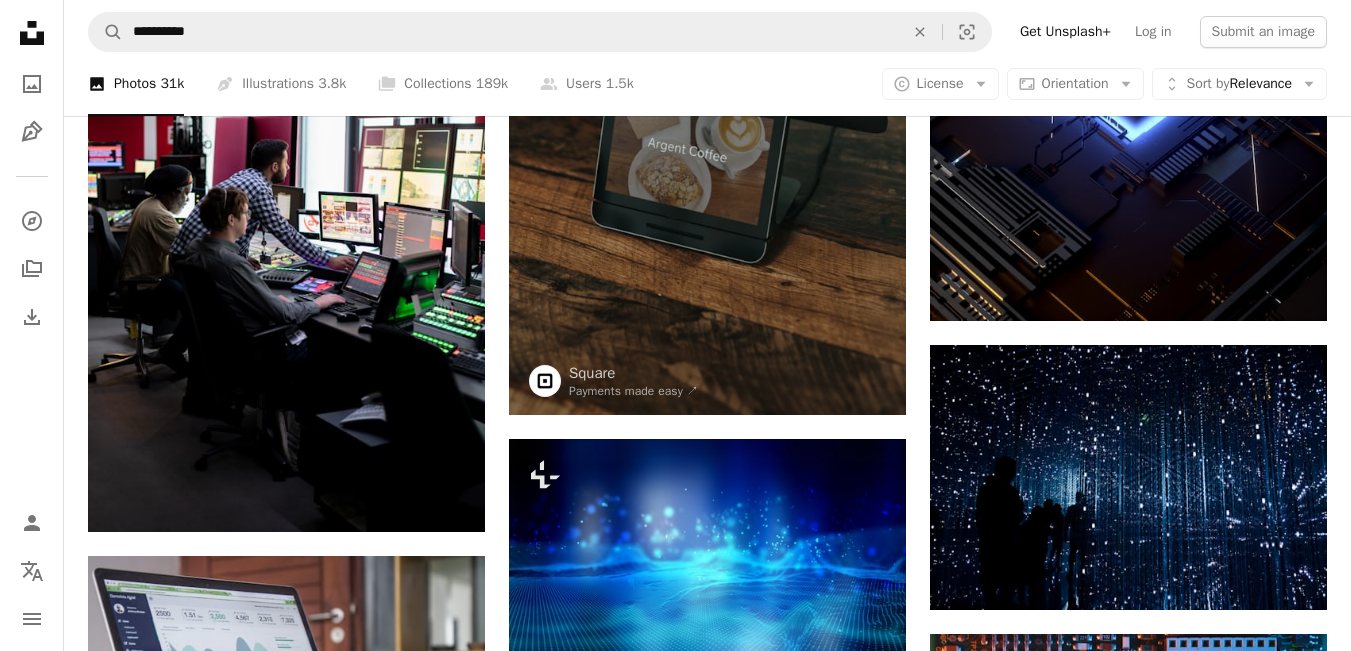 scroll, scrollTop: 2600, scrollLeft: 0, axis: vertical 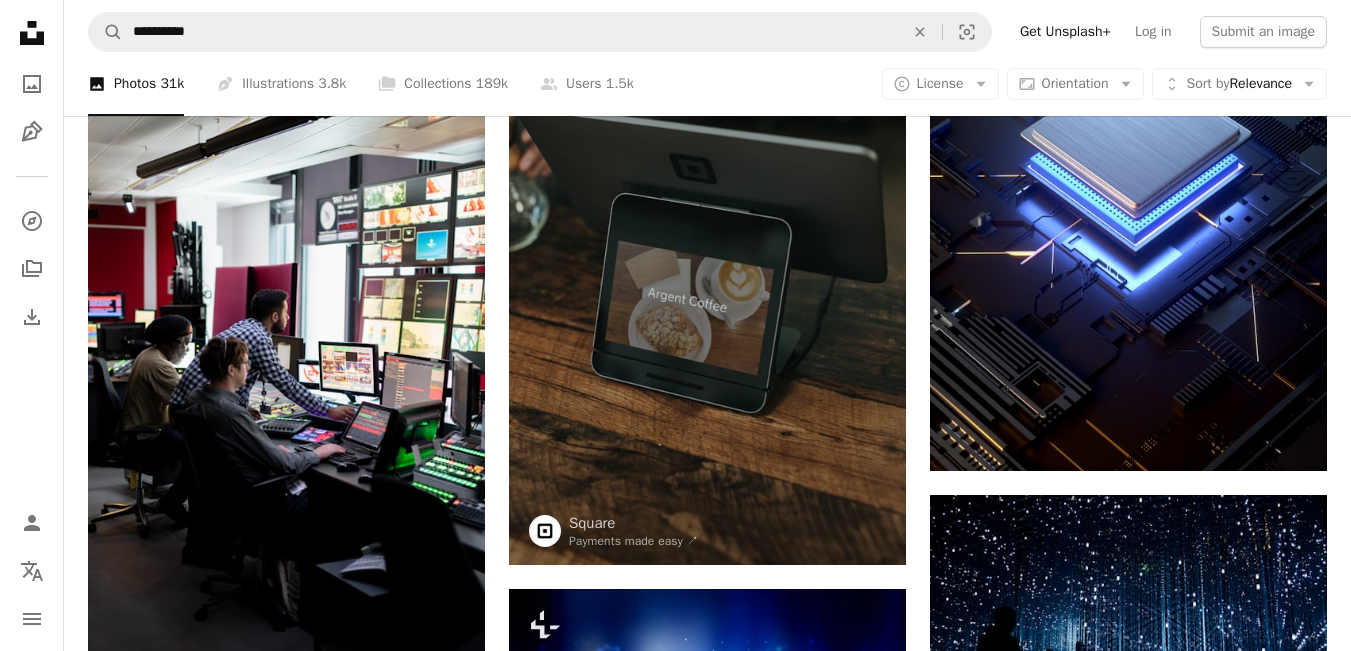 click on "Promoted A heart A plus sign Surface Laptops designed by Microsoft   ↗ Arrow pointing down A heart A plus sign Luca Bravo Arrow pointing down A heart A plus sign NASA Arrow pointing down Plus sign for Unsplash+ A heart A plus sign Getty Images For  Unsplash+ A lock   Download Plus sign for Unsplash+ A heart A plus sign Getty Images For  Unsplash+ A lock   Download Promoted Collaboration with   Nathan Dumlao A heart A plus sign Square Payments made easy   ↗ Arrow pointing down A heart A plus sign Ilya Pavlov Arrow pointing down A heart A plus sign ThisisEngineering Arrow pointing down A heart A plus sign Carlos Muza Arrow pointing down Plus sign for Unsplash+ A heart A plus sign Planet Volumes For  Unsplash+ A lock   Download Plus sign for Unsplash+ A heart A plus sign Getty Images For  Unsplash+ A lock   Download A heart A plus sign fabio Available for hire A checkmark inside of a circle Arrow pointing down A heart A plus sign Christina @ wocintechchat.com Arrow pointing down Plus sign for Unsplash+ For" at bounding box center (707, 1110) 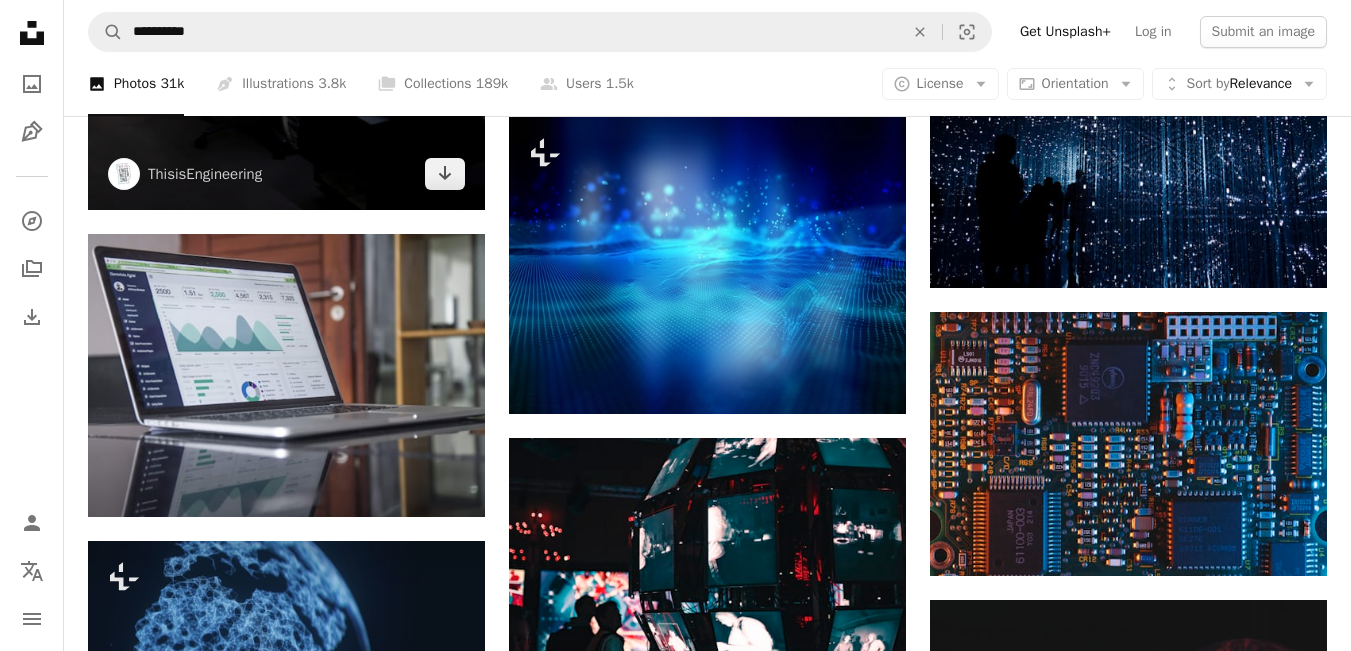scroll, scrollTop: 3120, scrollLeft: 0, axis: vertical 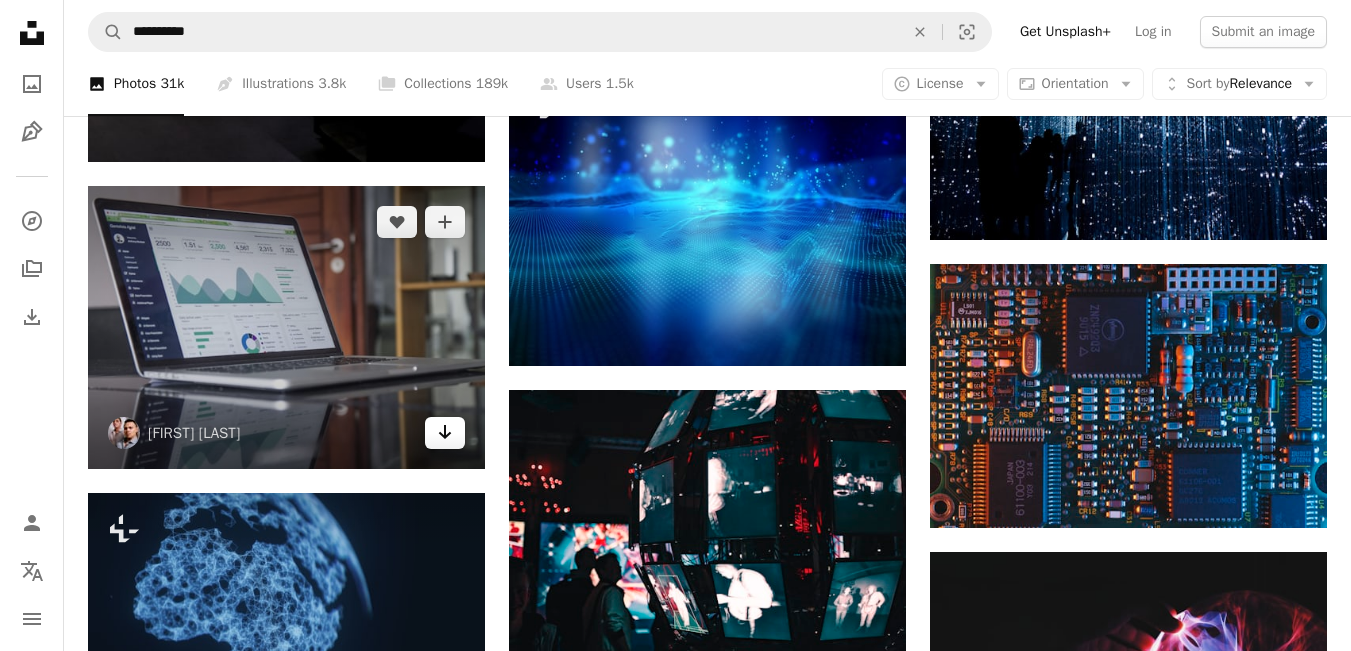 click on "Arrow pointing down" 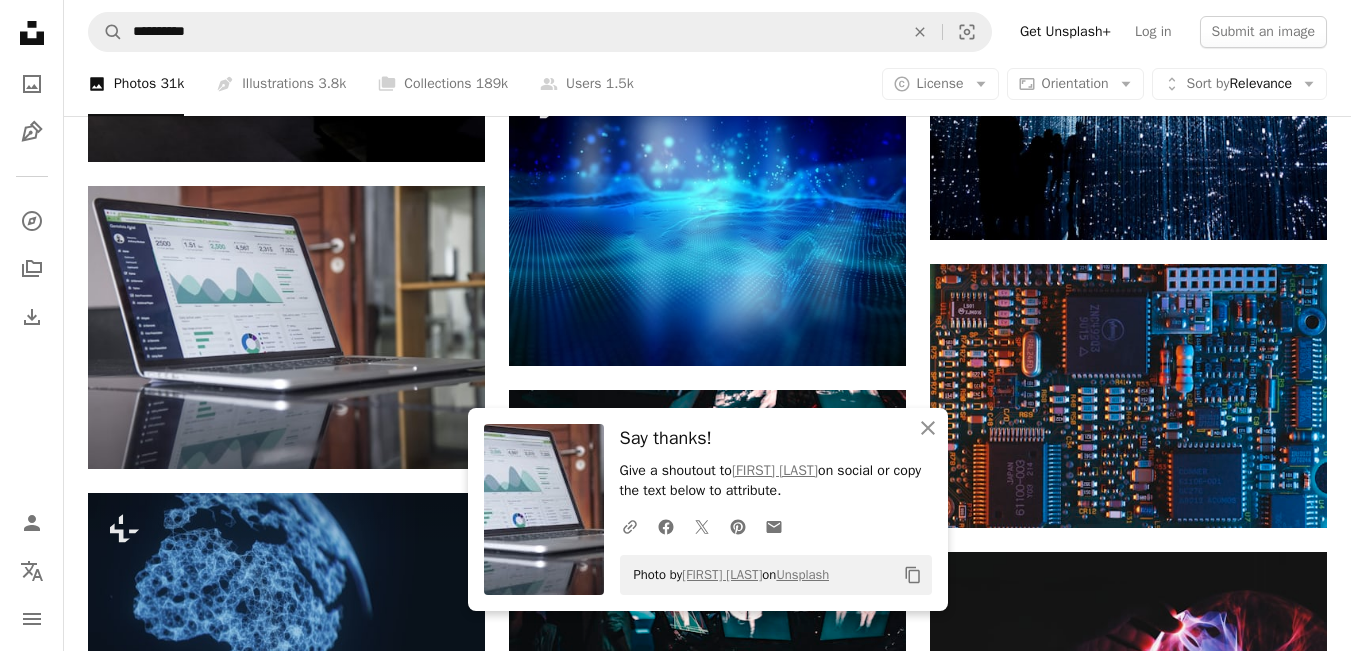 click on "Promoted A heart A plus sign Surface Laptops designed by Microsoft   ↗ Arrow pointing down A heart A plus sign Luca Bravo Arrow pointing down A heart A plus sign NASA Arrow pointing down Plus sign for Unsplash+ A heart A plus sign Getty Images For  Unsplash+ A lock   Download Plus sign for Unsplash+ A heart A plus sign Getty Images For  Unsplash+ A lock   Download Promoted Collaboration with   Nathan Dumlao A heart A plus sign Square Payments made easy   ↗ Arrow pointing down A heart A plus sign Ilya Pavlov Arrow pointing down A heart A plus sign ThisisEngineering Arrow pointing down A heart A plus sign Carlos Muza Arrow pointing down Plus sign for Unsplash+ A heart A plus sign Planet Volumes For  Unsplash+ A lock   Download Plus sign for Unsplash+ A heart A plus sign Getty Images For  Unsplash+ A lock   Download A heart A plus sign fabio Available for hire A checkmark inside of a circle Arrow pointing down A heart A plus sign Christina @ wocintechchat.com Arrow pointing down Plus sign for Unsplash+ For" at bounding box center (707, 589) 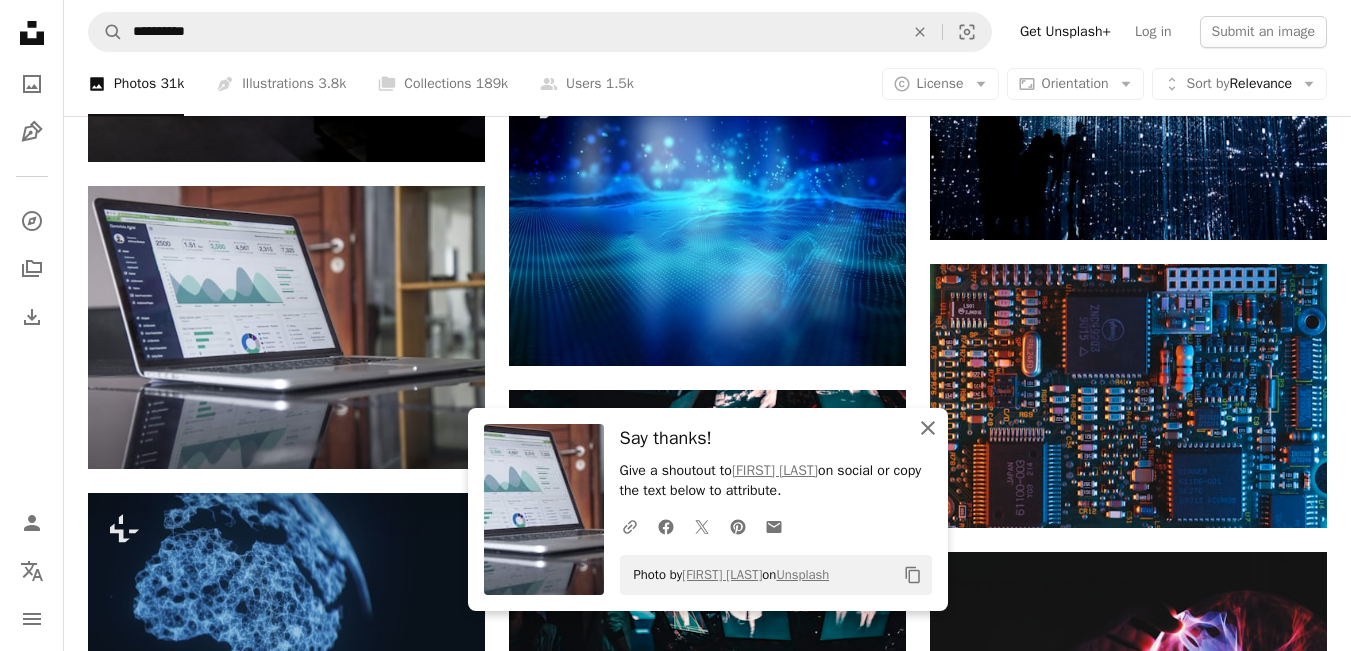 click on "An X shape" 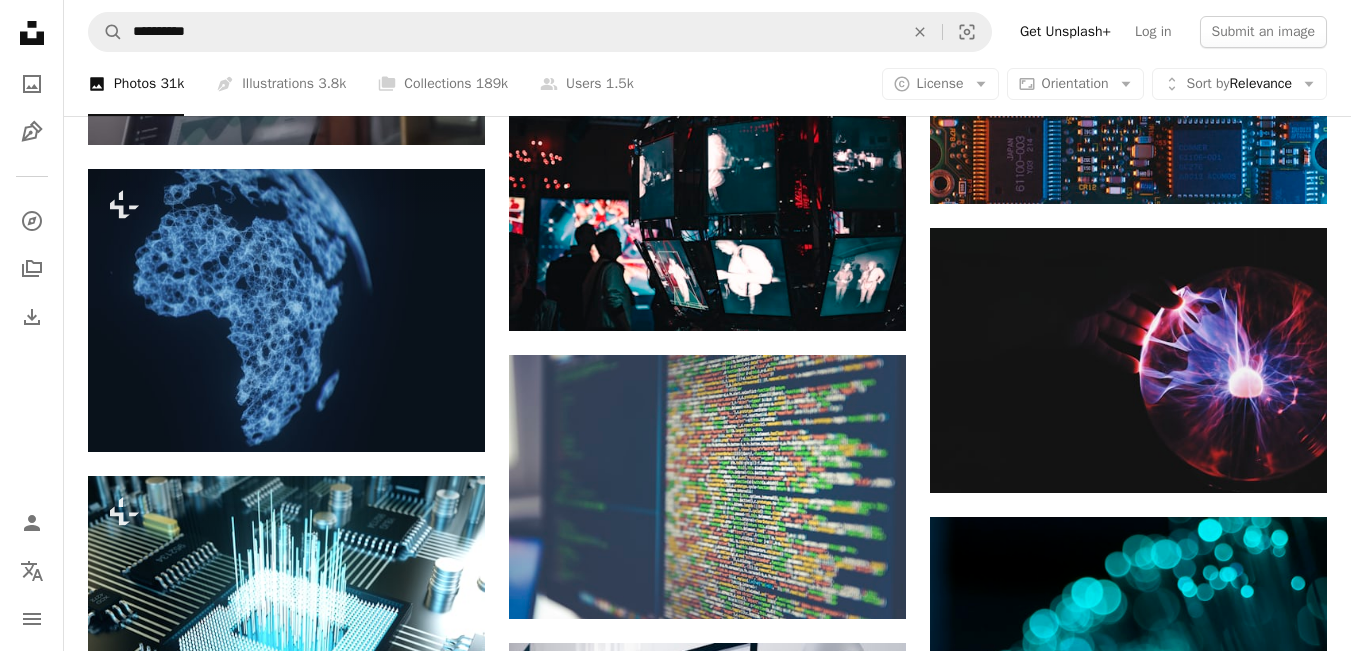 scroll, scrollTop: 3440, scrollLeft: 0, axis: vertical 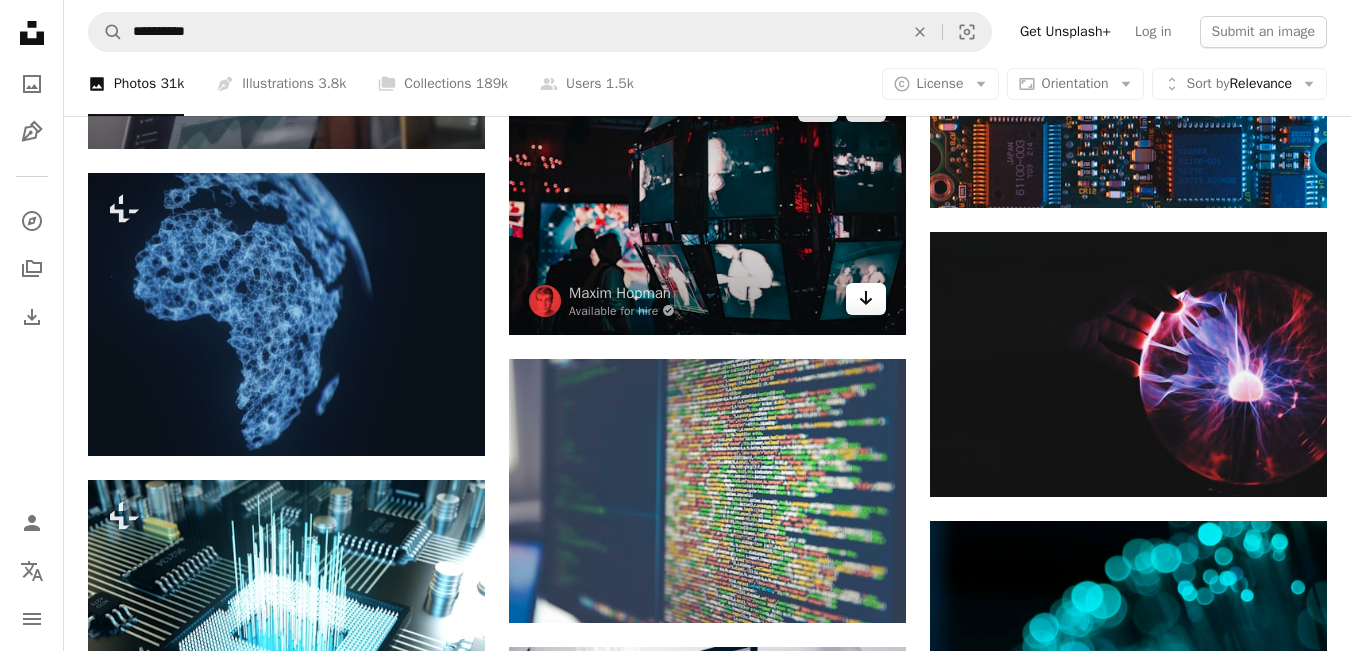 click 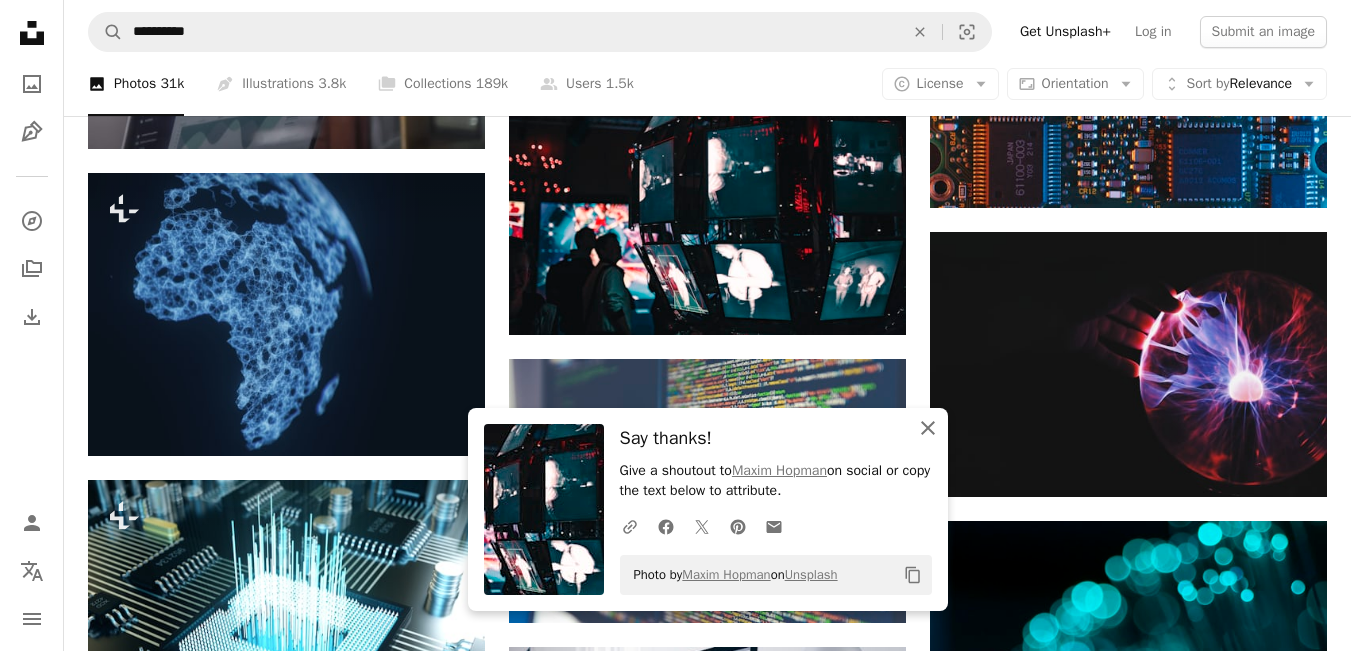click on "An X shape" 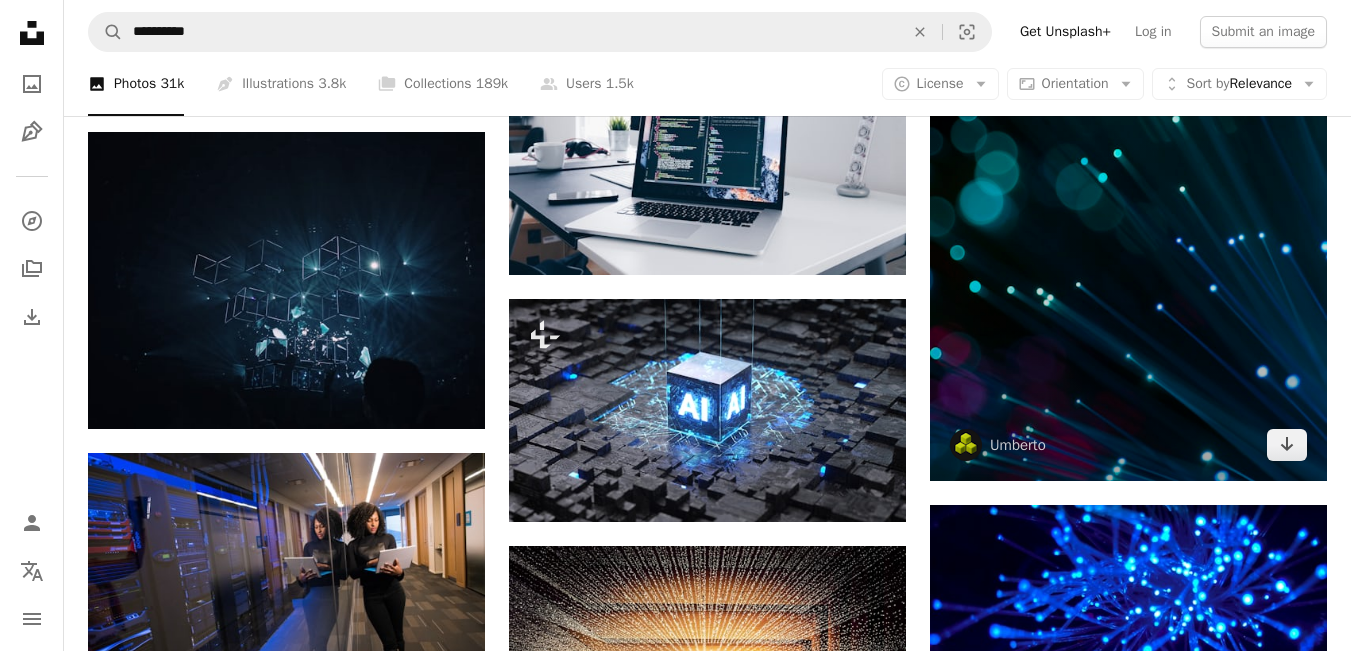 scroll, scrollTop: 4080, scrollLeft: 0, axis: vertical 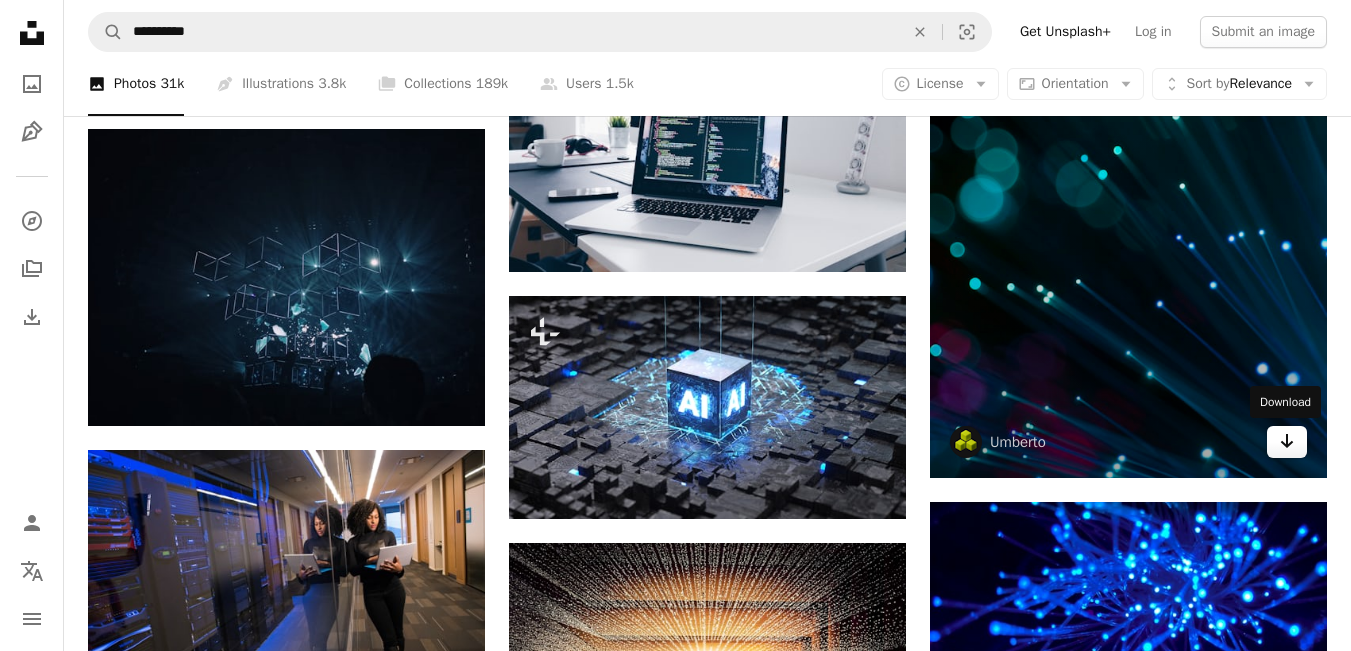 click on "Arrow pointing down" 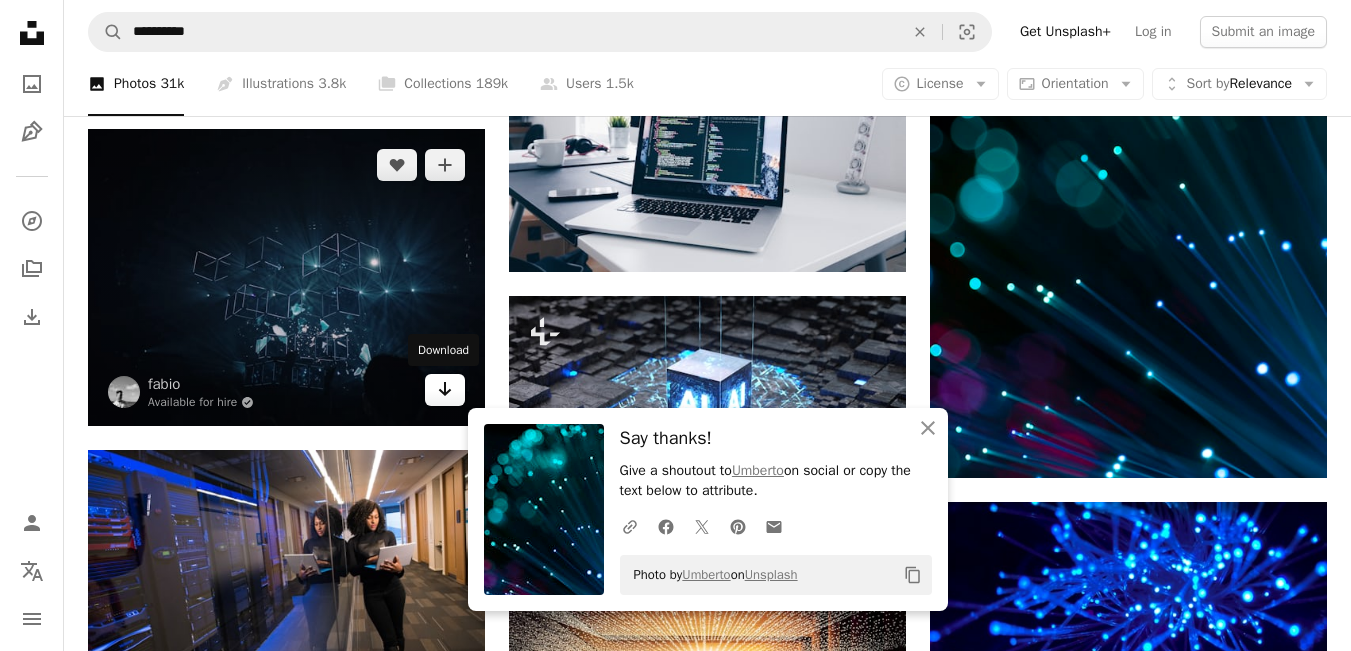 click on "Arrow pointing down" 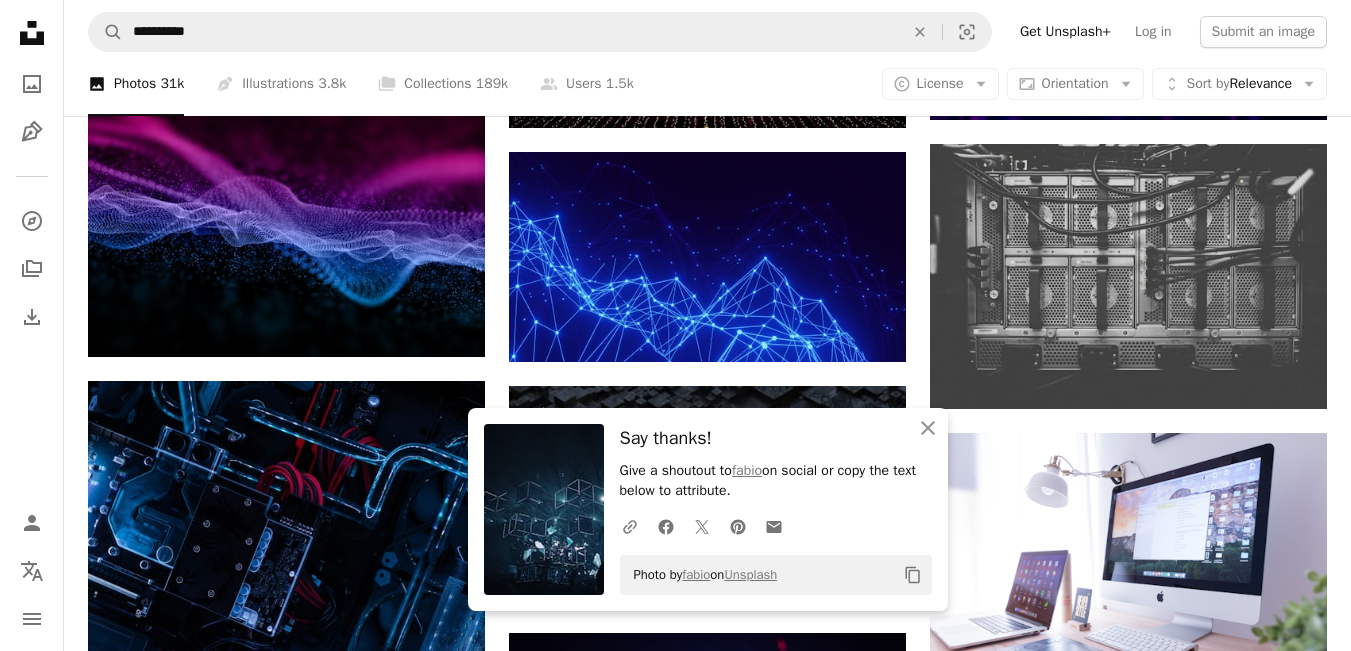 scroll, scrollTop: 4800, scrollLeft: 0, axis: vertical 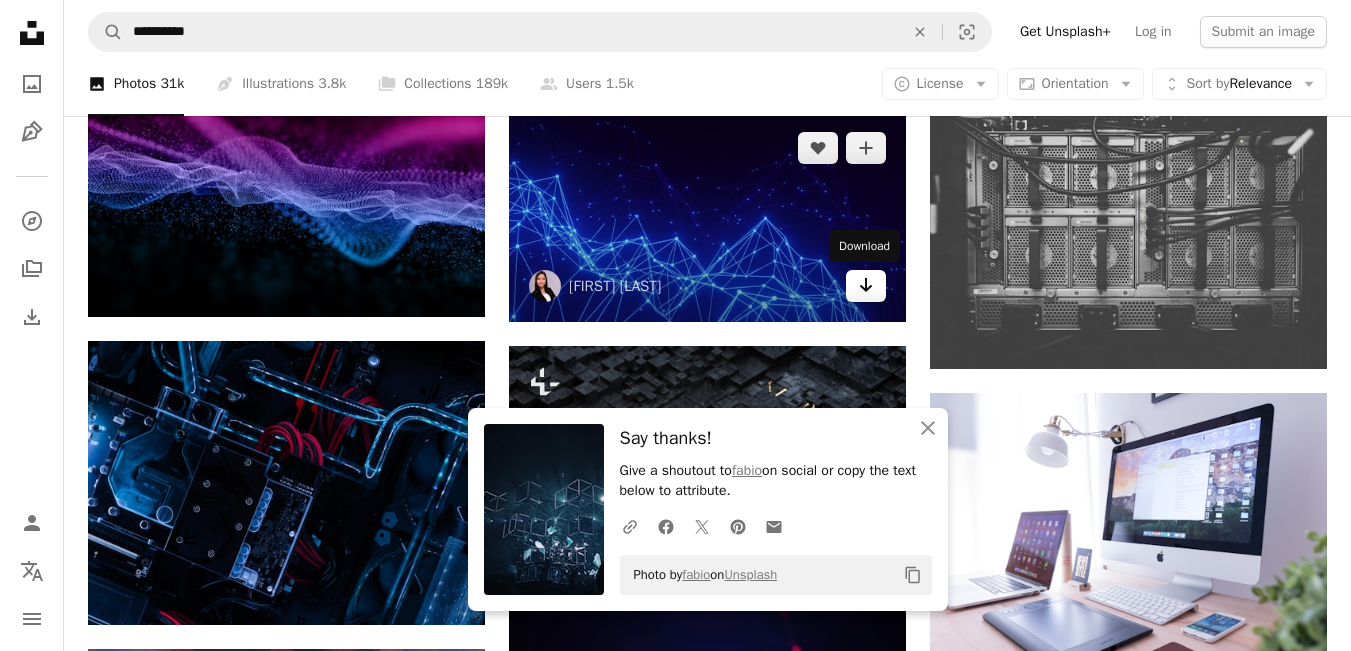 click 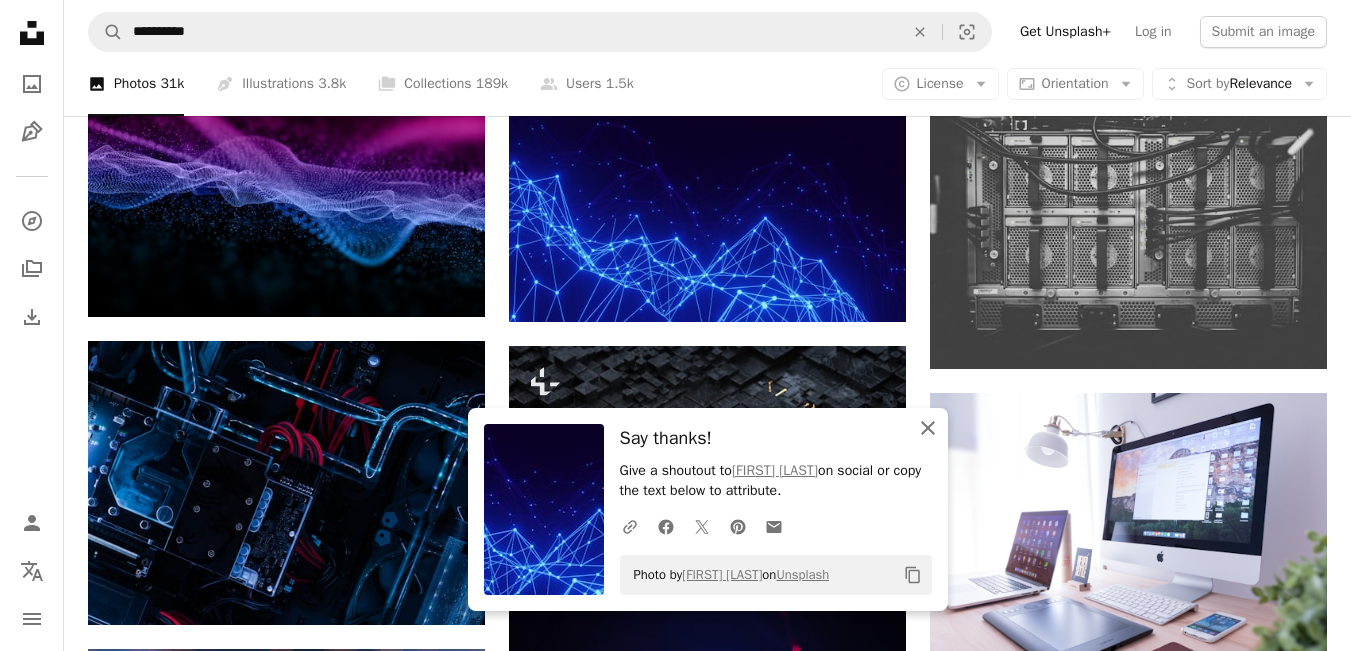 click on "An X shape" 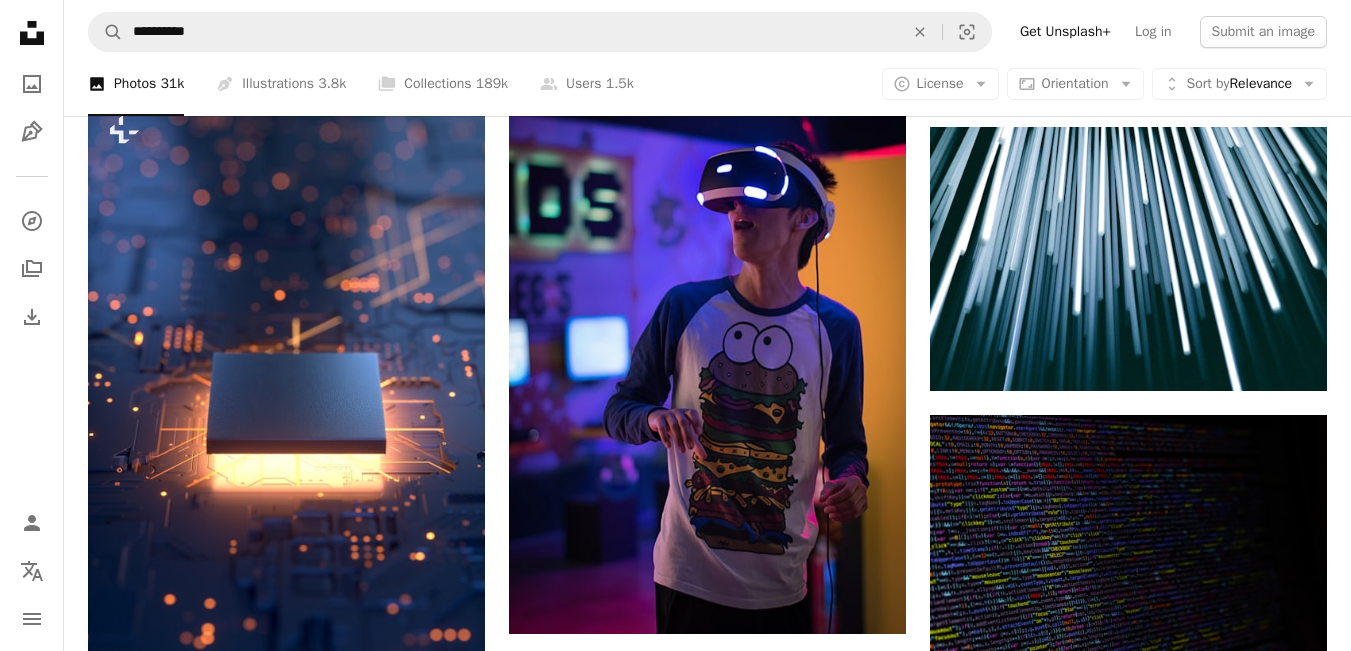 scroll, scrollTop: 5360, scrollLeft: 0, axis: vertical 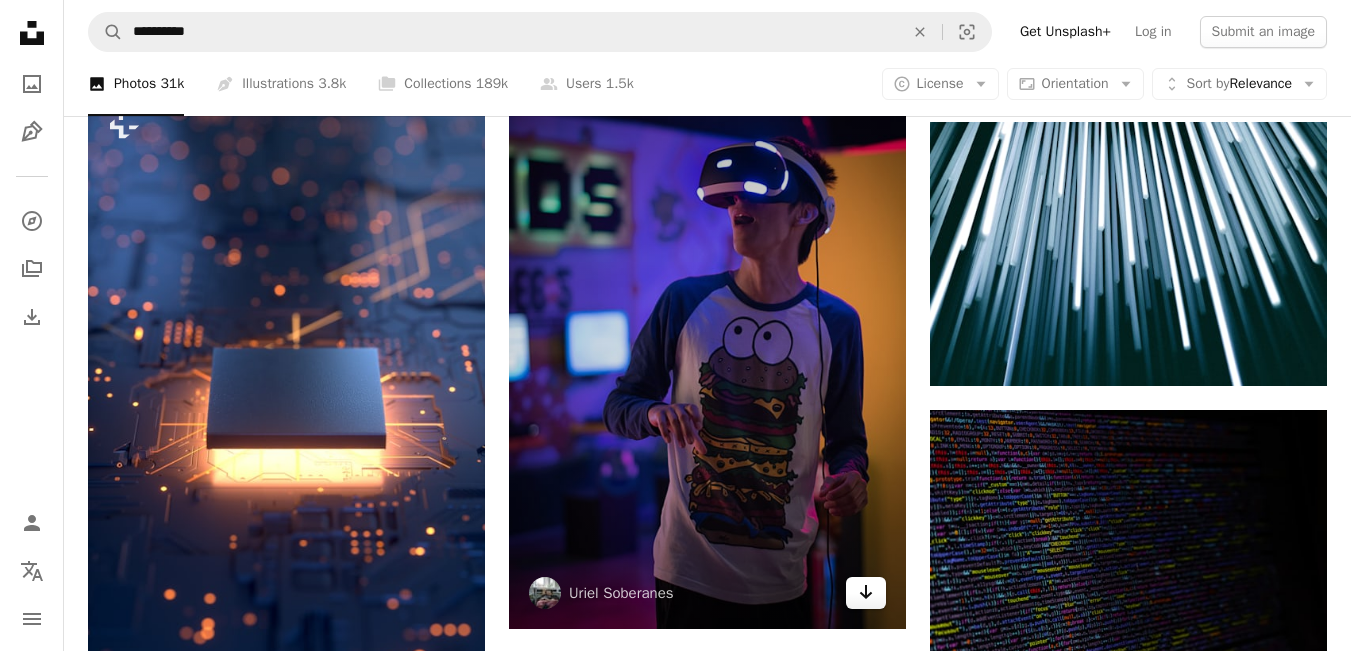 click on "Arrow pointing down" 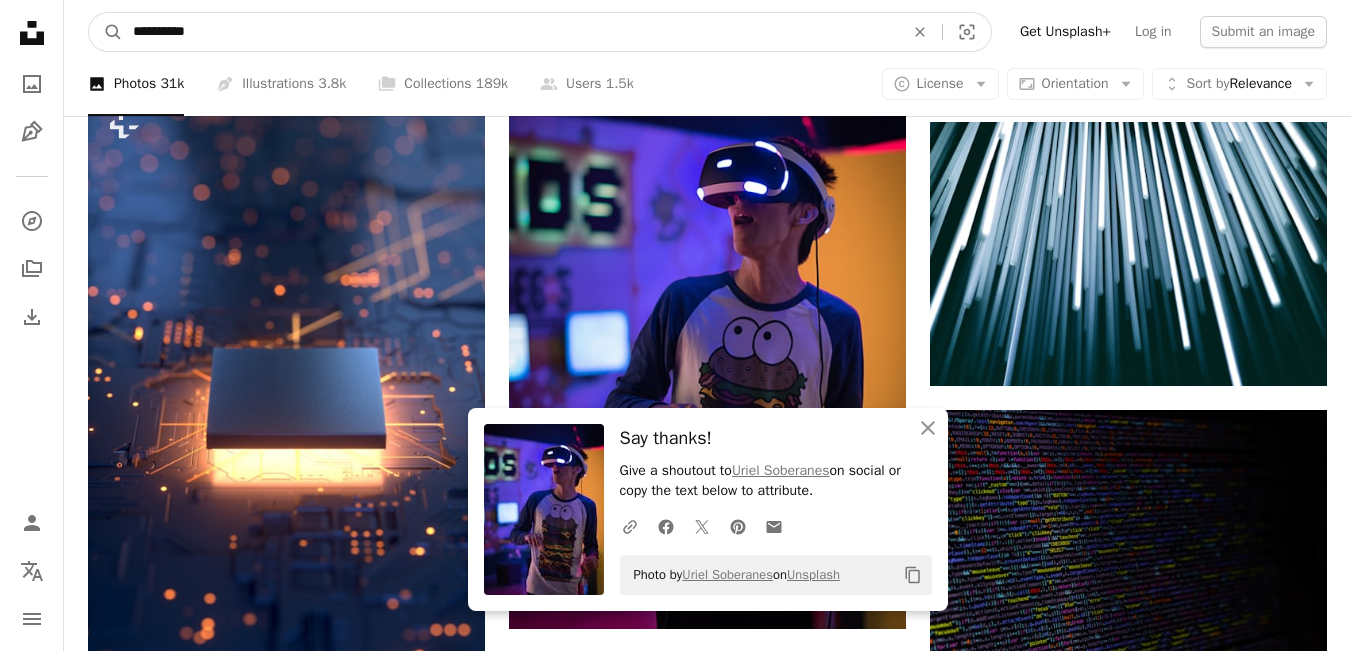 click on "**********" at bounding box center (510, 32) 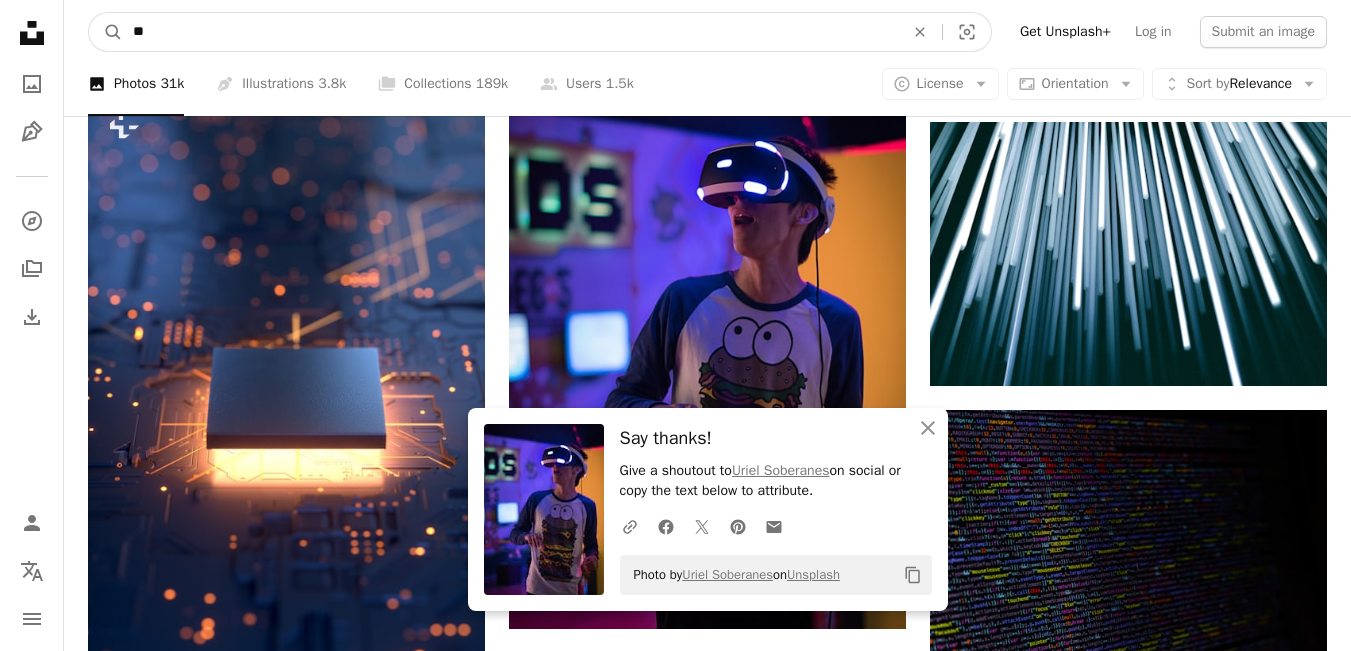 type on "*" 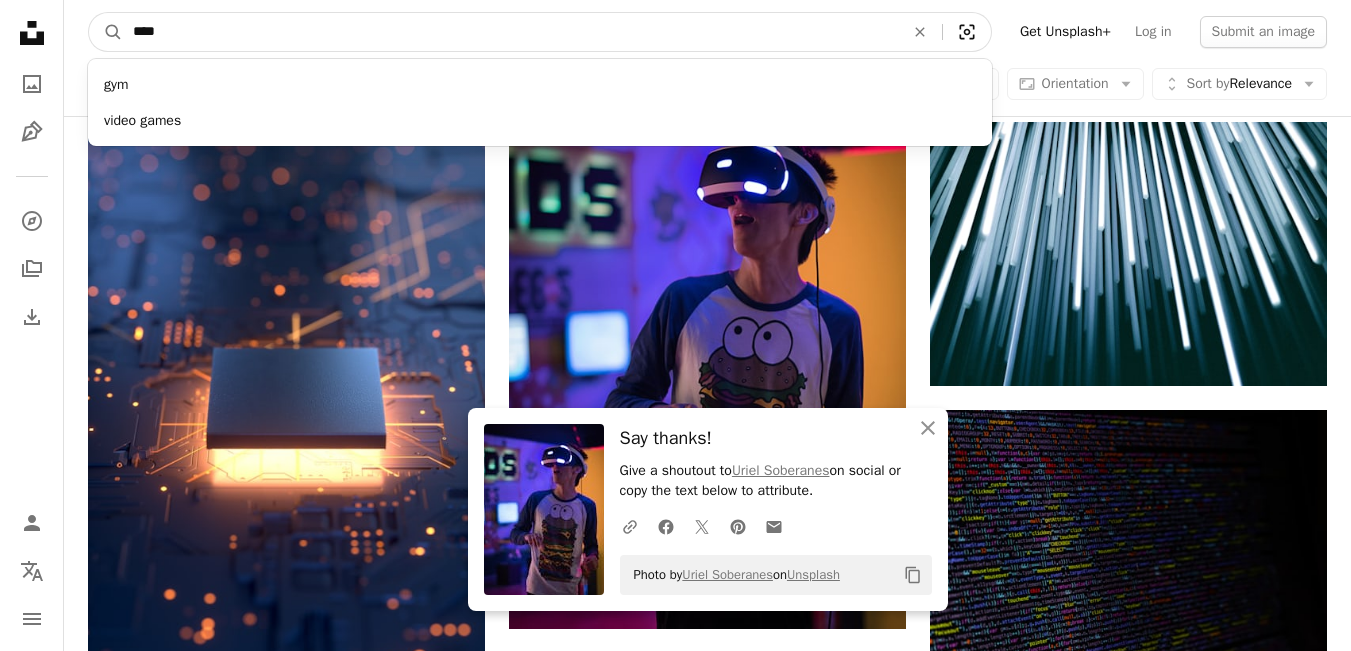 click 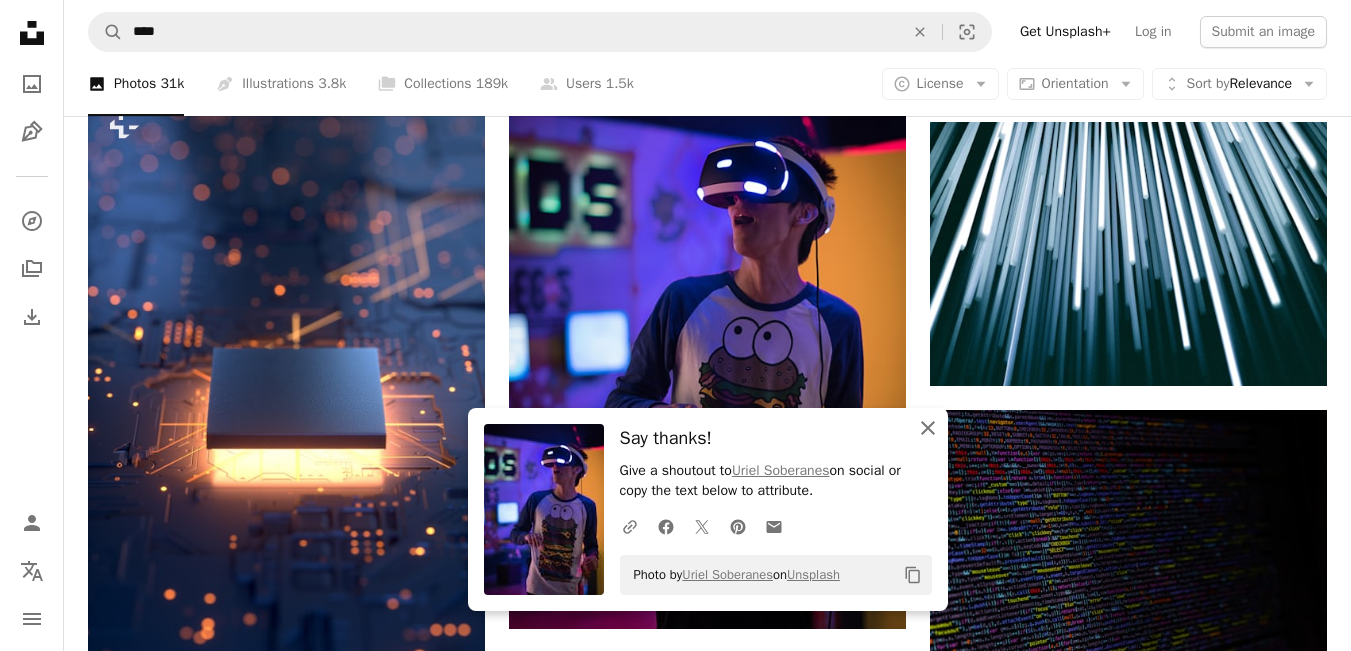 click on "An X shape" 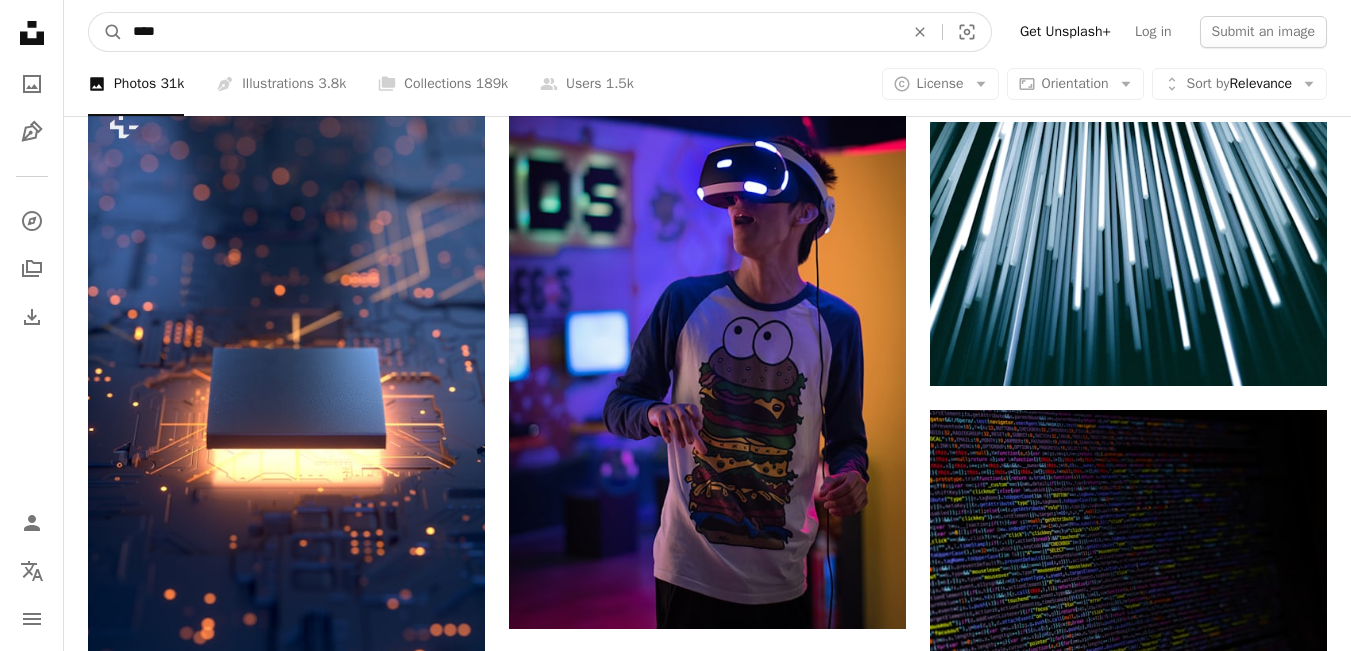 click on "****" at bounding box center (510, 32) 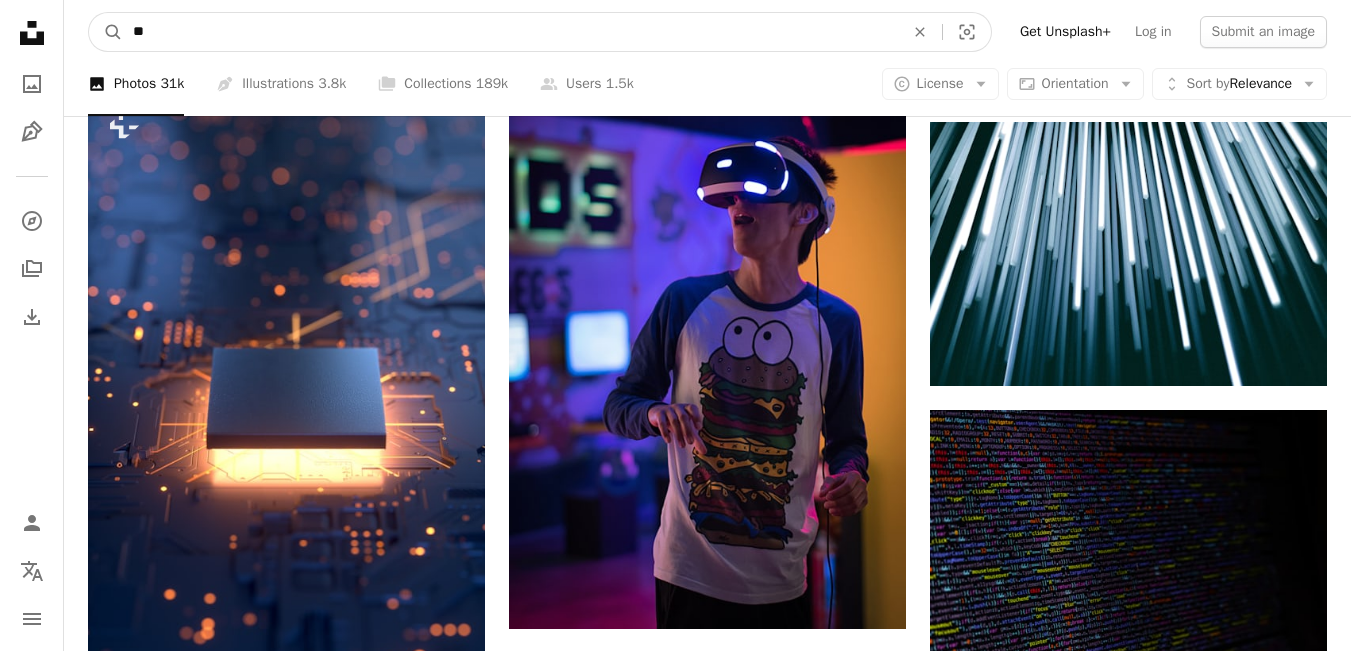 type on "*" 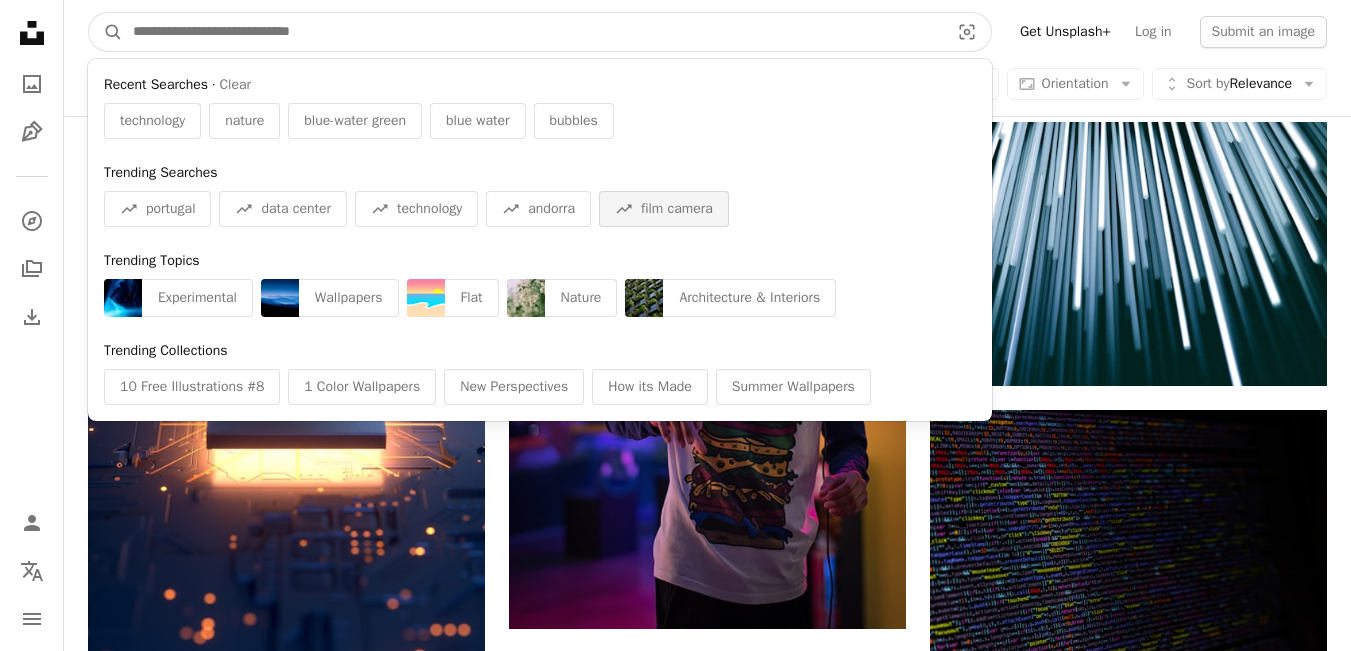 type 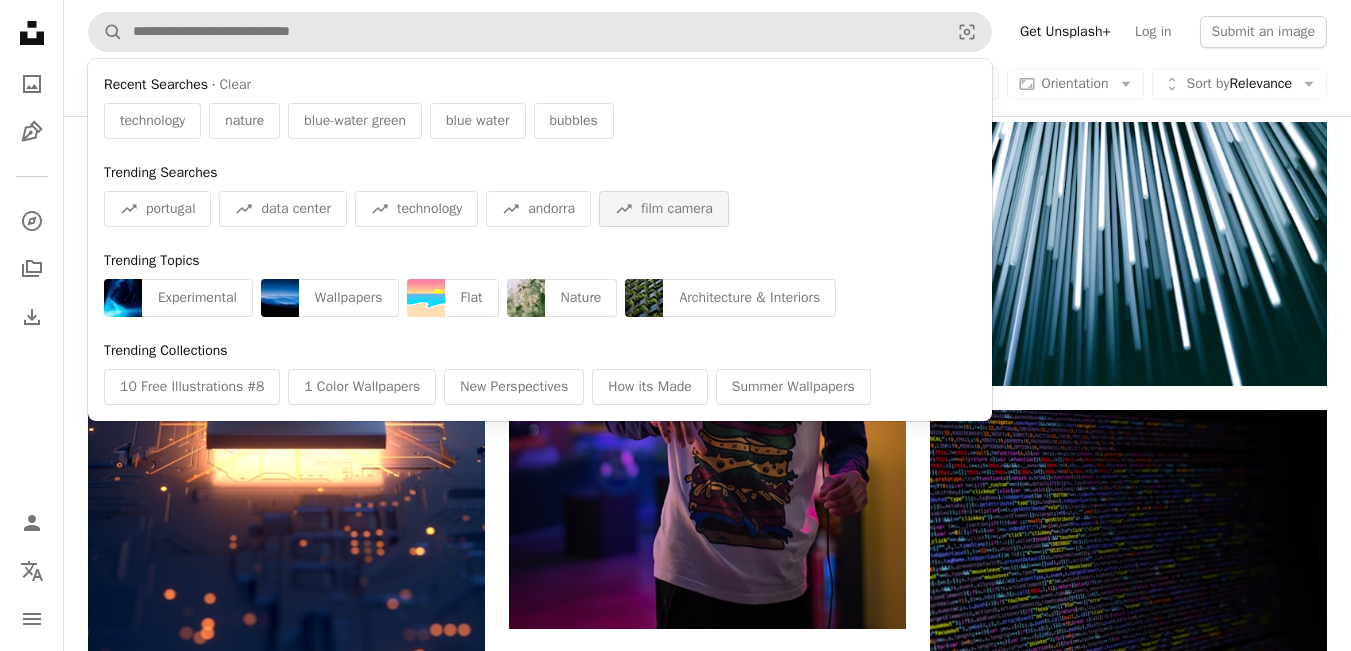 click on "A trend sign film camera" at bounding box center (664, 209) 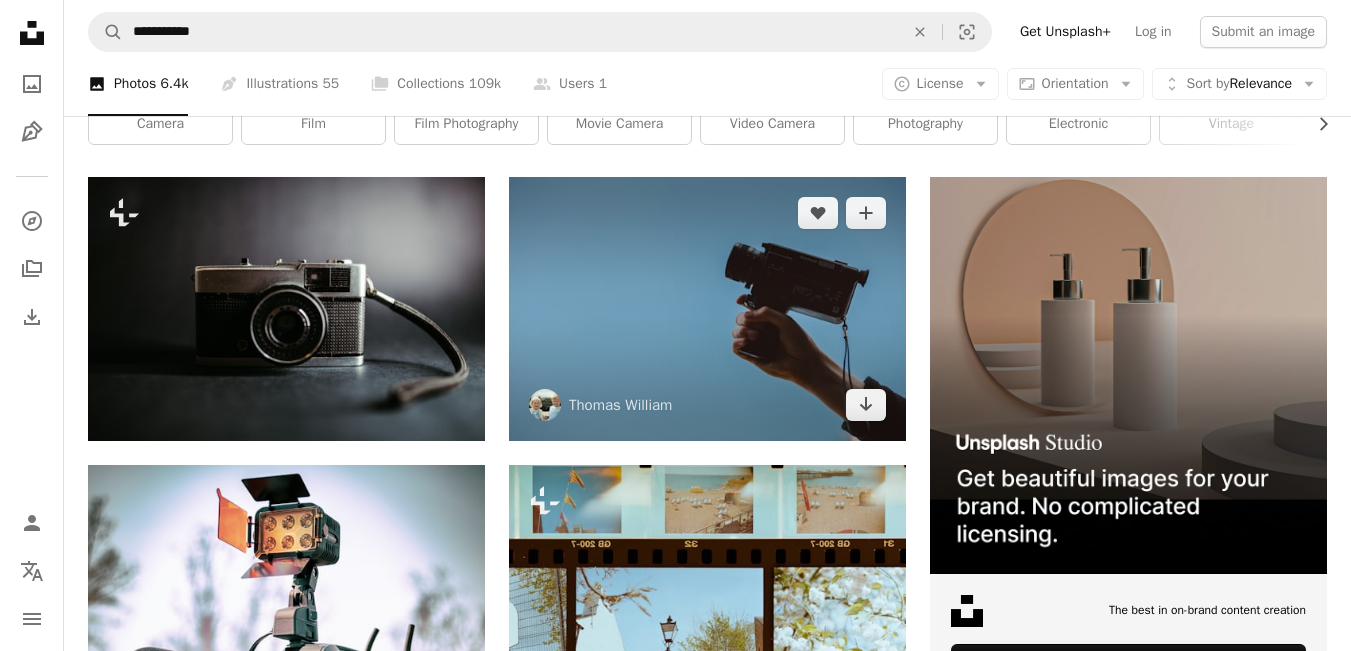 scroll, scrollTop: 120, scrollLeft: 0, axis: vertical 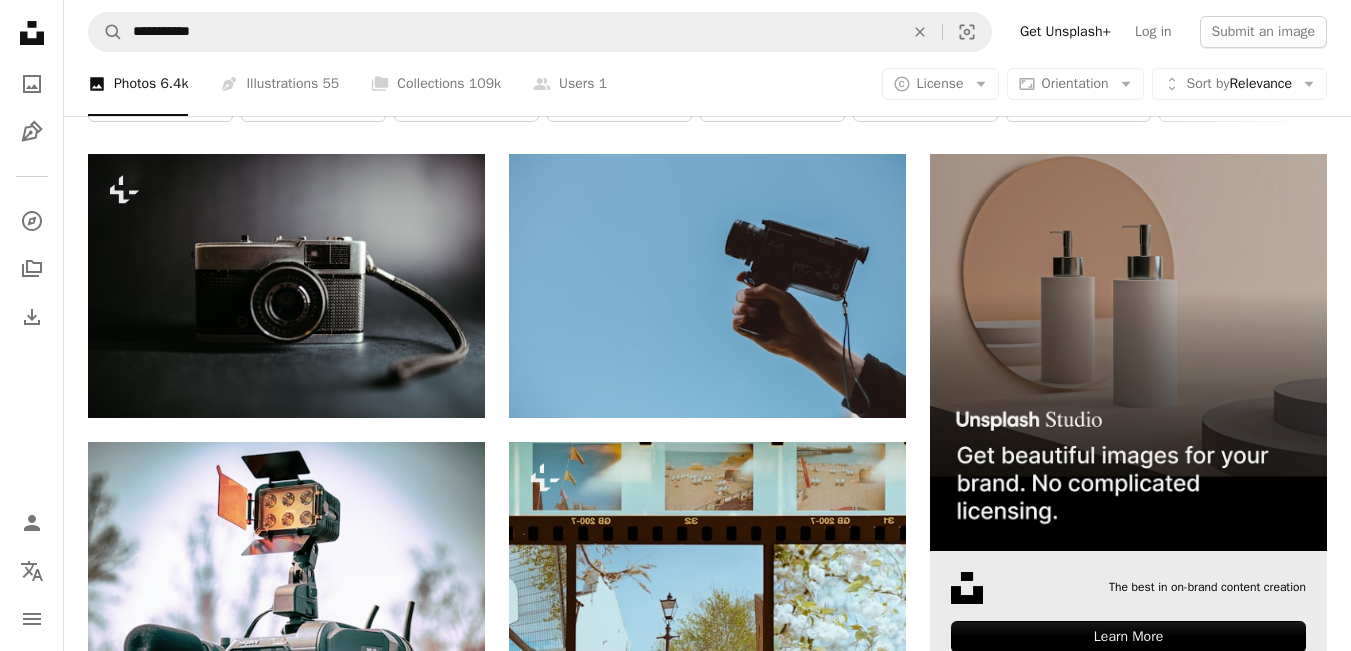 click at bounding box center (1128, 352) 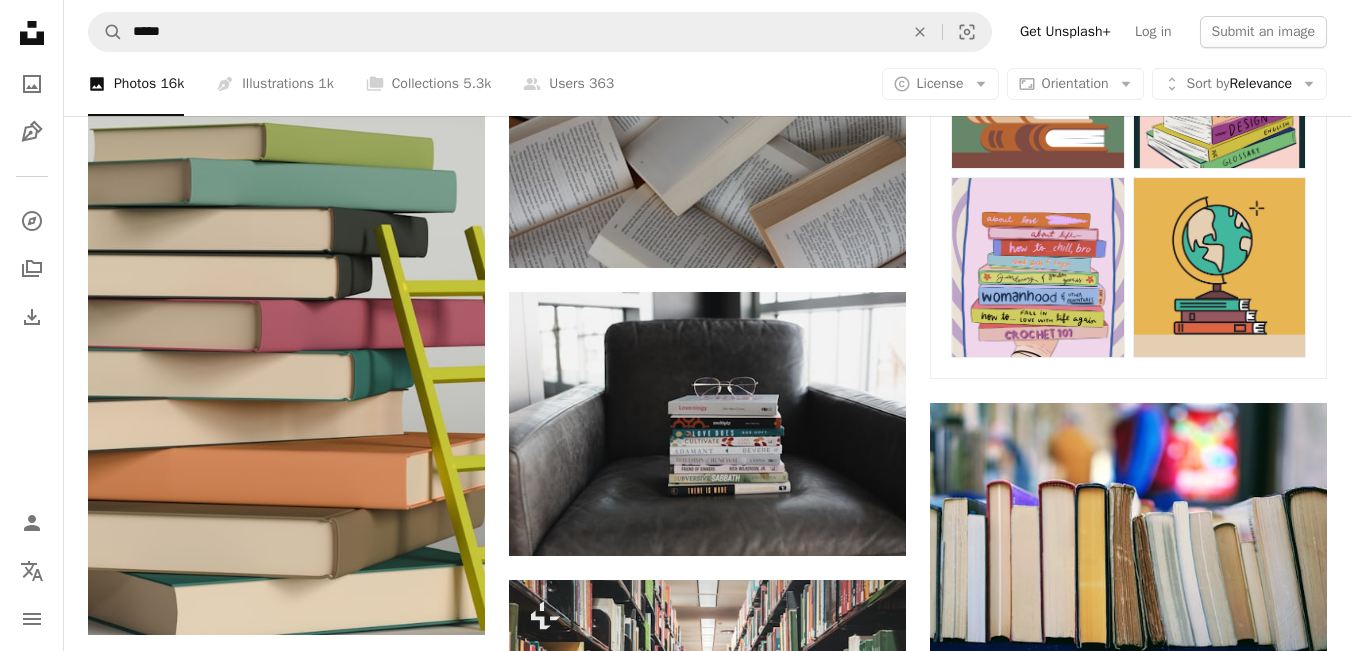 scroll, scrollTop: 1000, scrollLeft: 0, axis: vertical 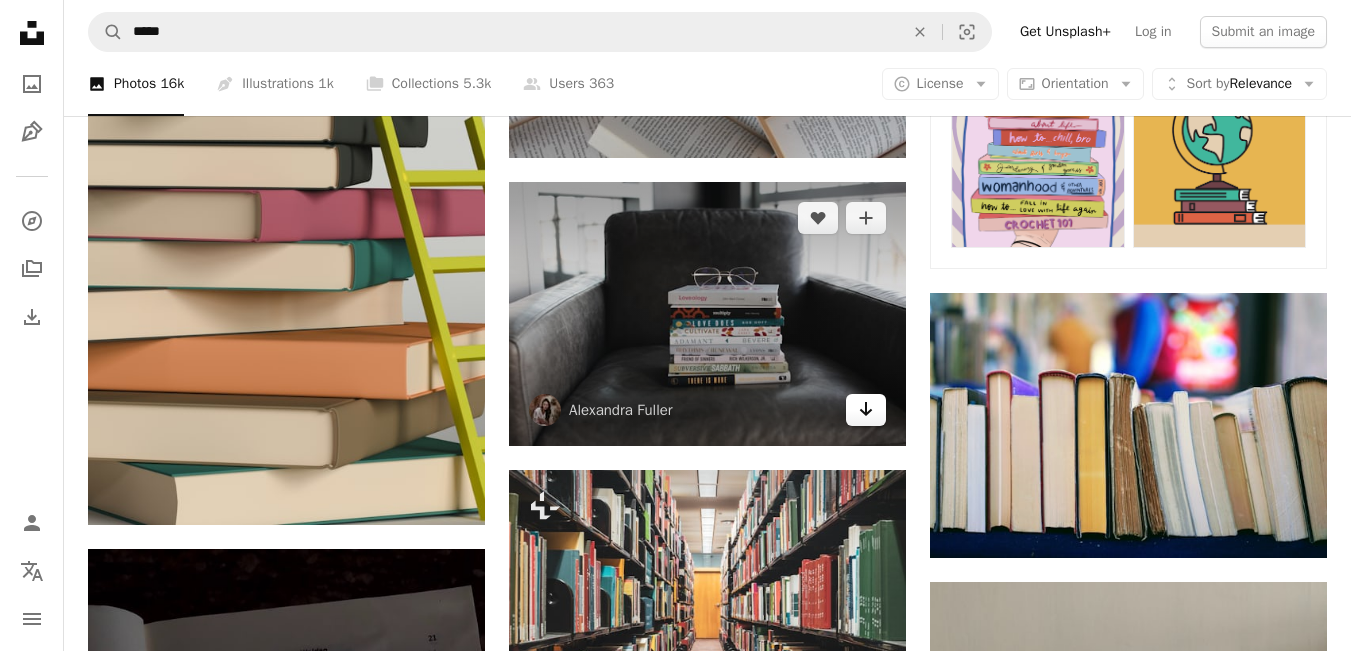 click 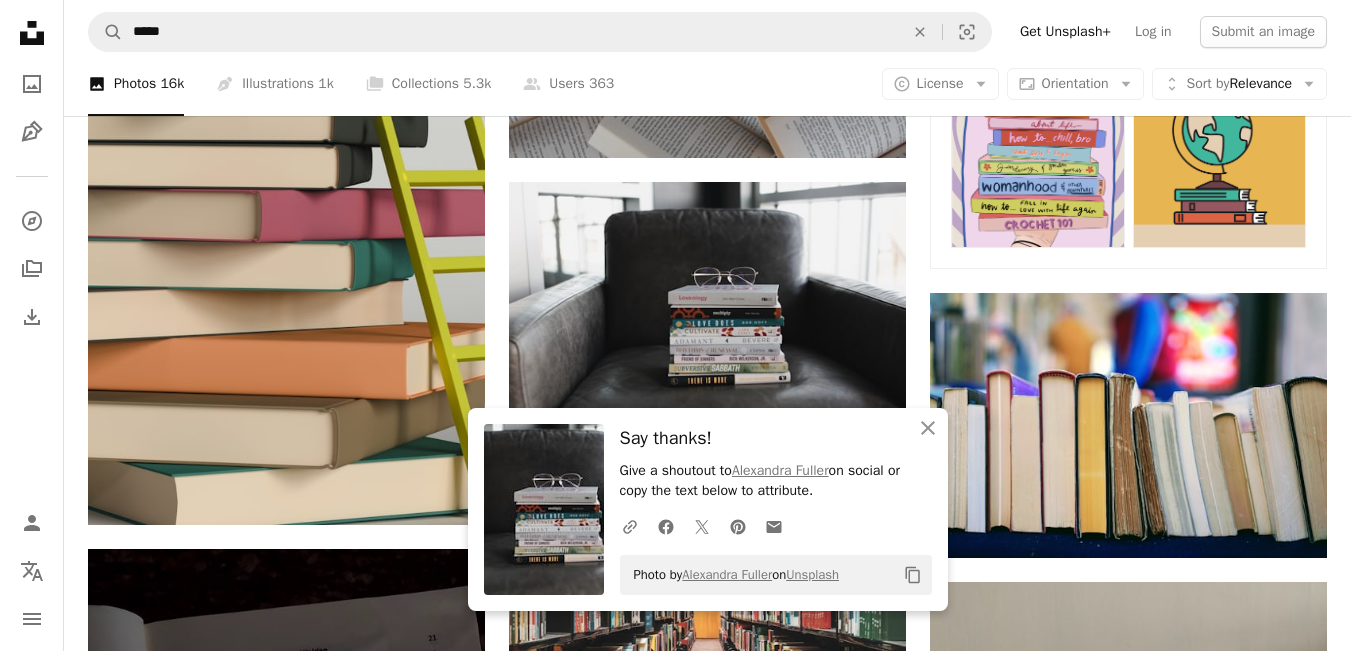 click on "Related illustrations See all" at bounding box center (1128, 44) 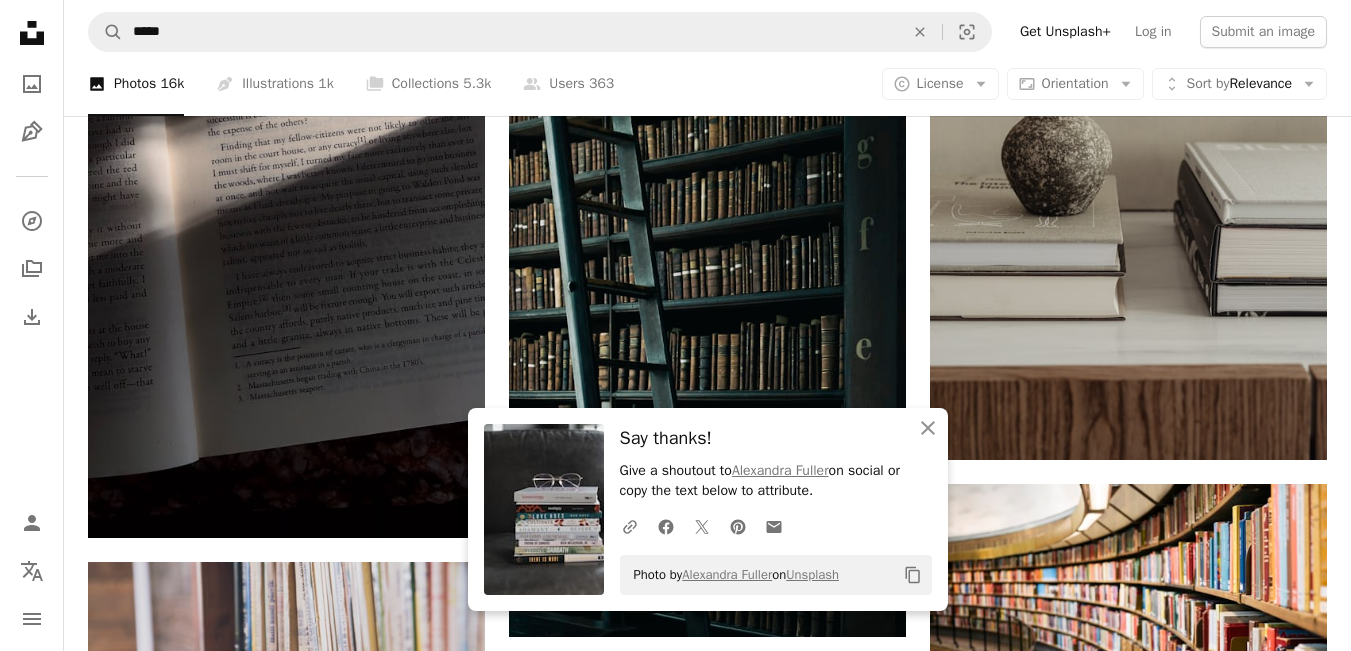 scroll, scrollTop: 1760, scrollLeft: 0, axis: vertical 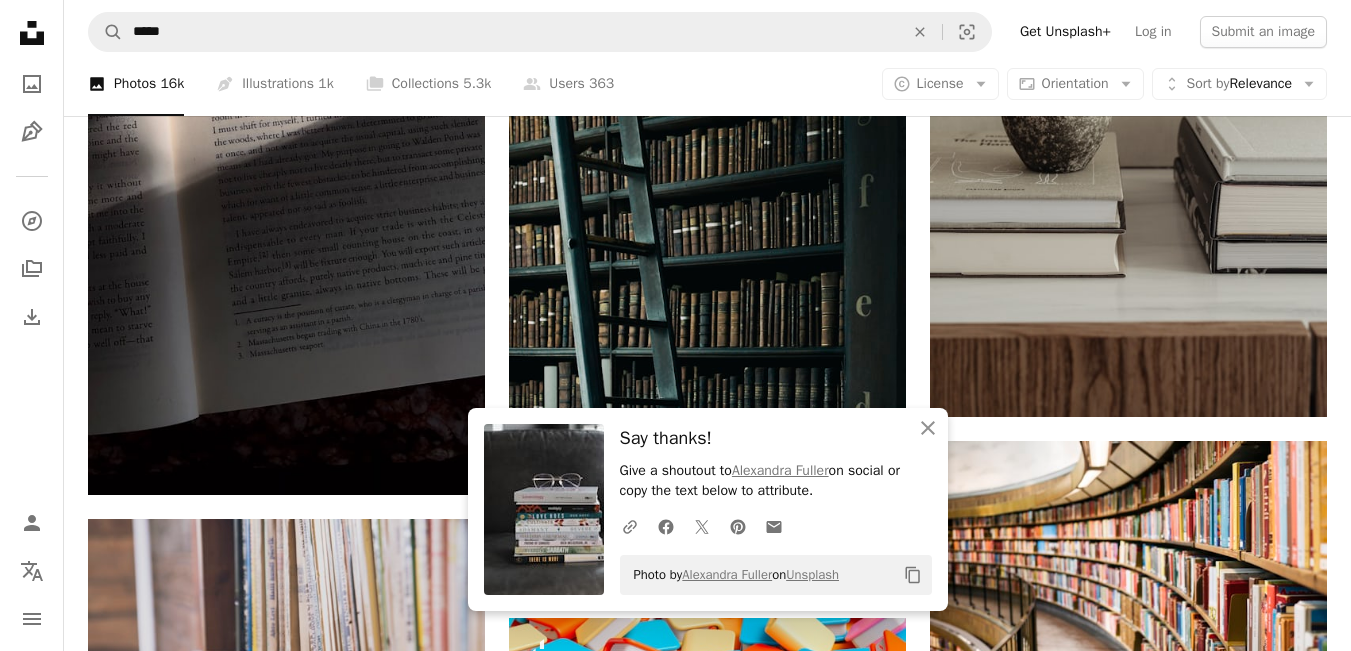 click on "Plus sign for Unsplash+ A heart A plus sign Thomas Franke For  Unsplash+ A lock   Download Plus sign for Unsplash+ A heart A plus sign Planet Volumes For  Unsplash+ A lock   Download A heart A plus sign Abinash Jothimani Available for hire A checkmark inside of a circle Arrow pointing down A heart A plus sign Mari Potter Arrow pointing down A heart A plus sign Joyce Hankins Arrow pointing down A heart A plus sign Olena Bohovyk Available for hire A checkmark inside of a circle Arrow pointing down A heart A plus sign Gülfer ERGİN Arrow pointing down A heart A plus sign Alexandra Fuller Arrow pointing down Plus sign for Unsplash+ A heart A plus sign Zetong Li For  Unsplash+ A lock   Download A heart A plus sign Henry Be Available for hire A checkmark inside of a circle Arrow pointing down Plus sign for Unsplash+ A heart A plus sign A. C. For  Unsplash+ A lock   Download A heart A plus sign Alisa Anton Available for hire A checkmark inside of a circle Arrow pointing down Design a unique, engaging website For" at bounding box center [707, 330] 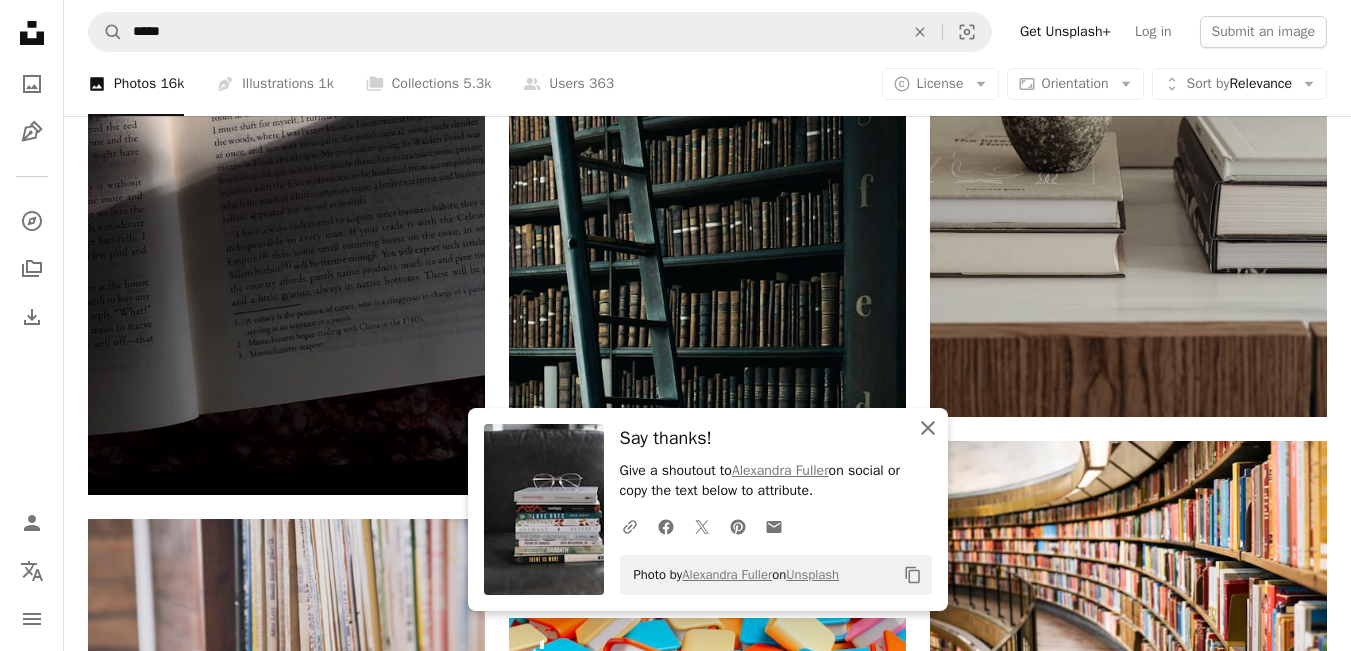 click on "An X shape" 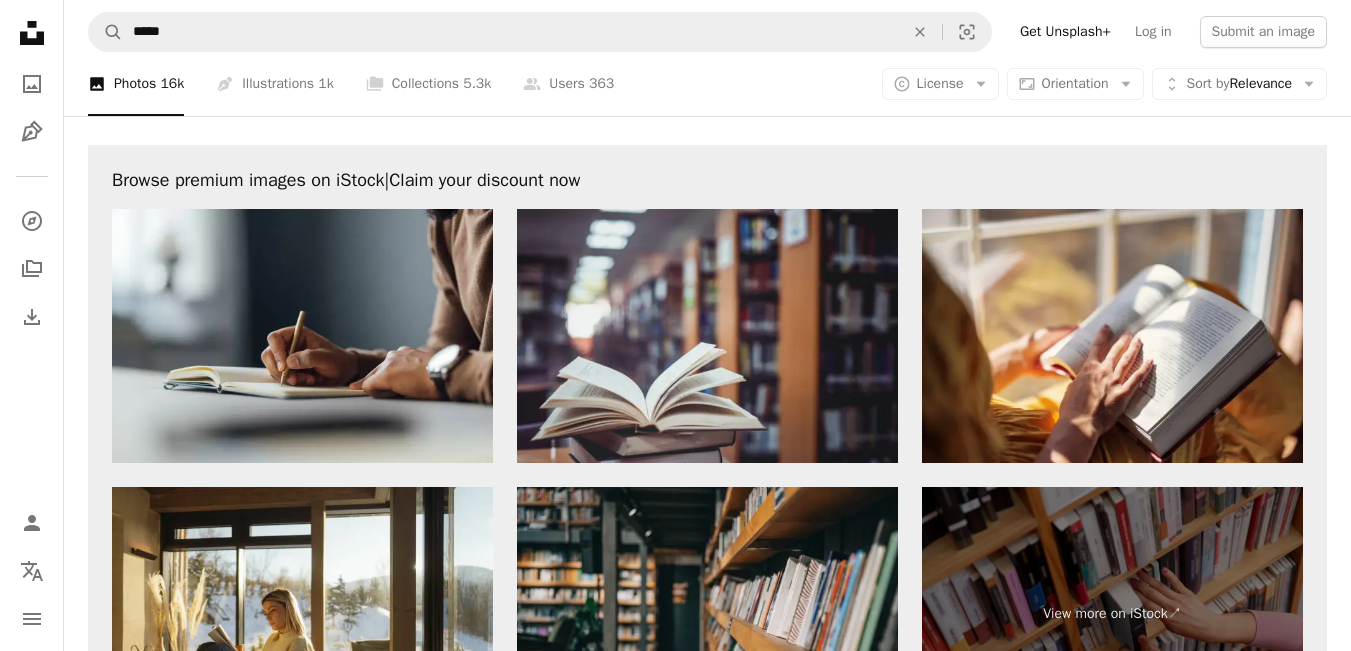 scroll, scrollTop: 3800, scrollLeft: 0, axis: vertical 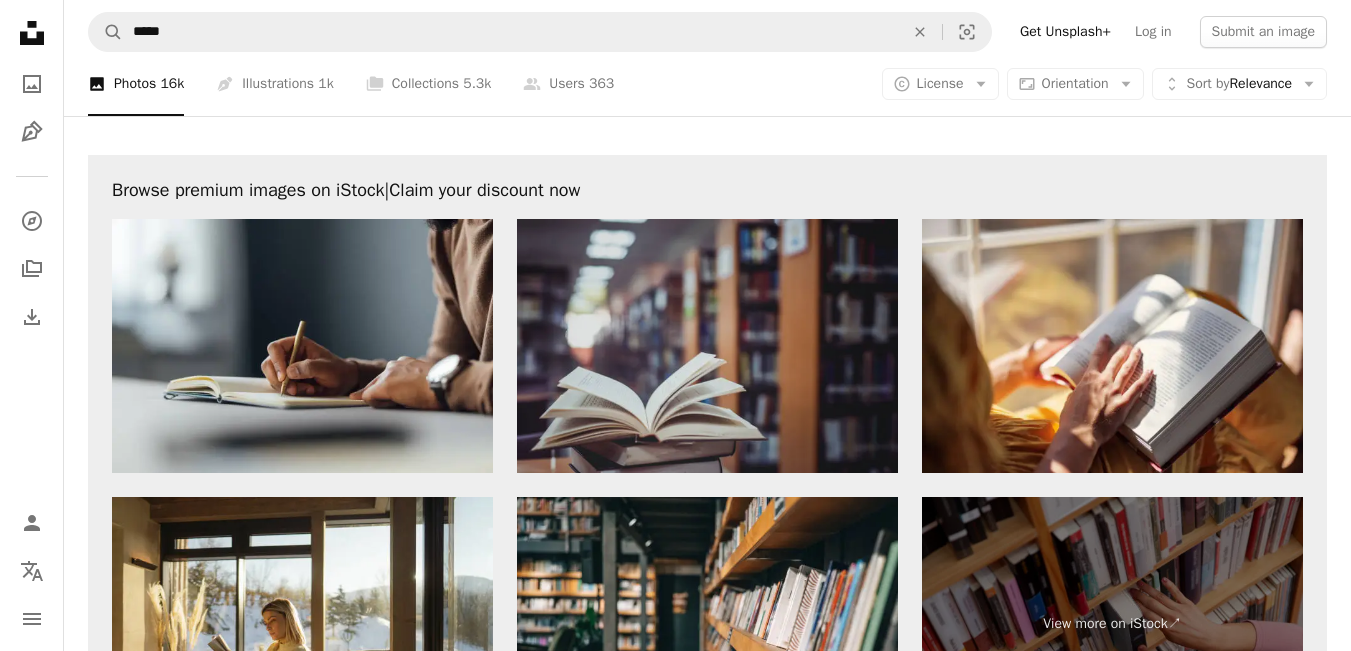 click at bounding box center (707, 346) 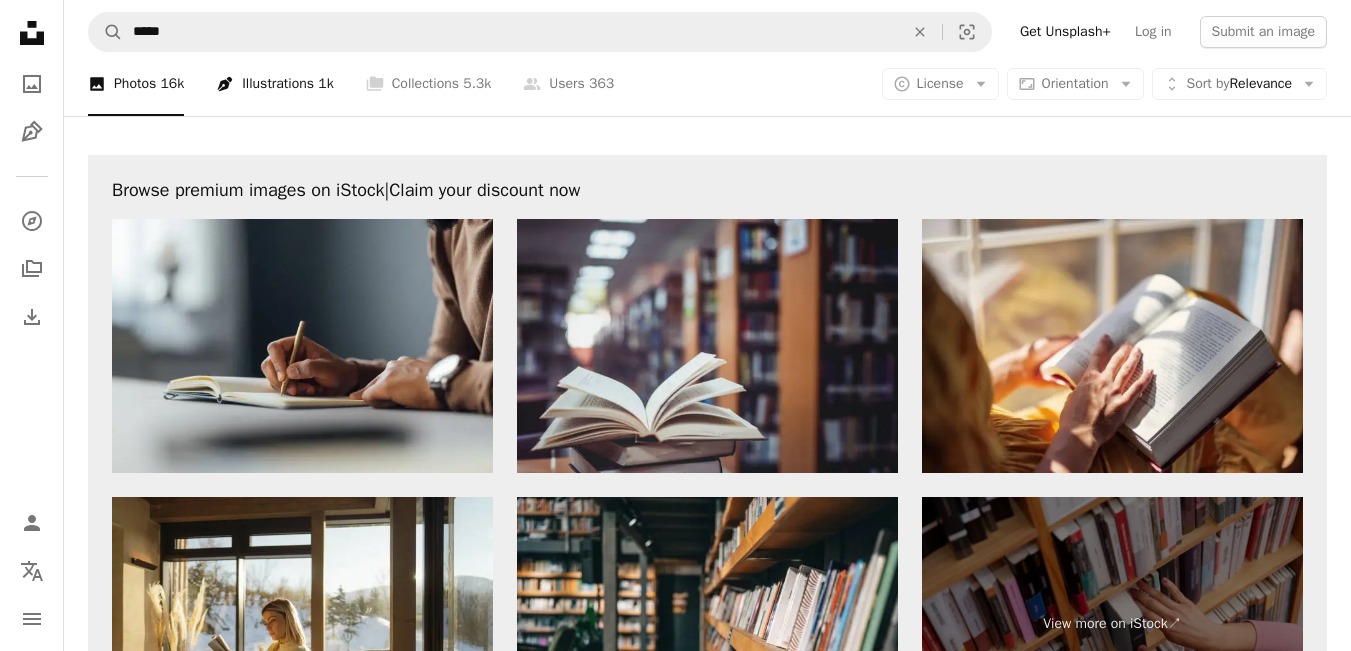 click on "Pen Tool Illustrations   1k" at bounding box center [274, 84] 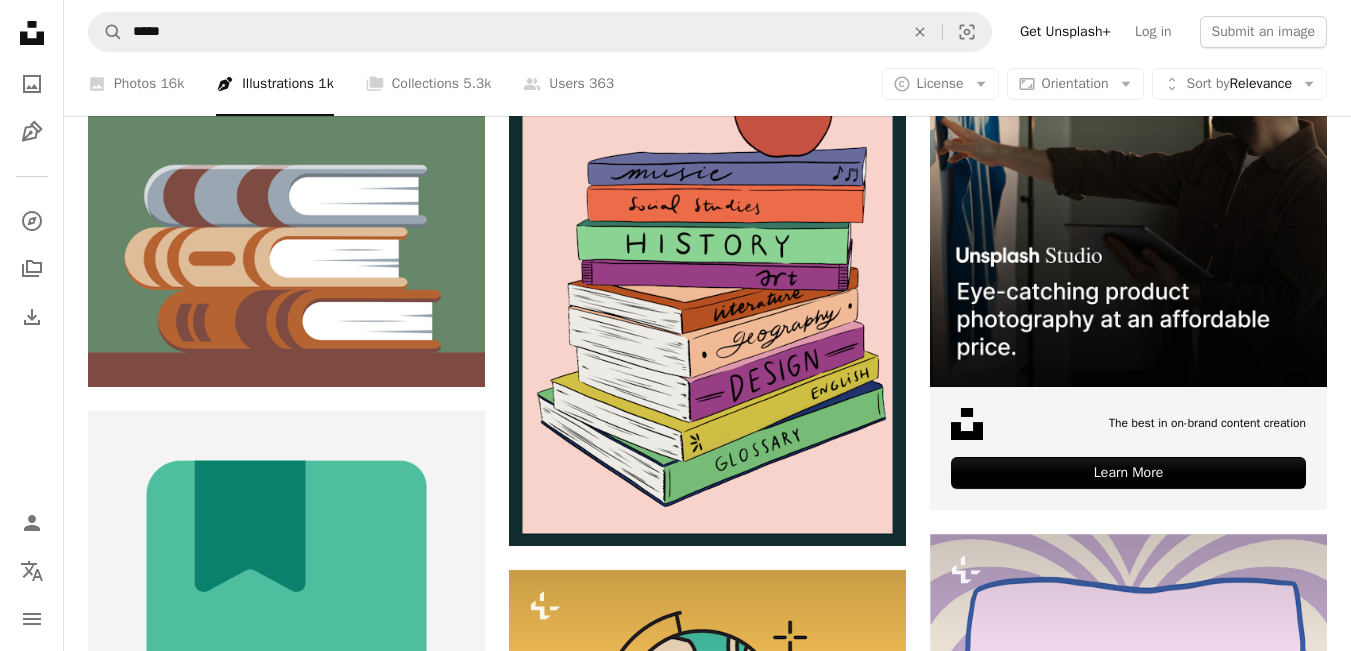 scroll, scrollTop: 280, scrollLeft: 0, axis: vertical 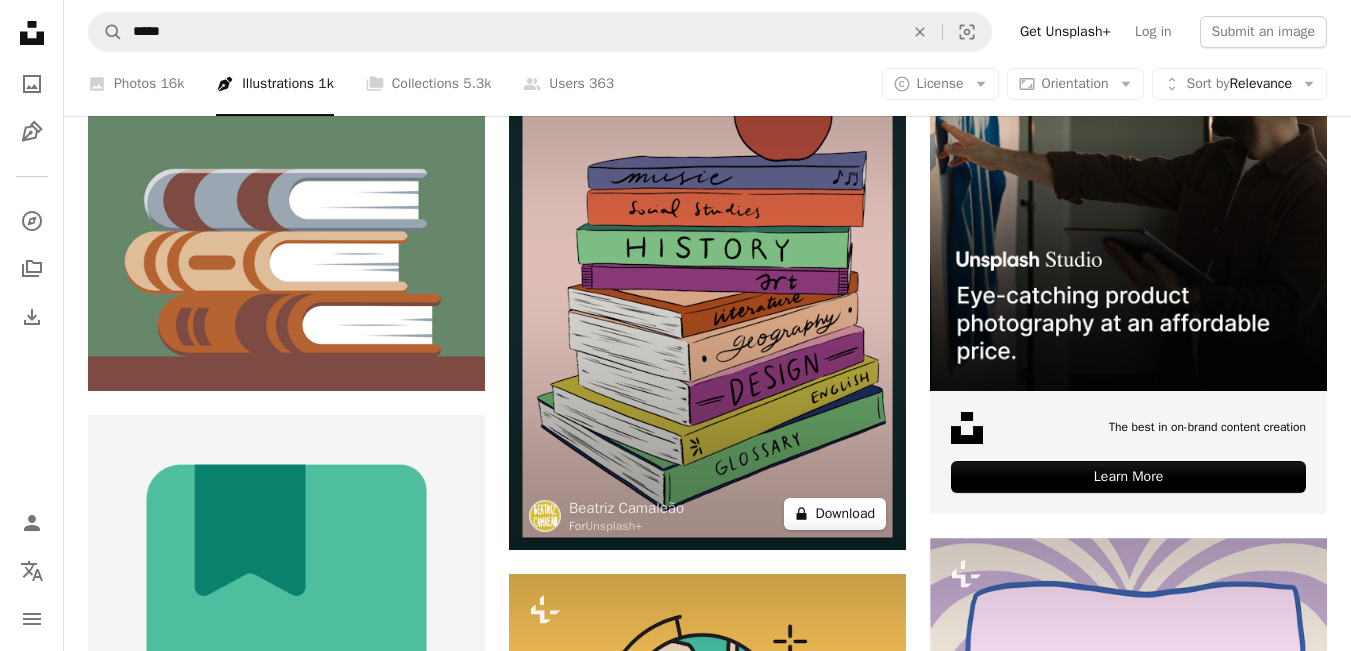 click on "A lock   Download" at bounding box center (835, 514) 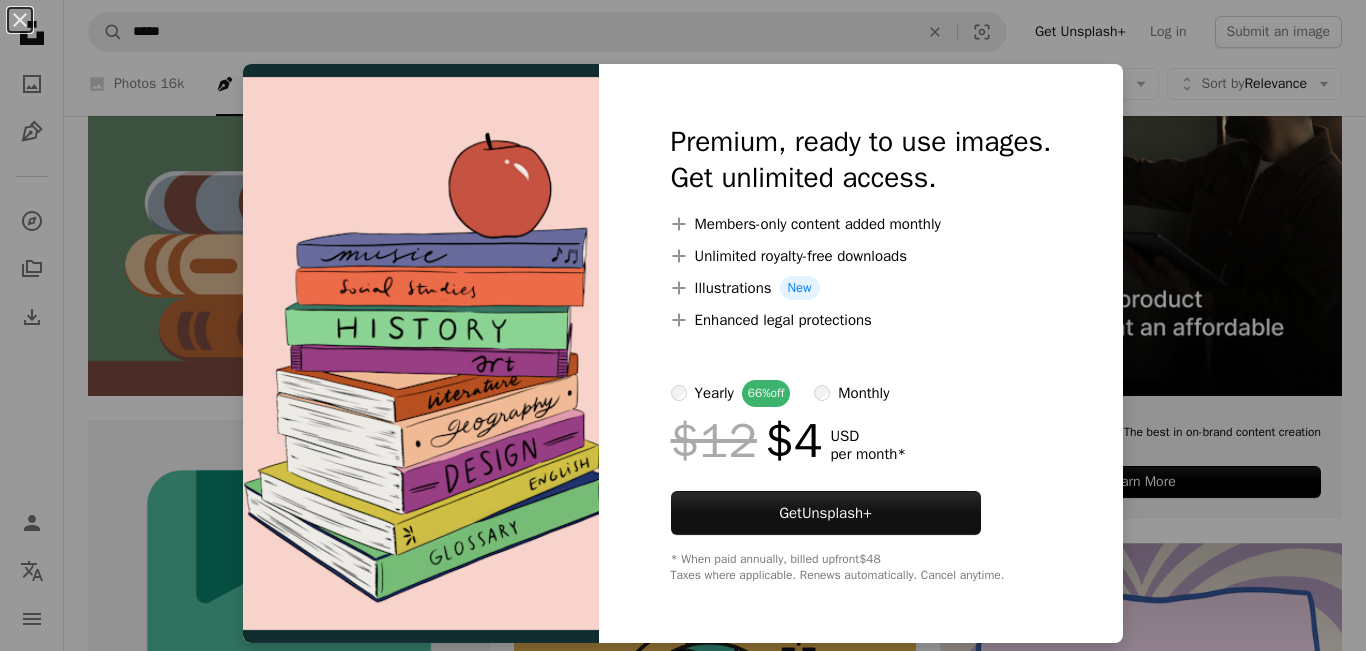 click on "An X shape Premium, ready to use images. Get unlimited access. A plus sign Members-only content added monthly A plus sign Unlimited royalty-free downloads A plus sign Illustrations  New A plus sign Enhanced legal protections yearly 66%  off monthly $12   $4 USD per month * Get  Unsplash+ * When paid annually, billed upfront  $48 Taxes where applicable. Renews automatically. Cancel anytime." at bounding box center [683, 325] 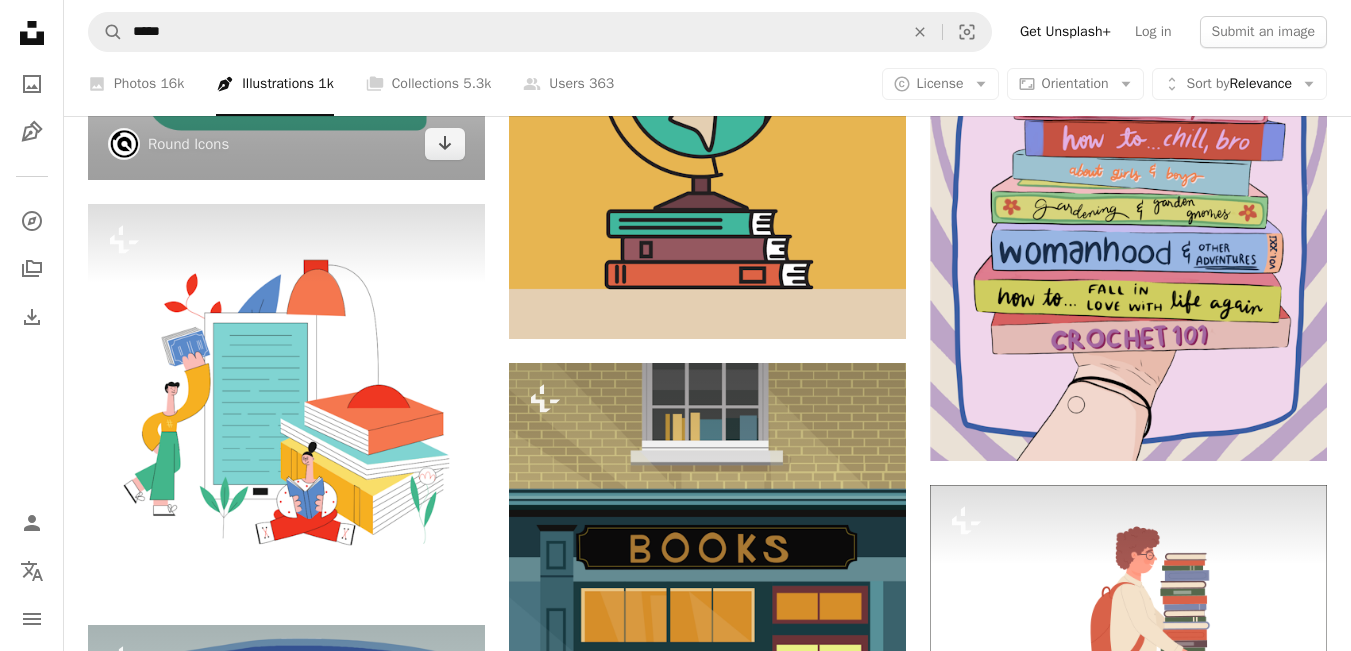 scroll, scrollTop: 920, scrollLeft: 0, axis: vertical 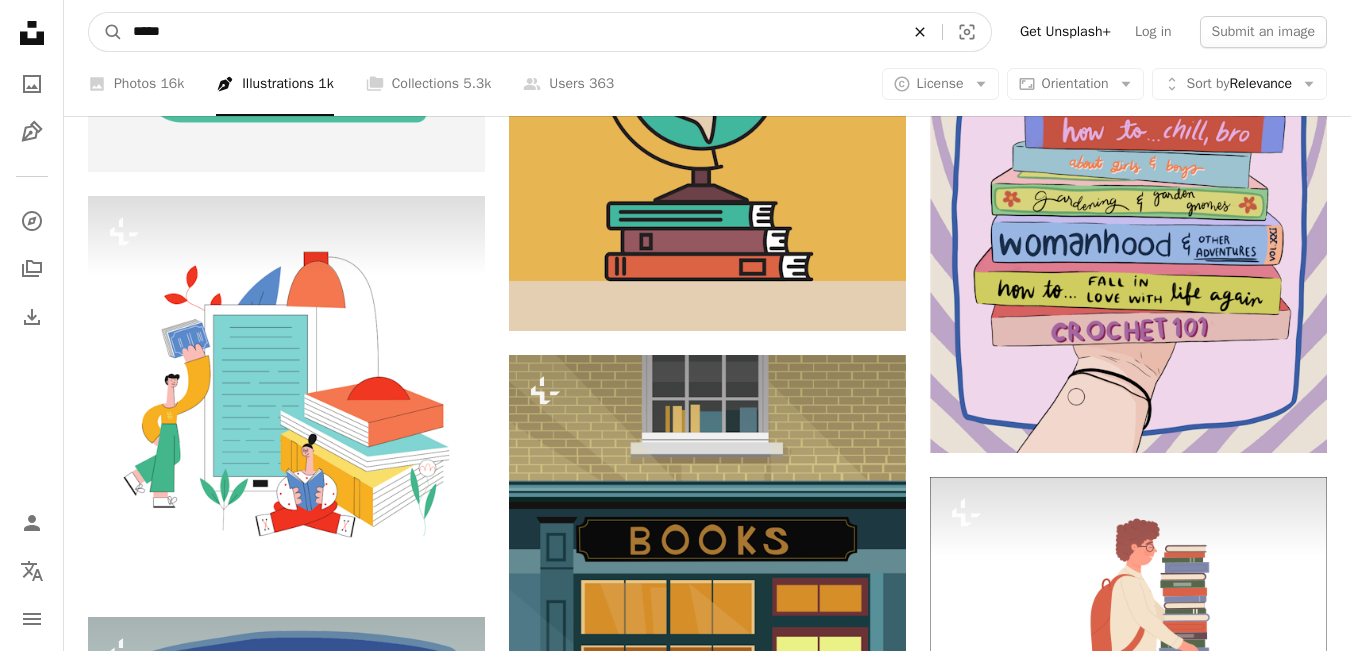 click on "An X shape" 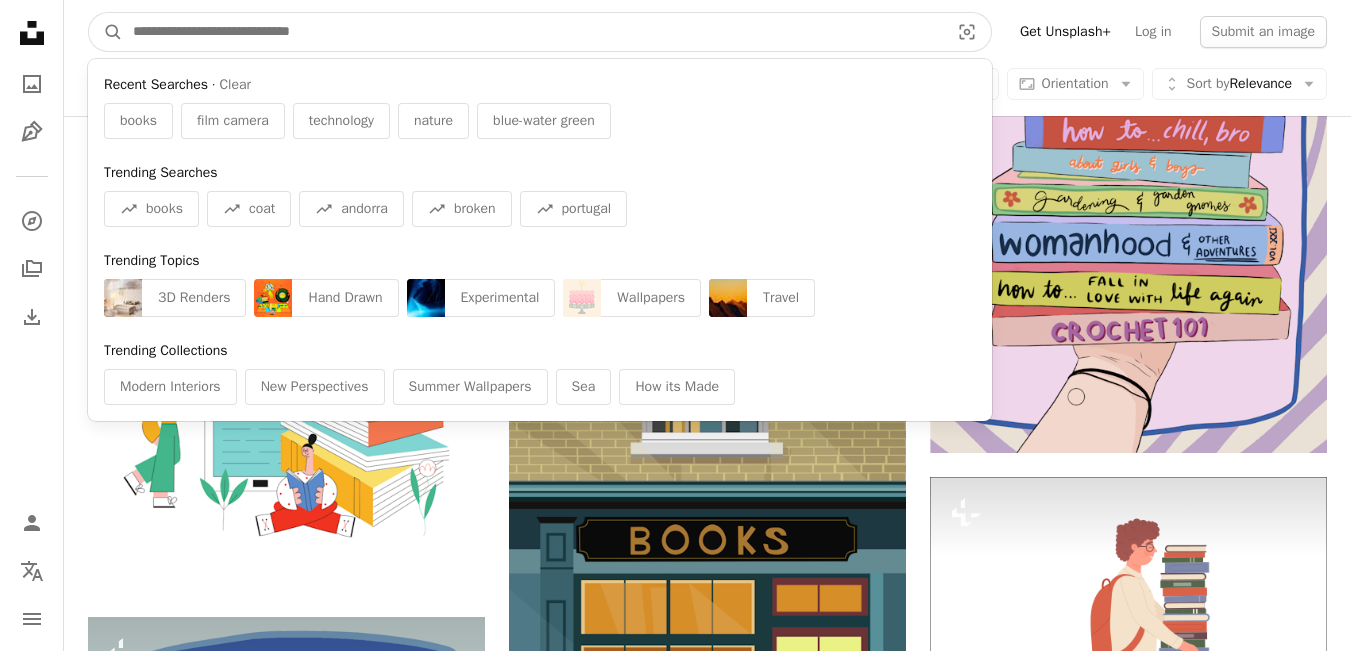 click at bounding box center [533, 32] 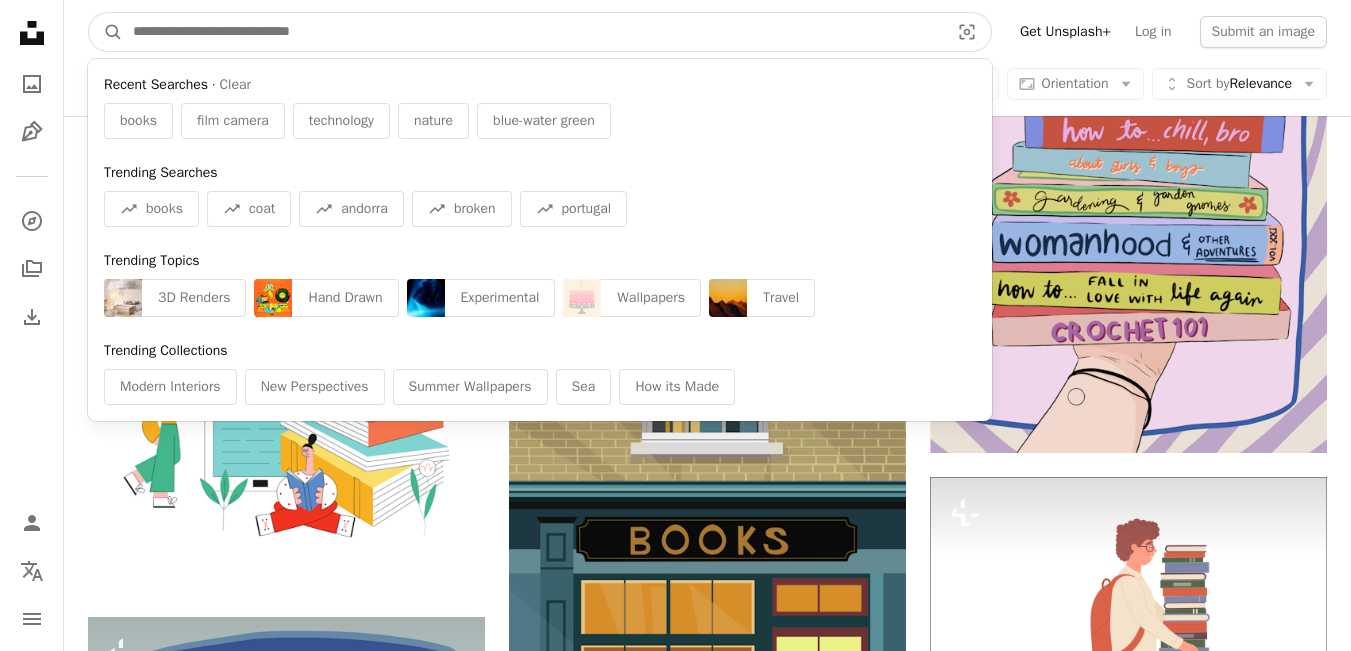 click at bounding box center [533, 32] 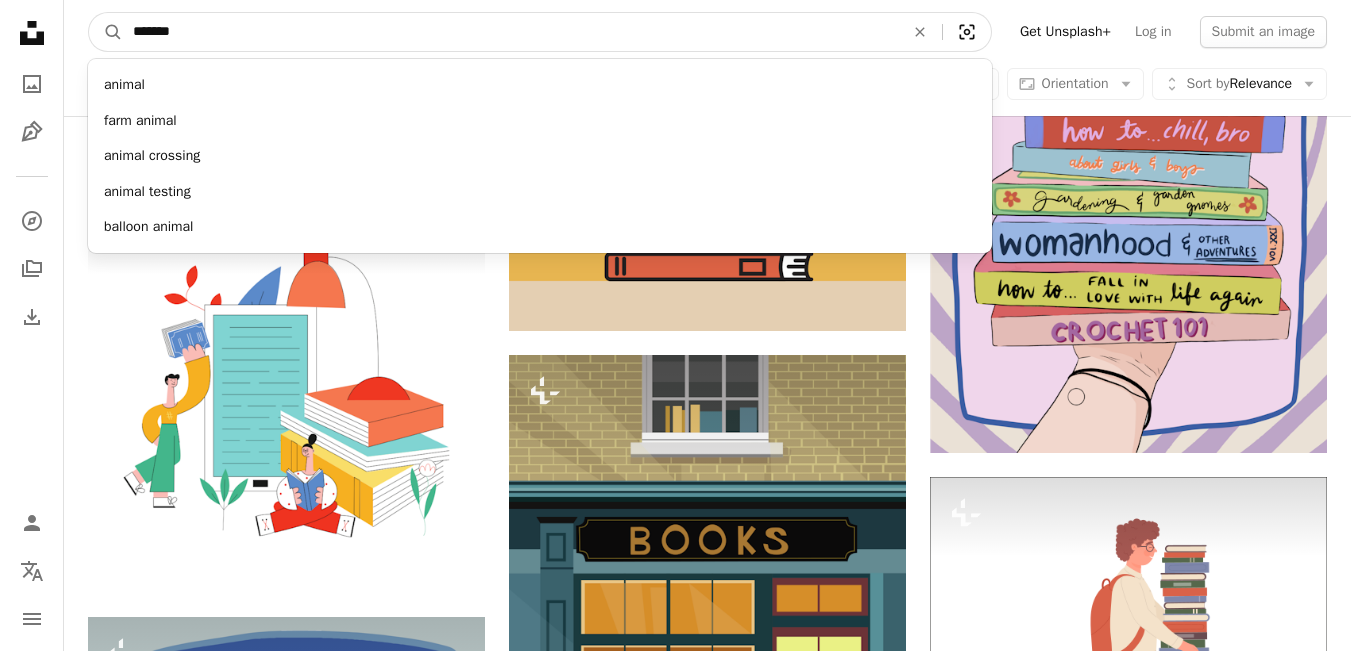 type on "*******" 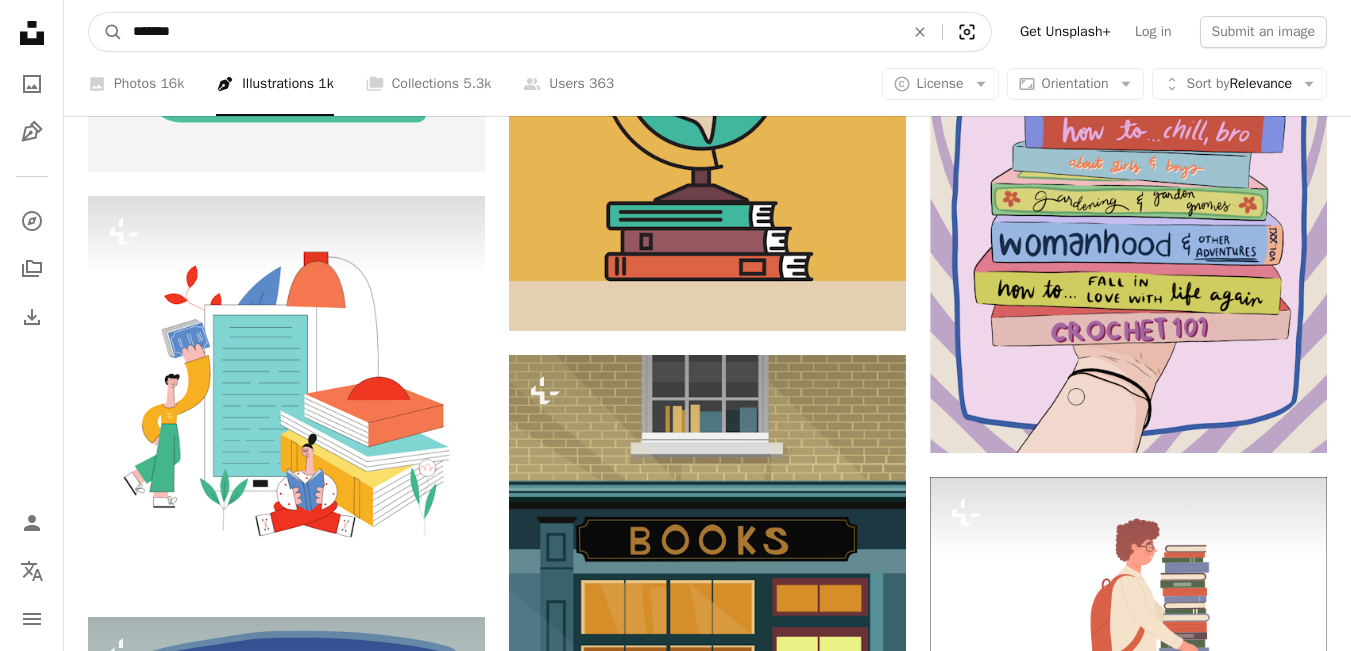 click 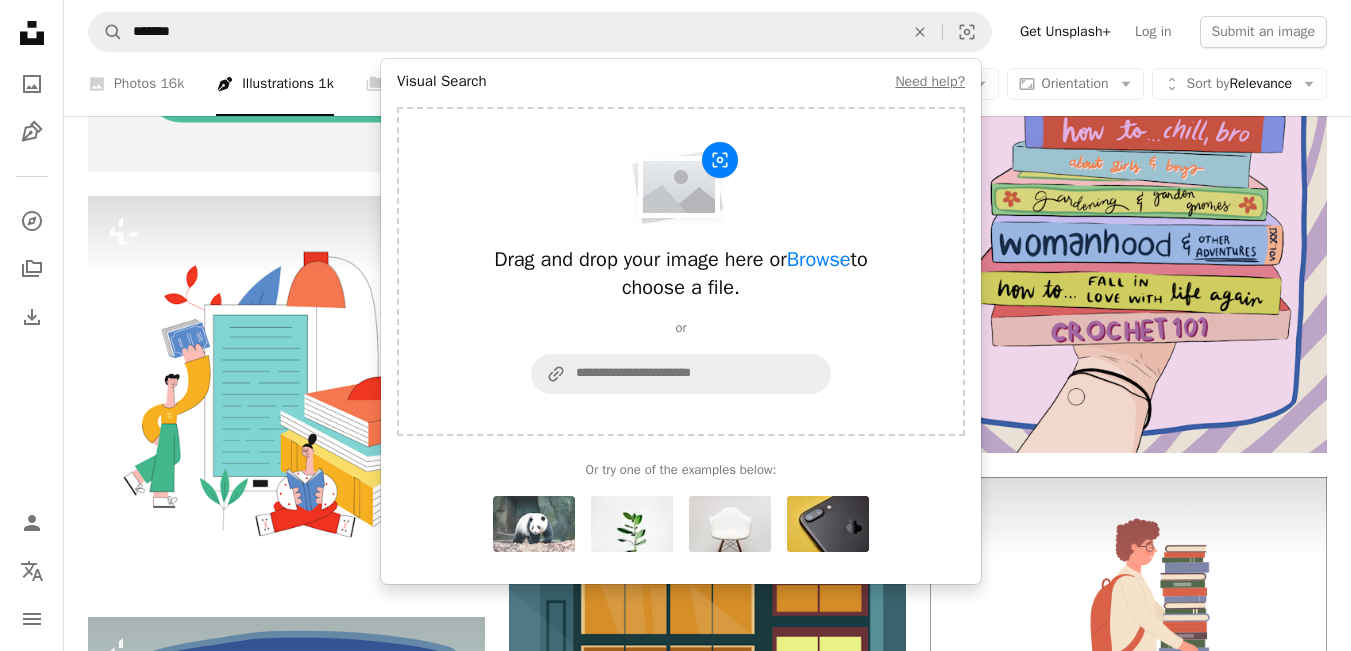 click at bounding box center [534, 524] 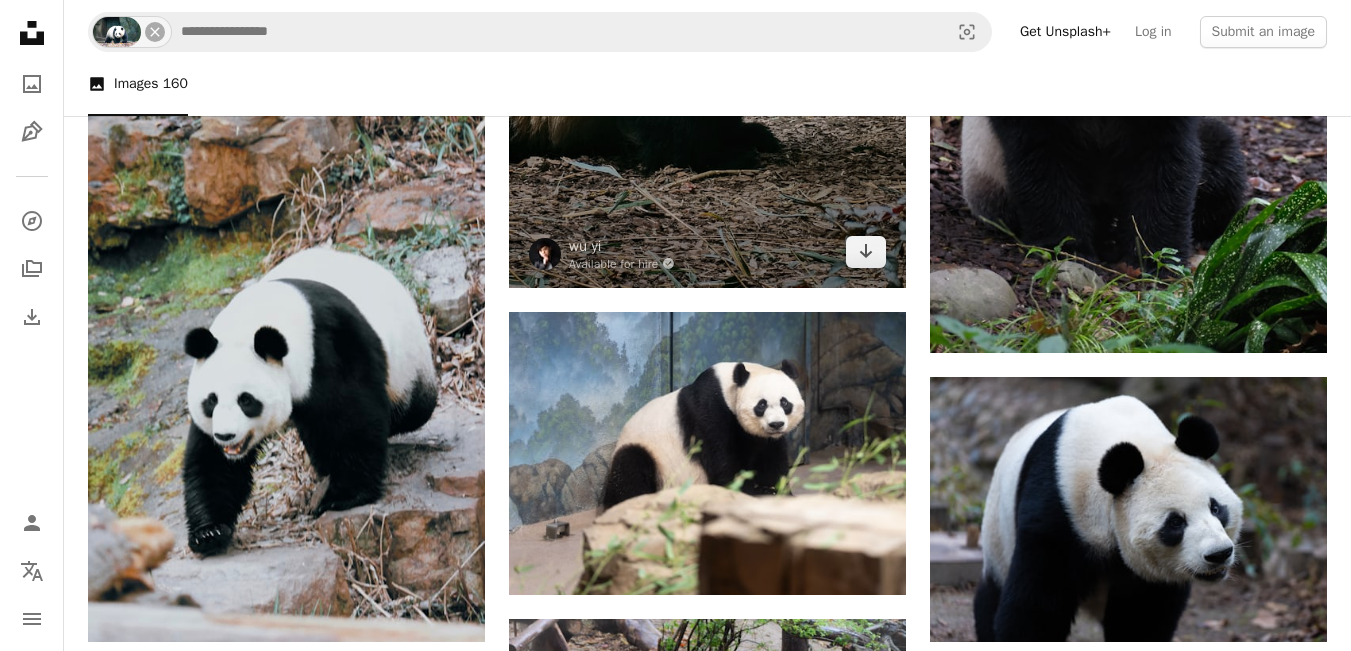 scroll, scrollTop: 680, scrollLeft: 0, axis: vertical 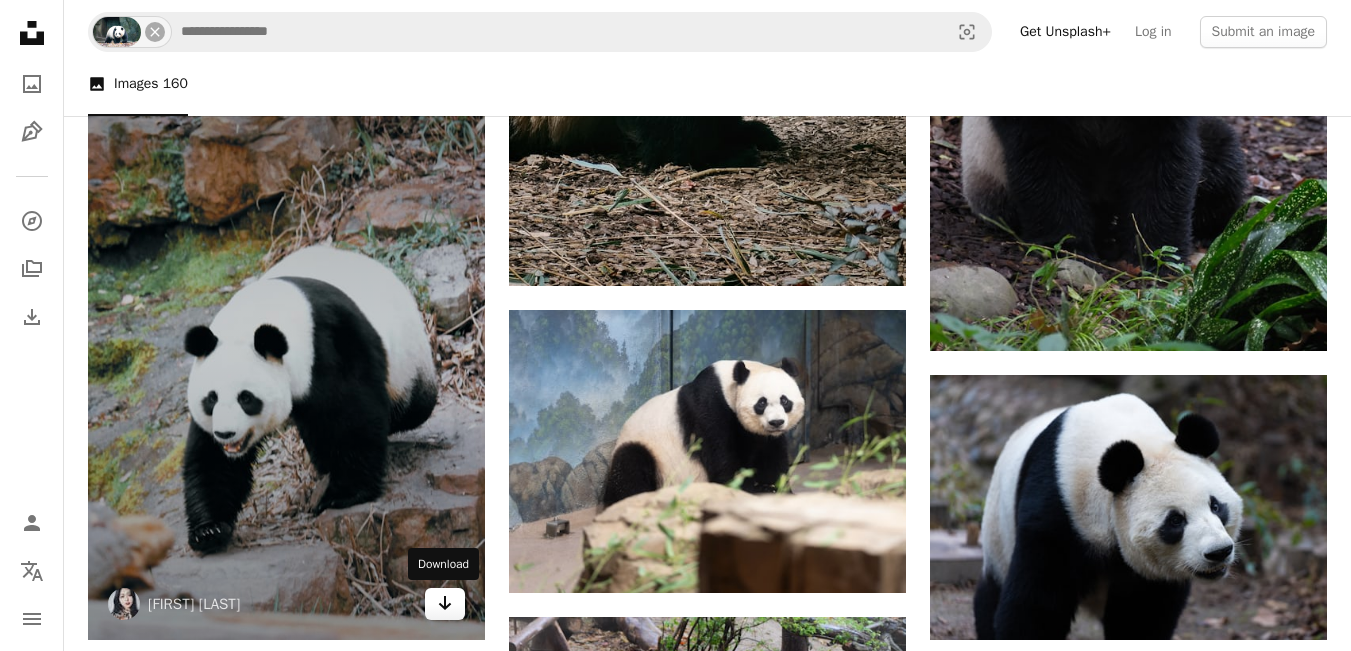 click on "Arrow pointing down" at bounding box center [445, 604] 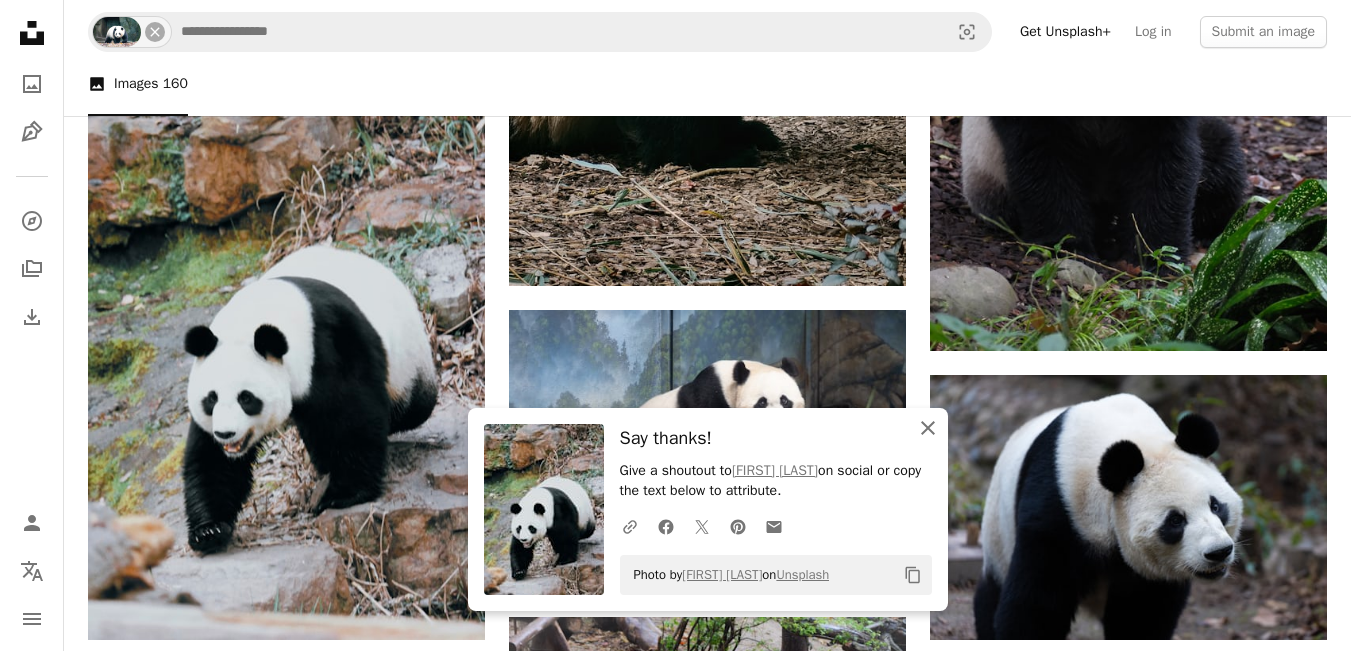 click on "An X shape" 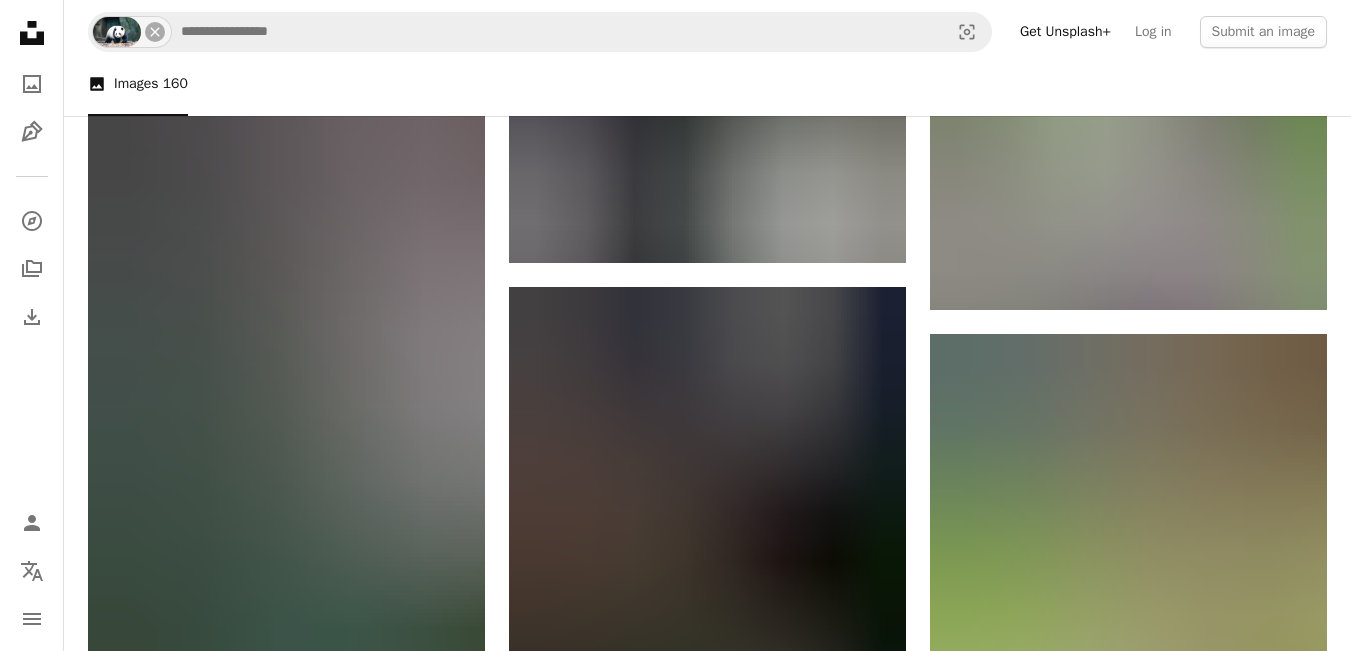 scroll, scrollTop: 1880, scrollLeft: 0, axis: vertical 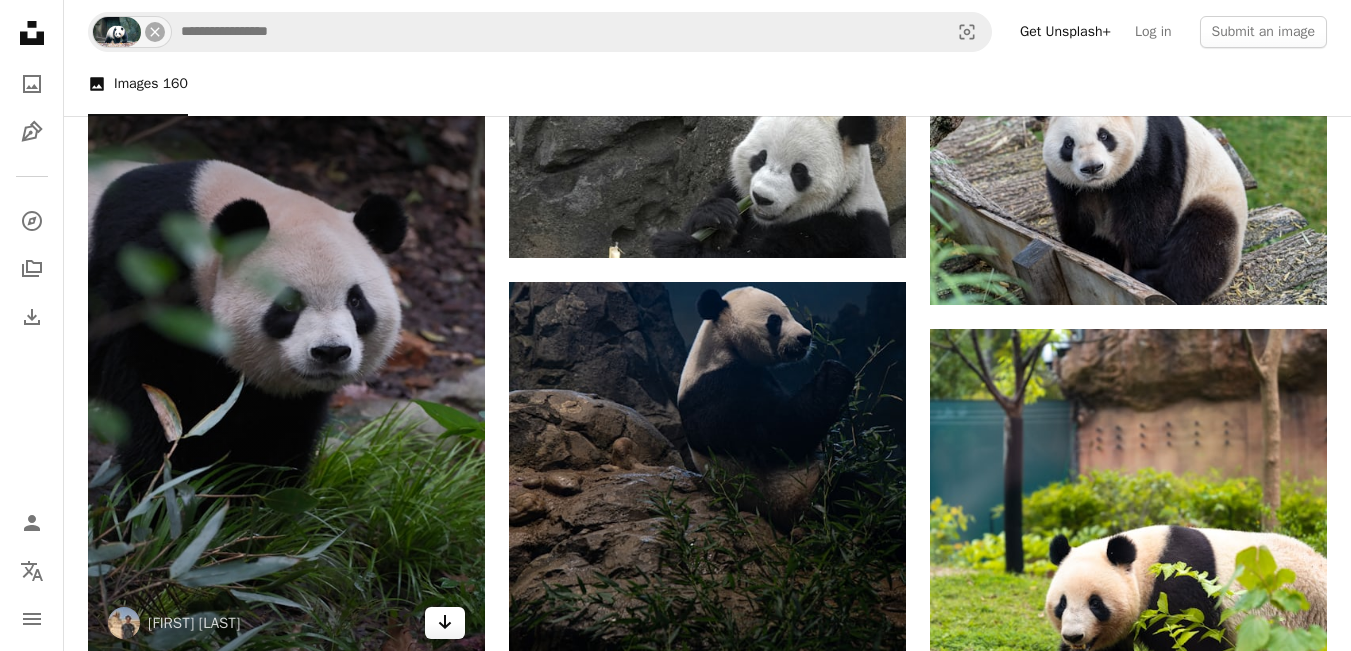 click on "Arrow pointing down" at bounding box center (445, 623) 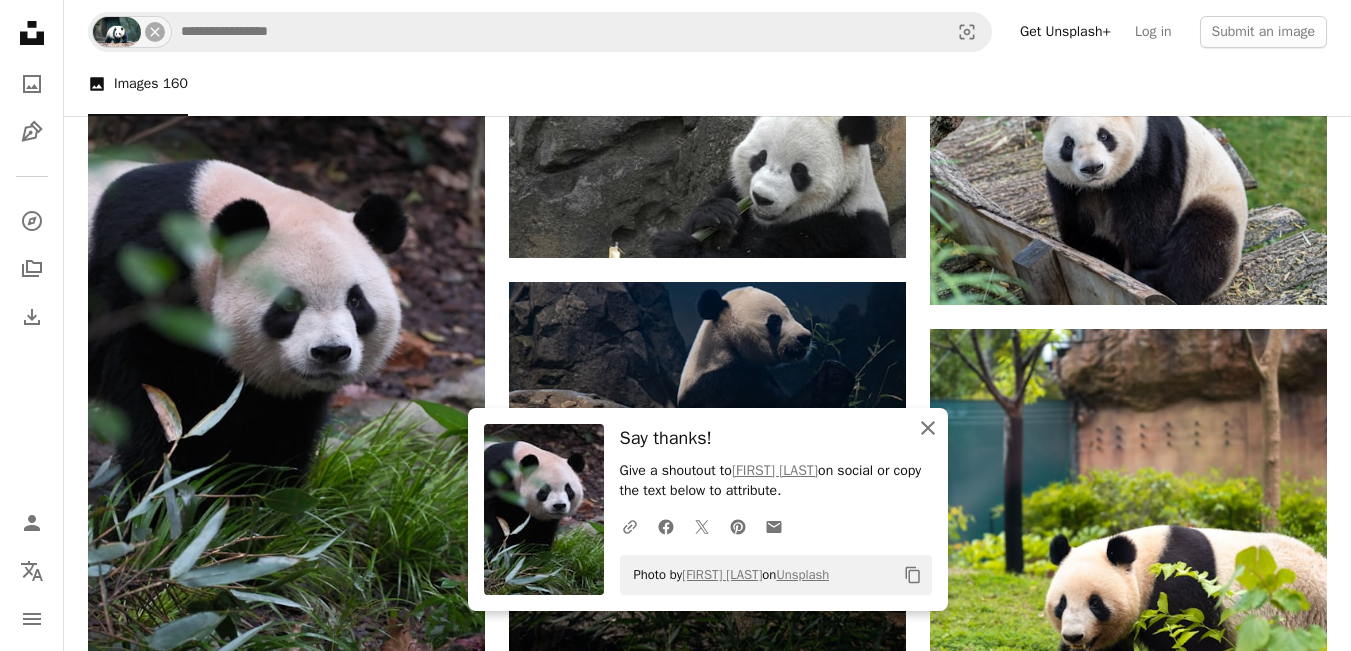 click on "An X shape" 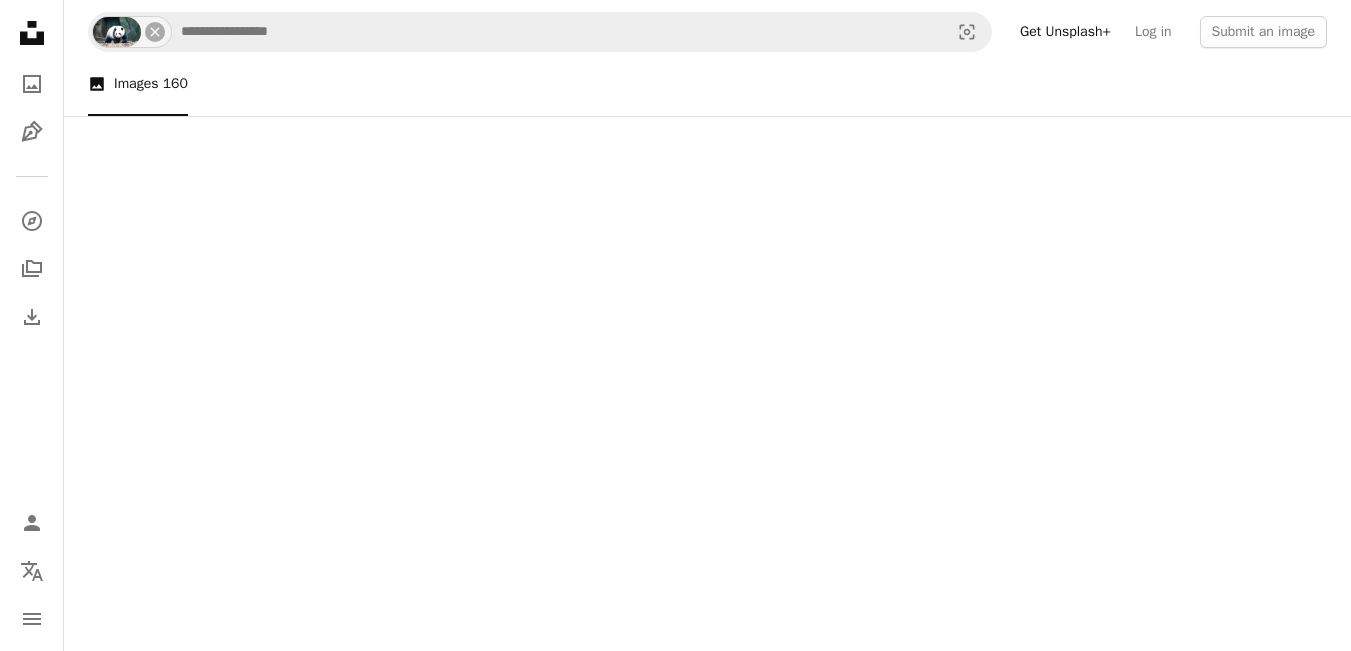 scroll, scrollTop: 5247, scrollLeft: 0, axis: vertical 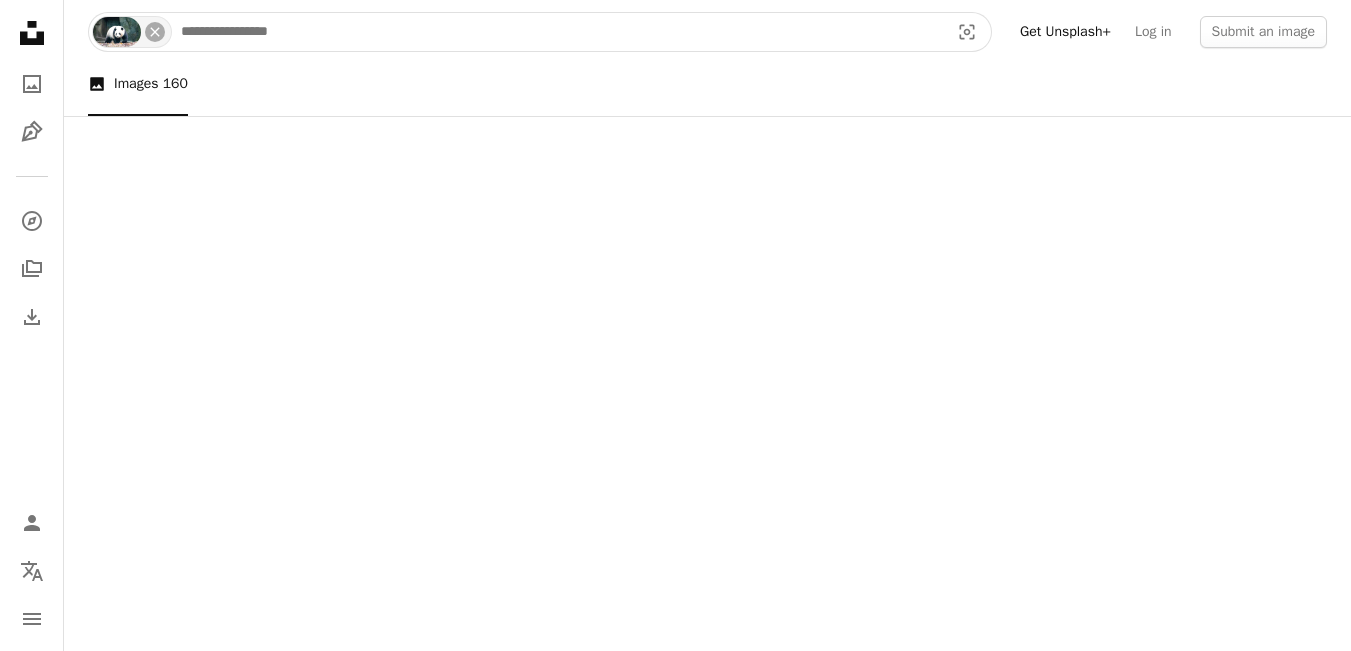 click at bounding box center (557, 32) 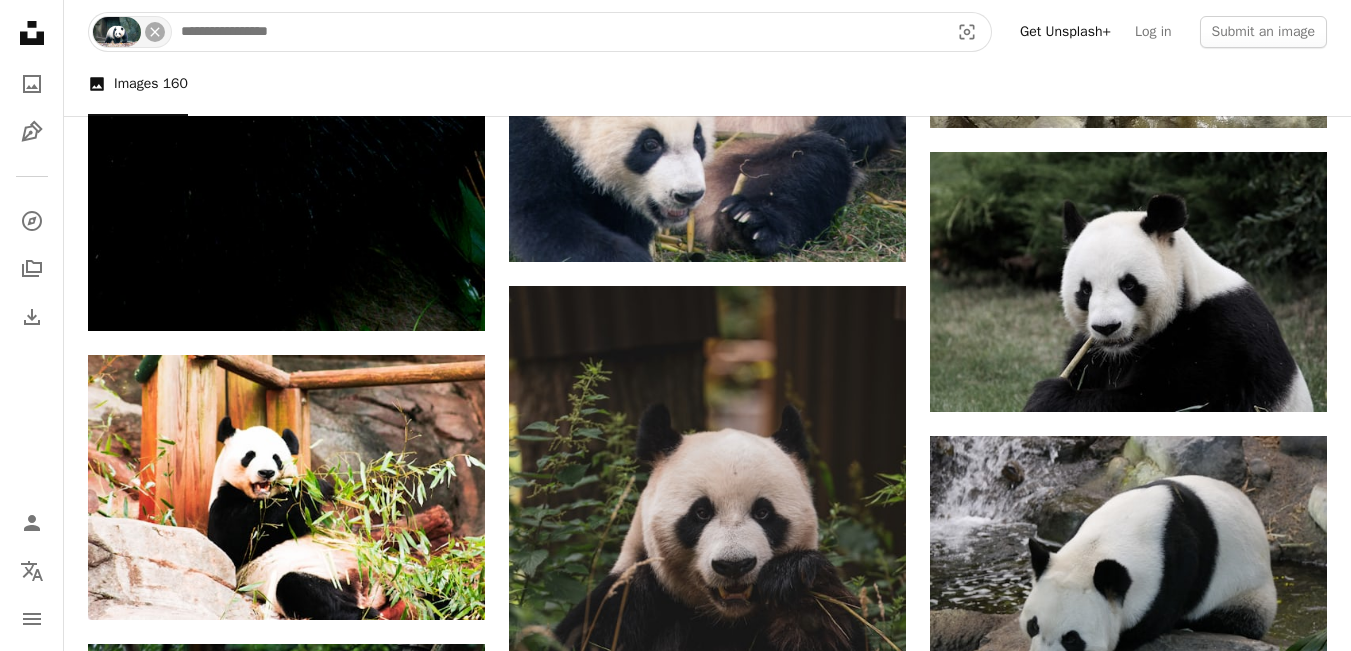 scroll, scrollTop: 4678, scrollLeft: 0, axis: vertical 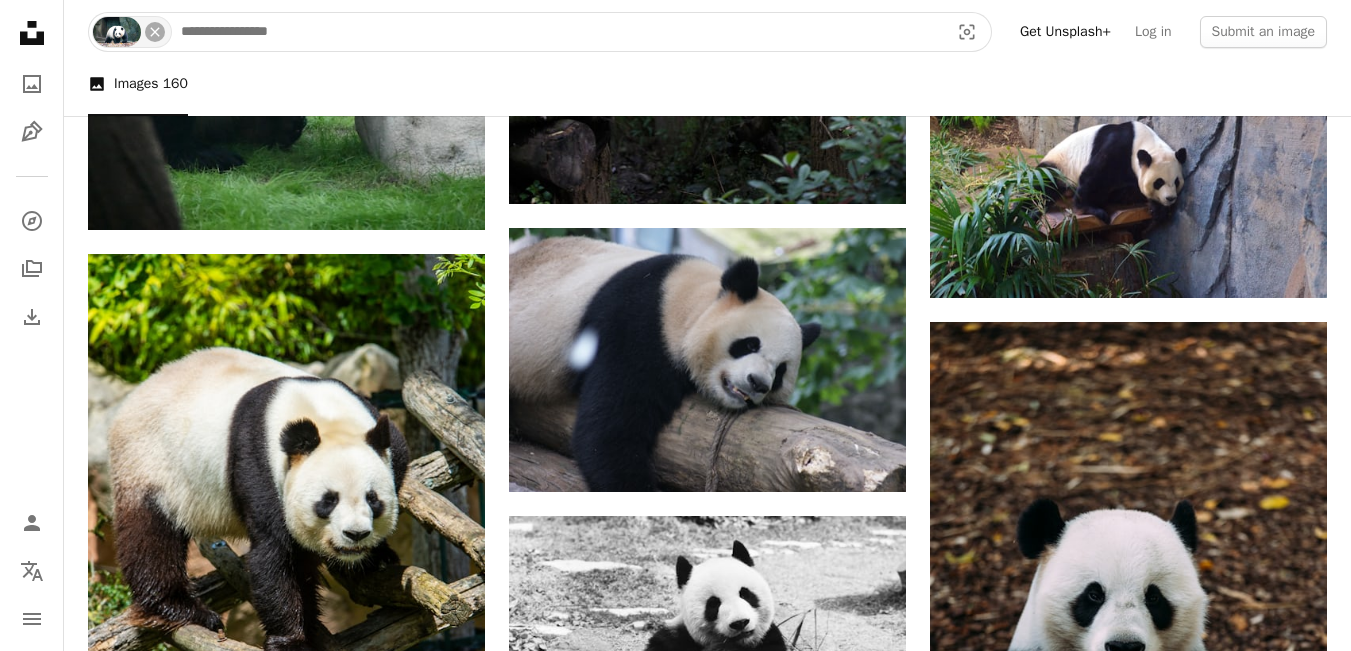 click at bounding box center (557, 32) 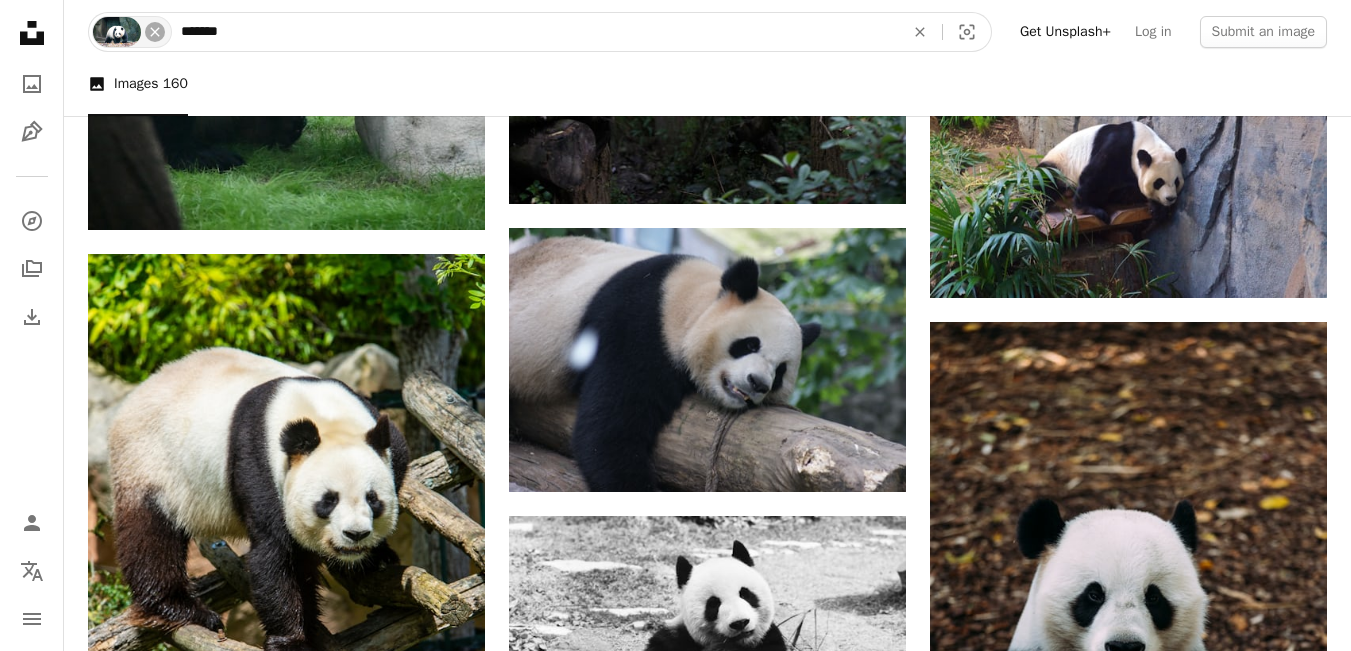 type on "*******" 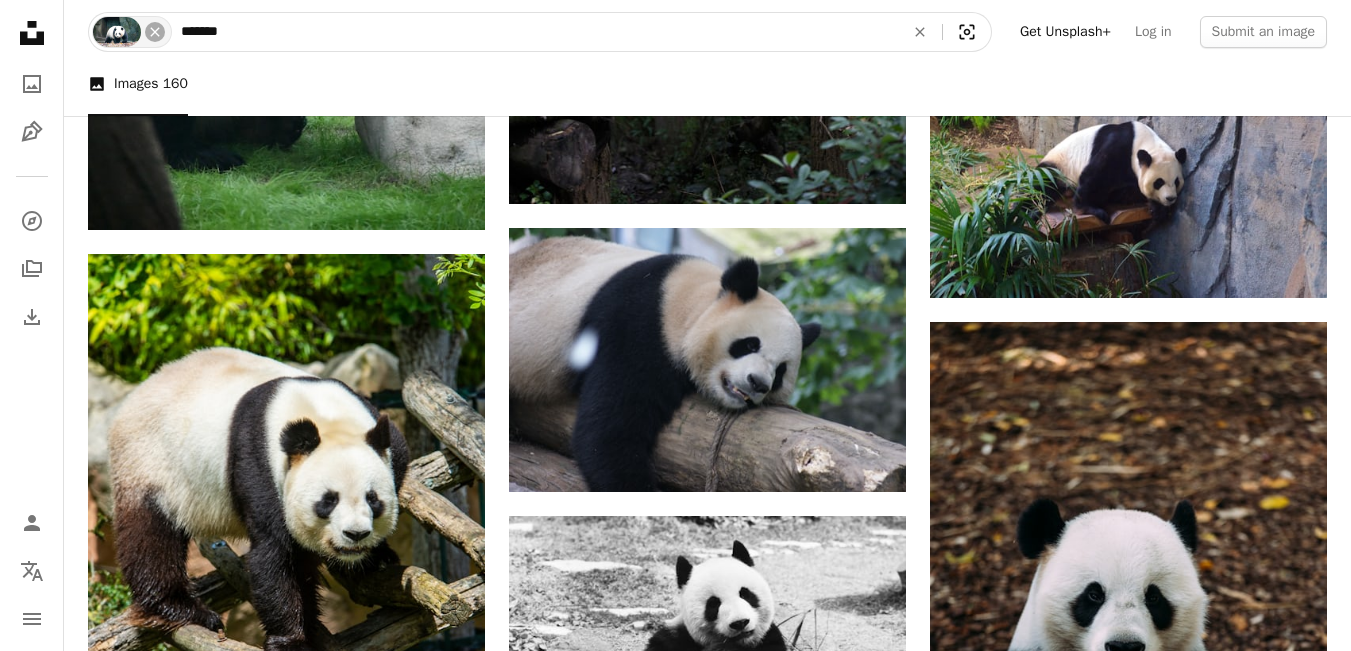 click on "Visual search" 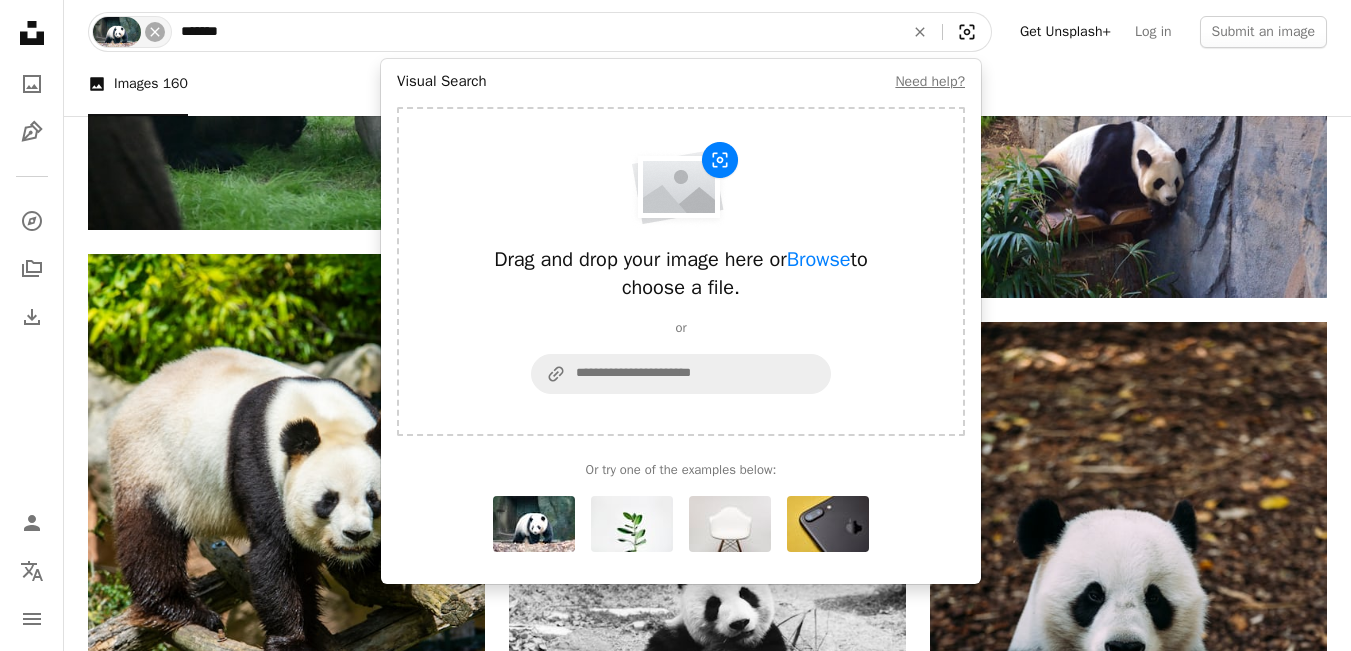 click on "Visual search" 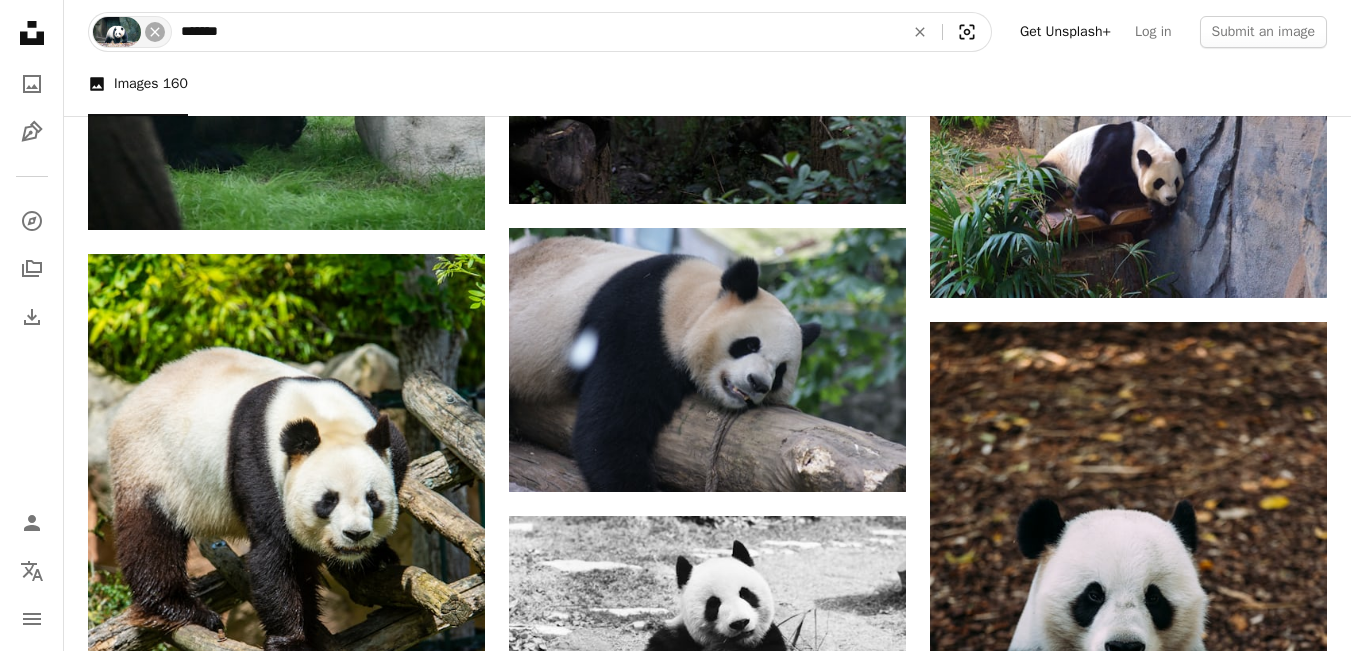 click on "Visual search" 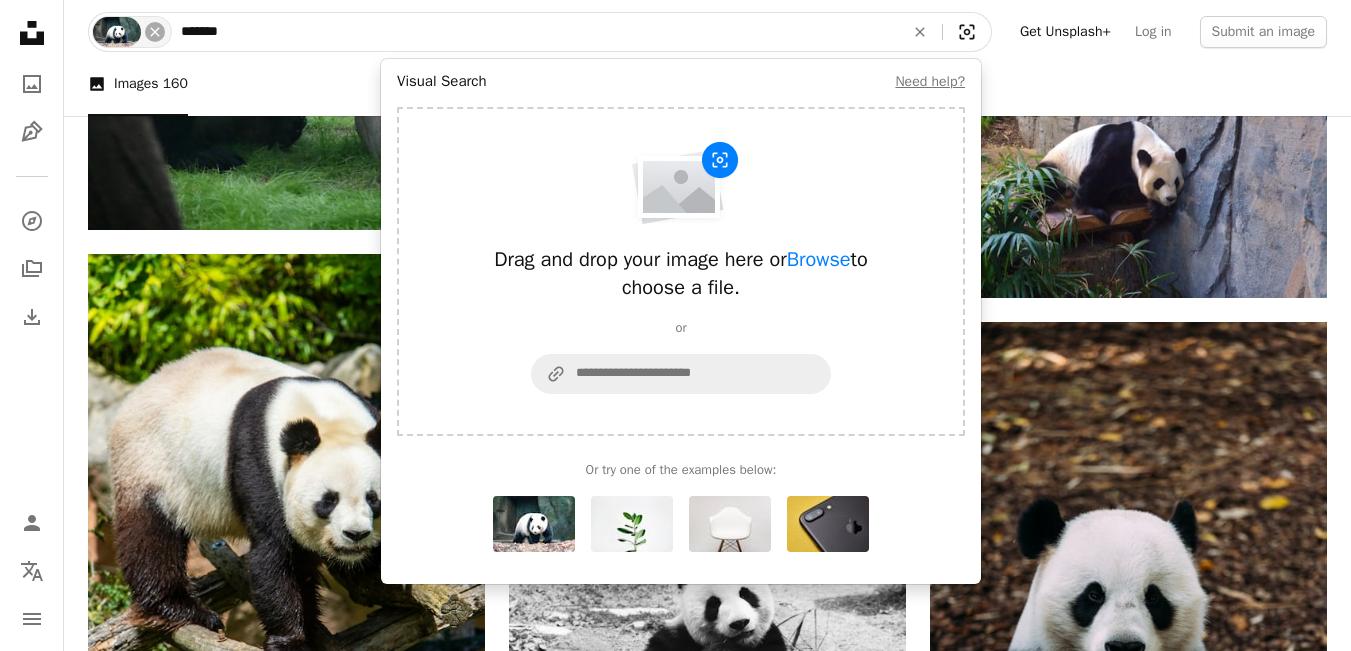 click on "Visual search" 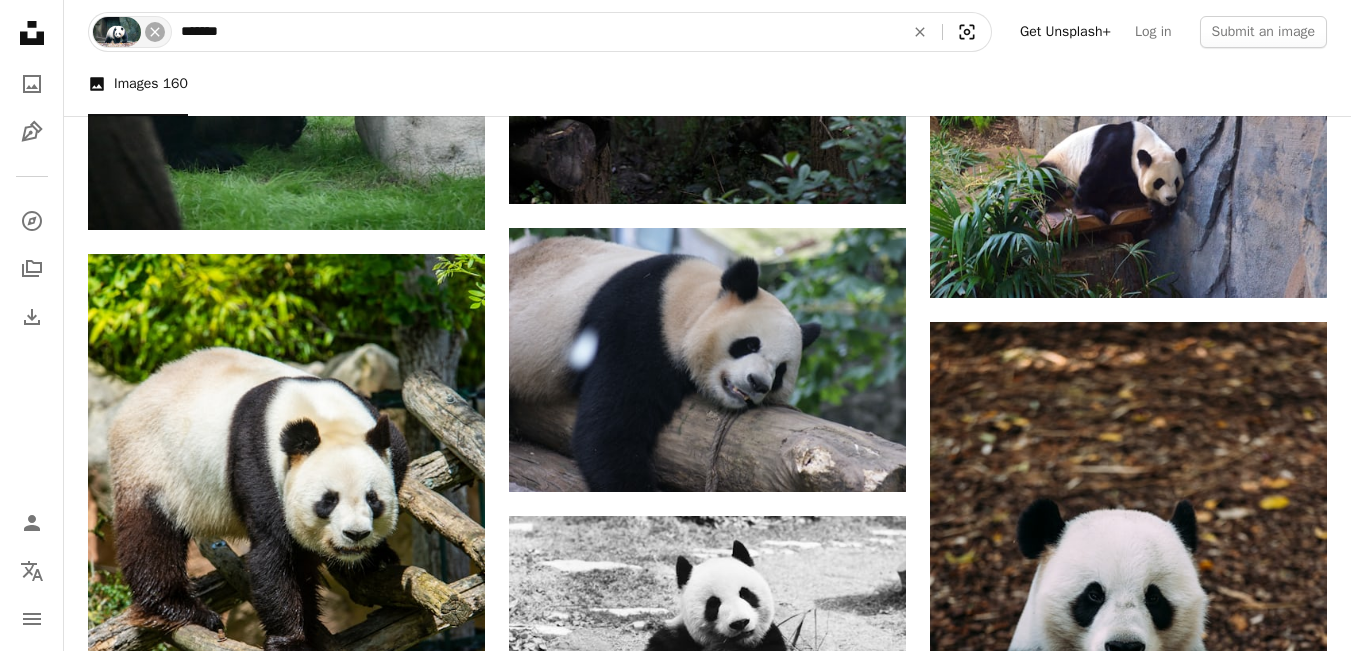 click on "Visual search" 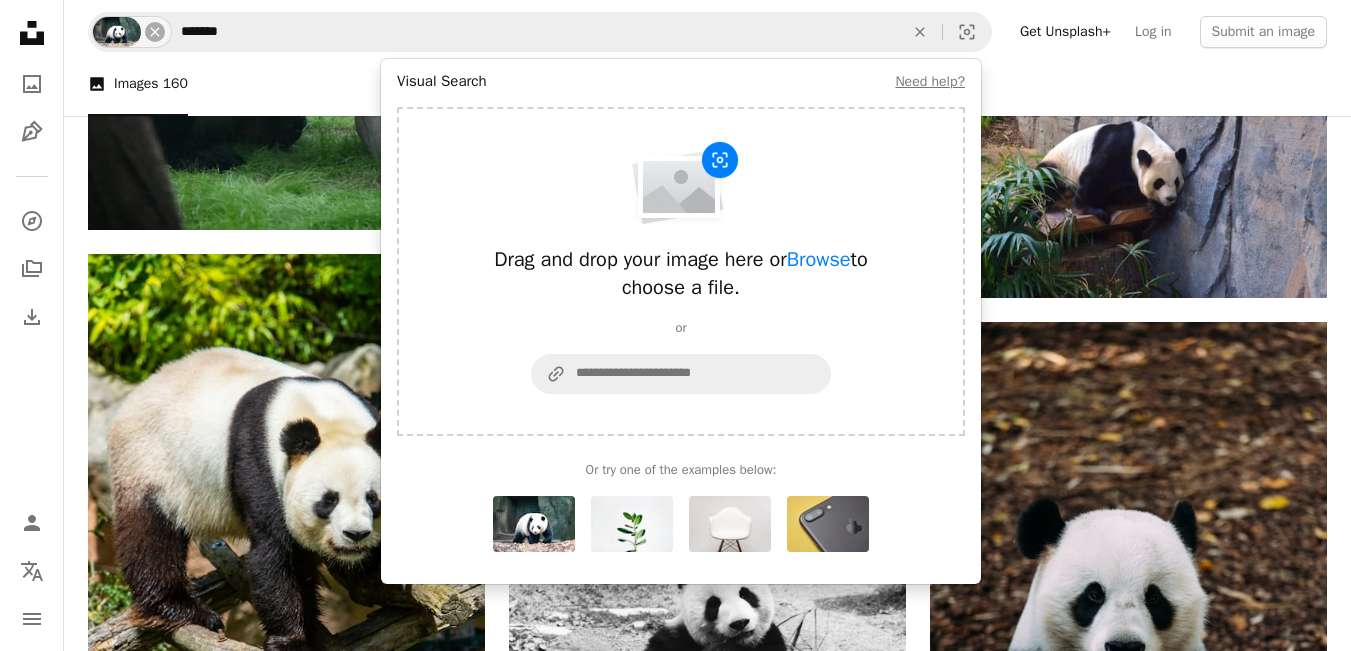 click at bounding box center [828, 524] 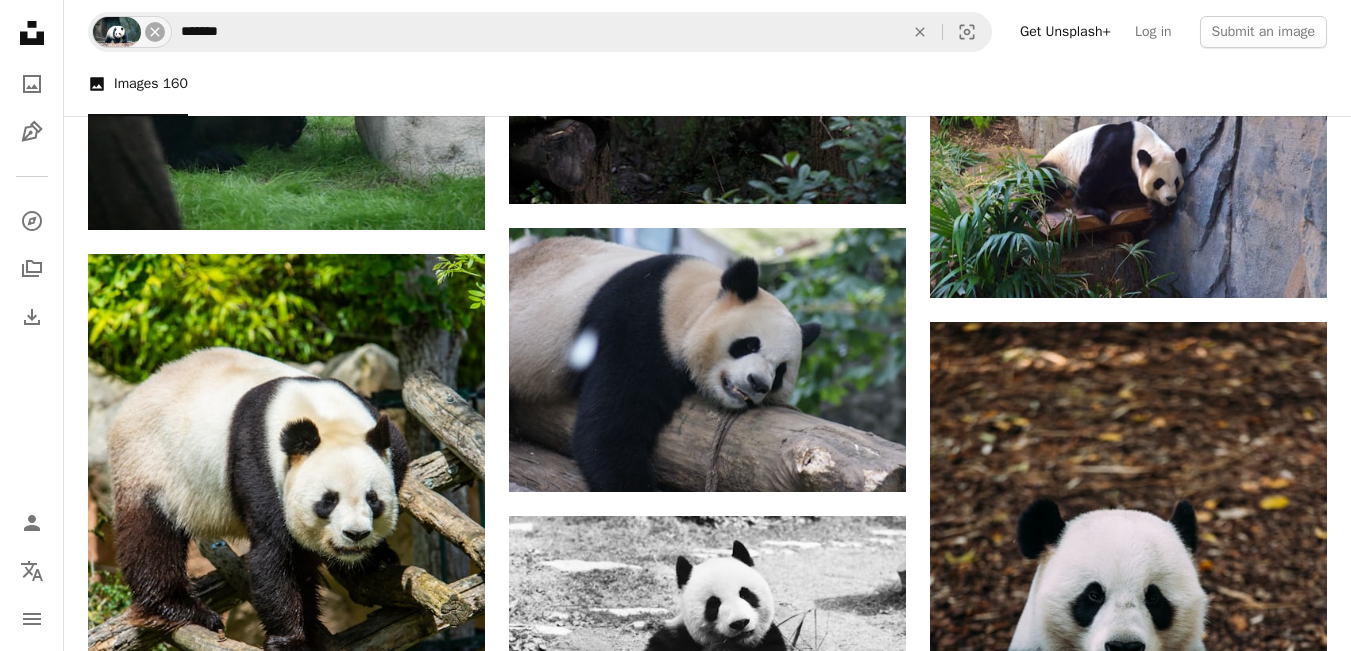 scroll, scrollTop: 0, scrollLeft: 0, axis: both 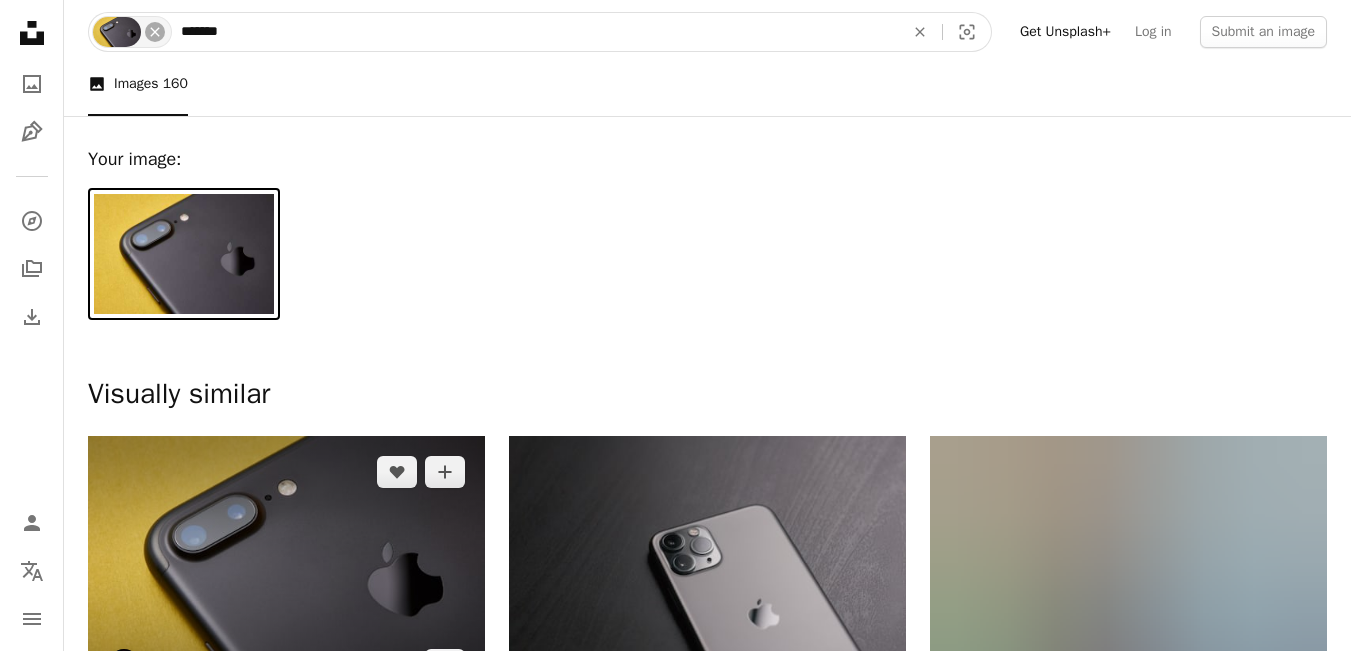 type 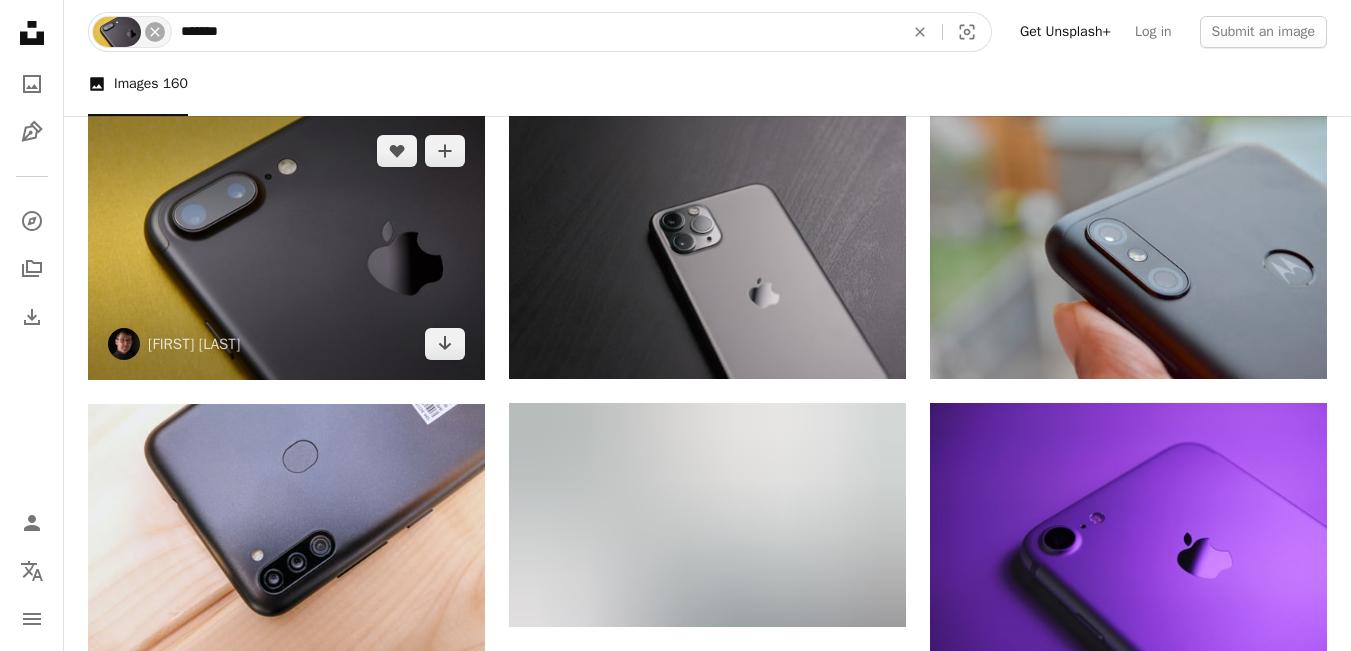 scroll, scrollTop: 360, scrollLeft: 0, axis: vertical 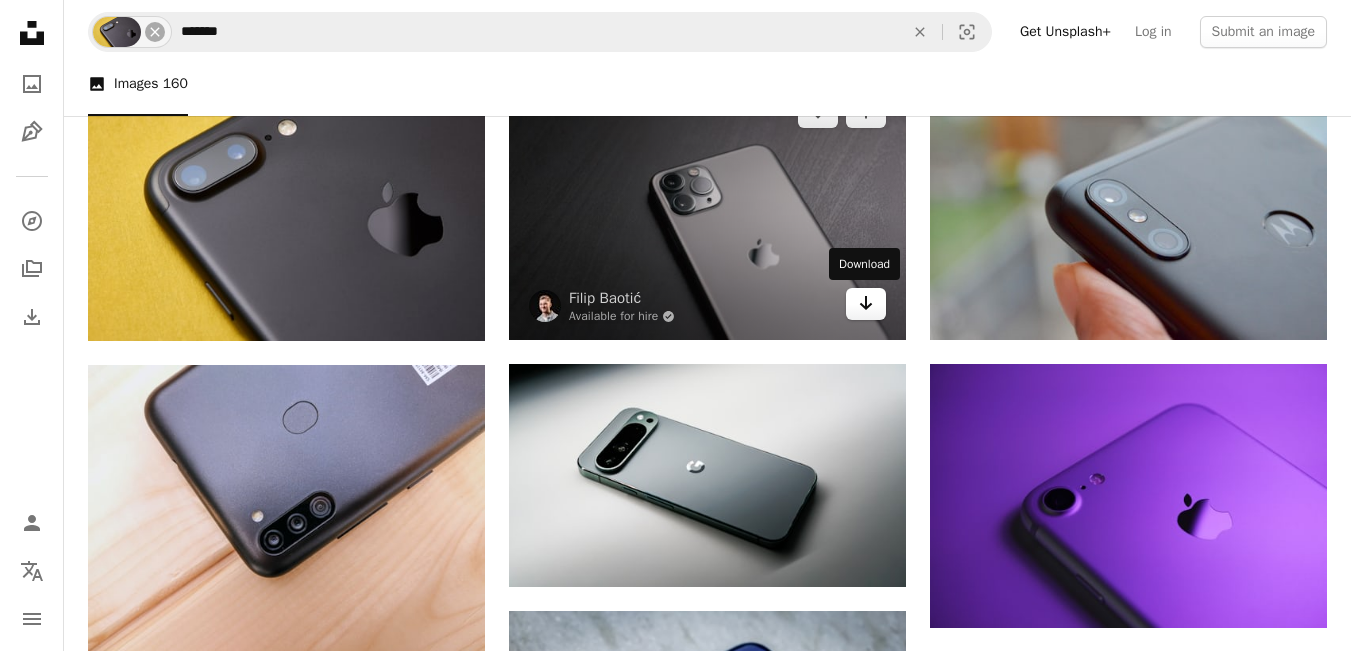 click 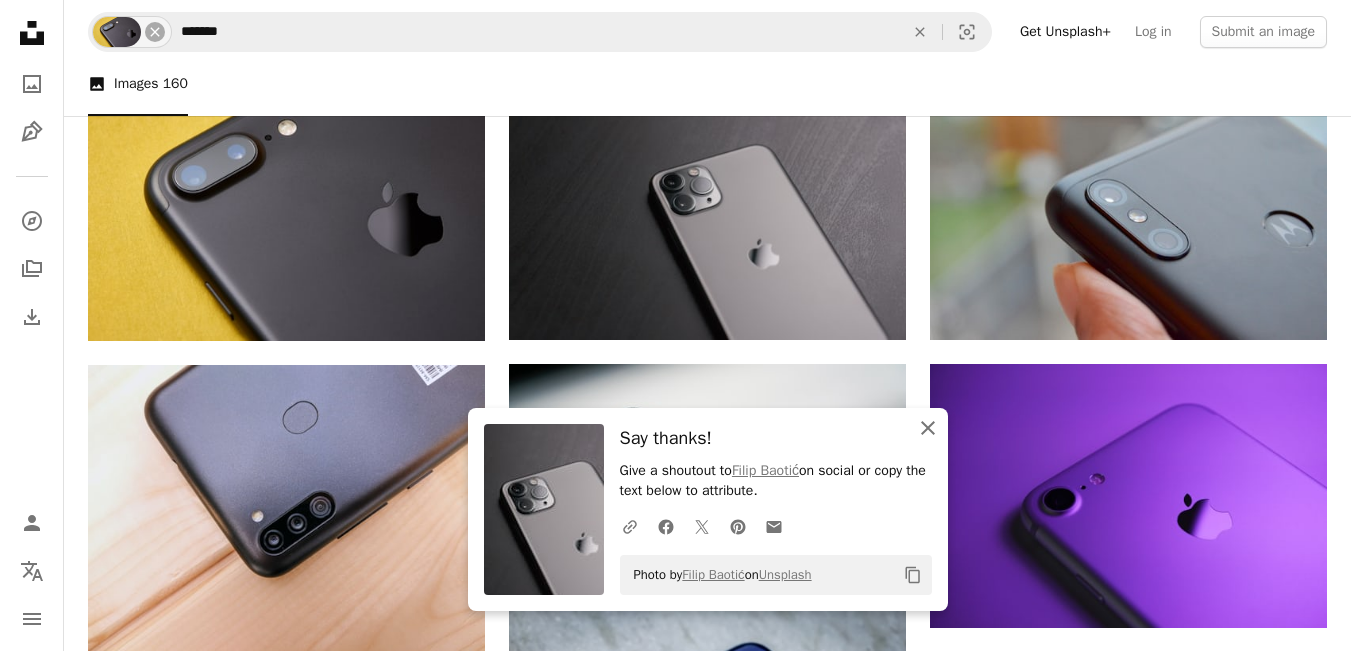 click on "An X shape" 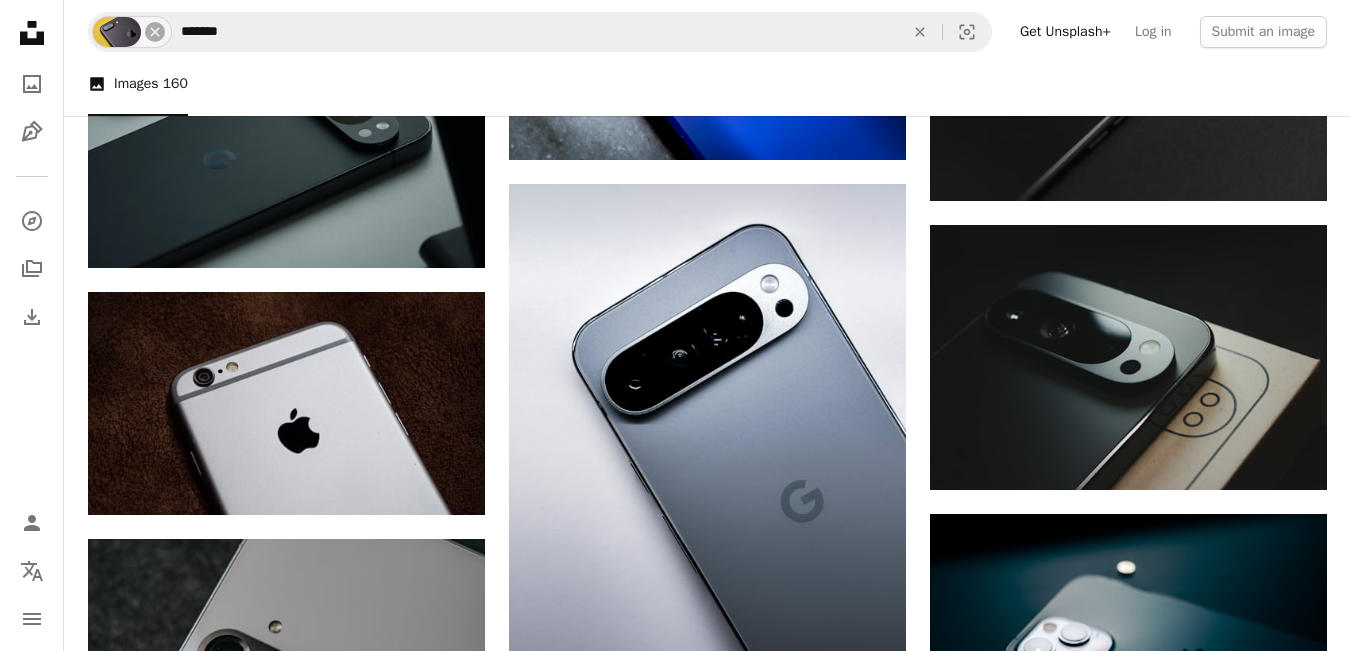 scroll, scrollTop: 1080, scrollLeft: 0, axis: vertical 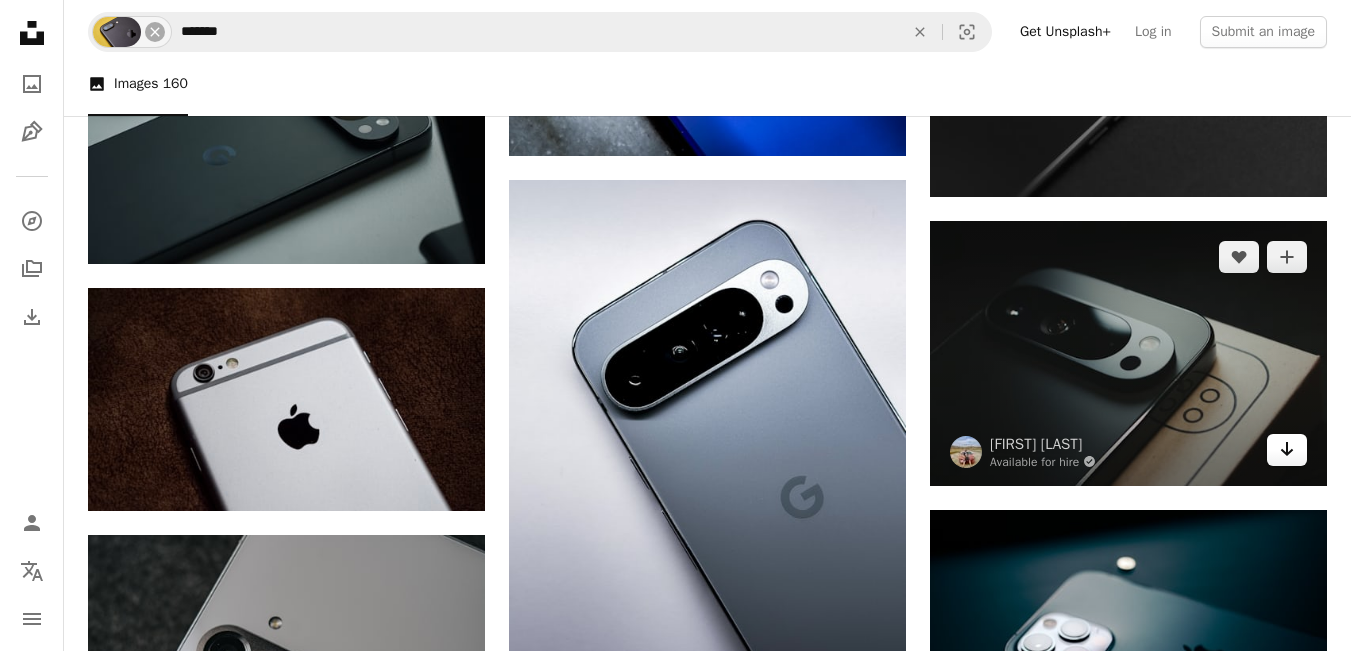 click on "Arrow pointing down" at bounding box center [1287, 450] 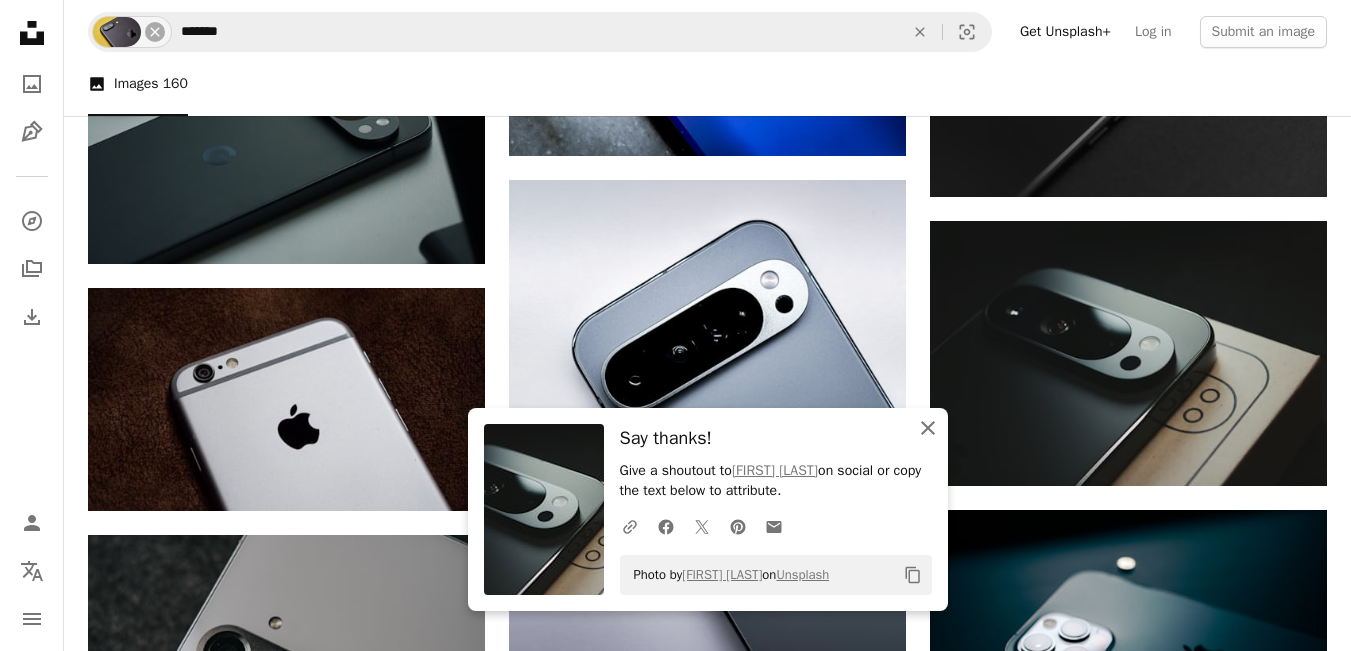 click on "An X shape" 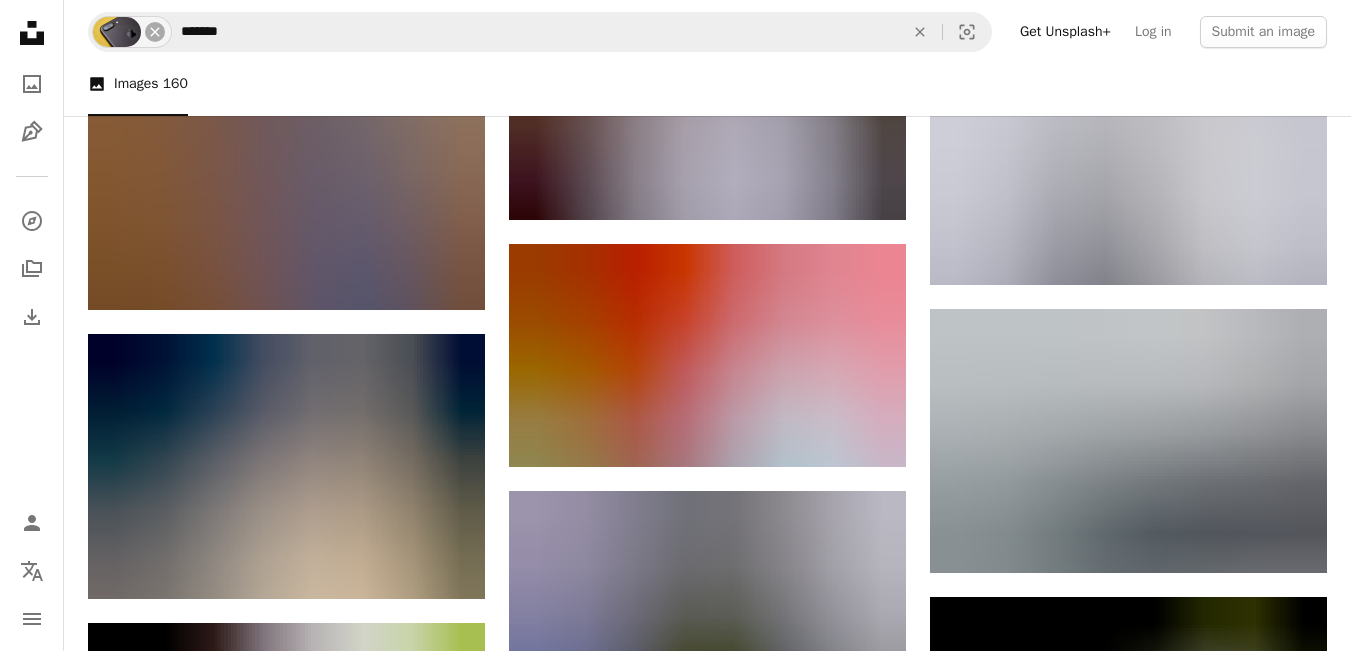 scroll, scrollTop: 1880, scrollLeft: 0, axis: vertical 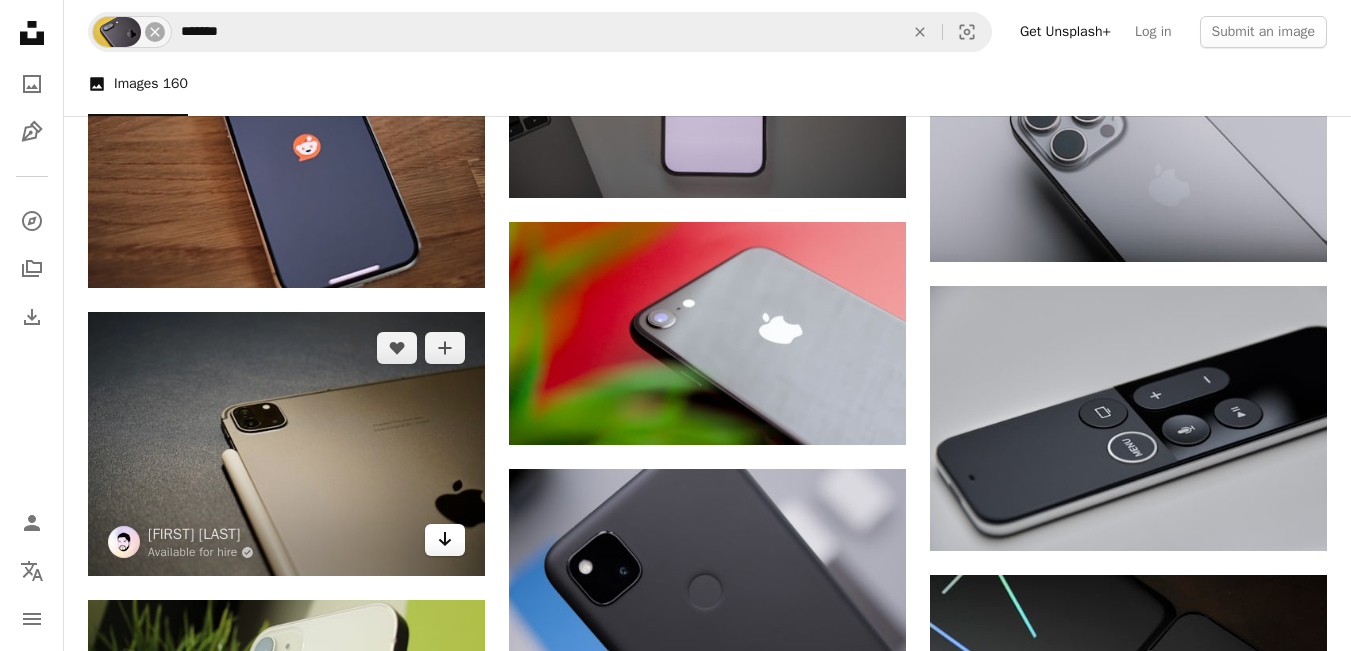 click on "Arrow pointing down" 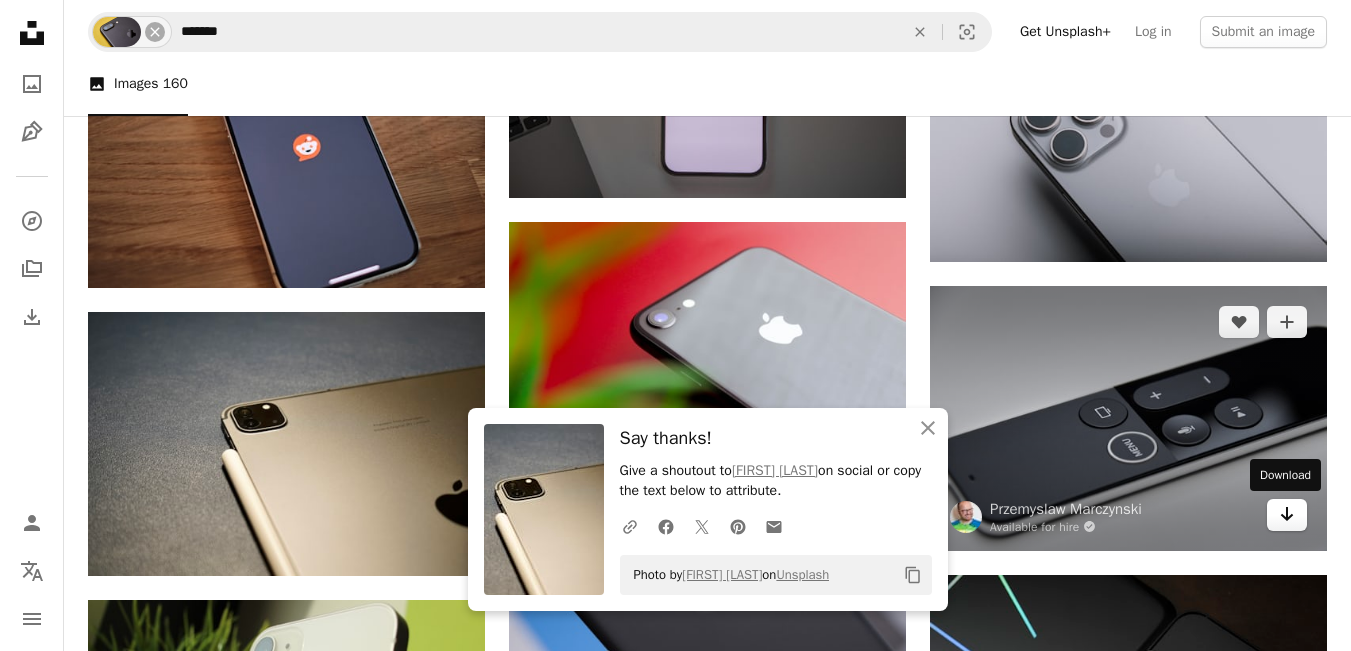 click on "Arrow pointing down" 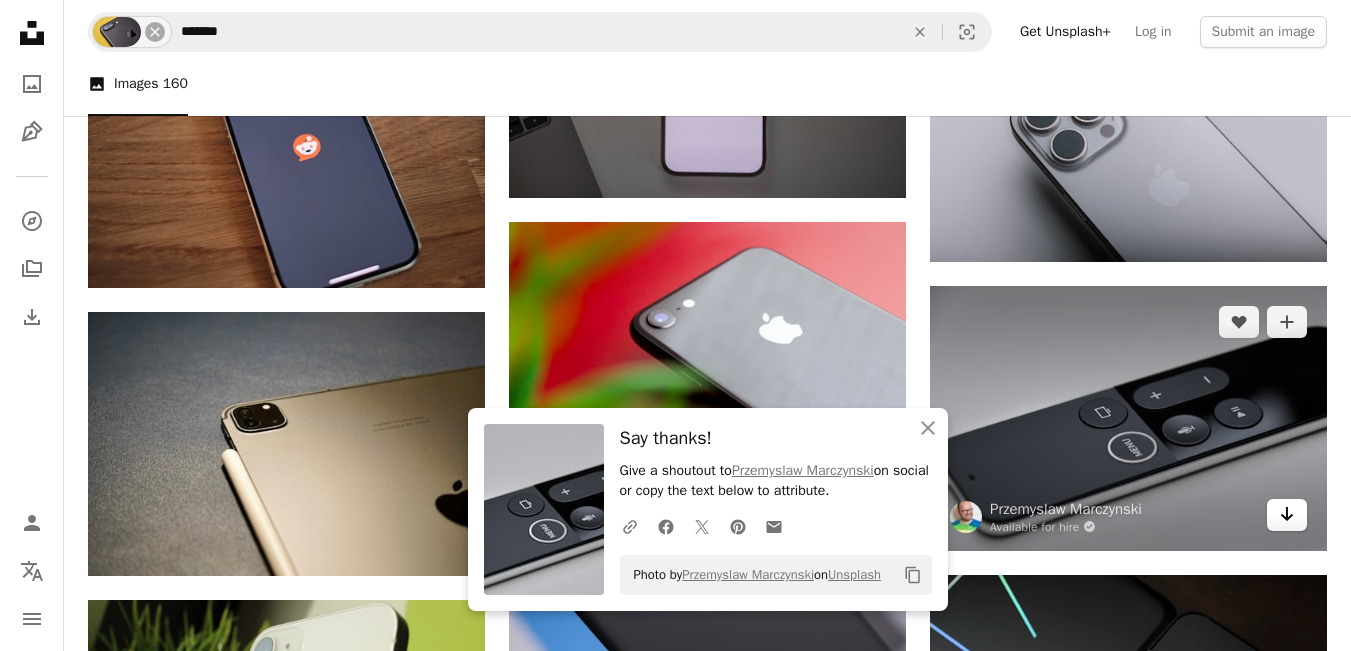 click on "Arrow pointing down" 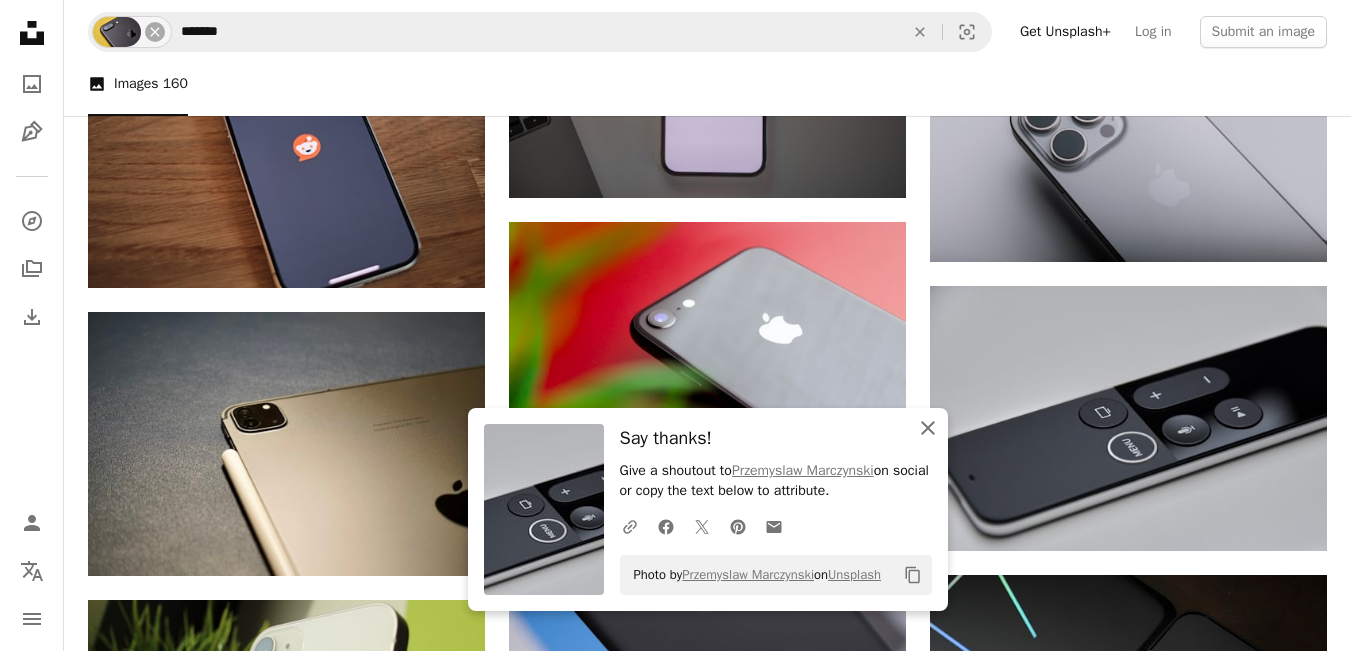 click on "An X shape" 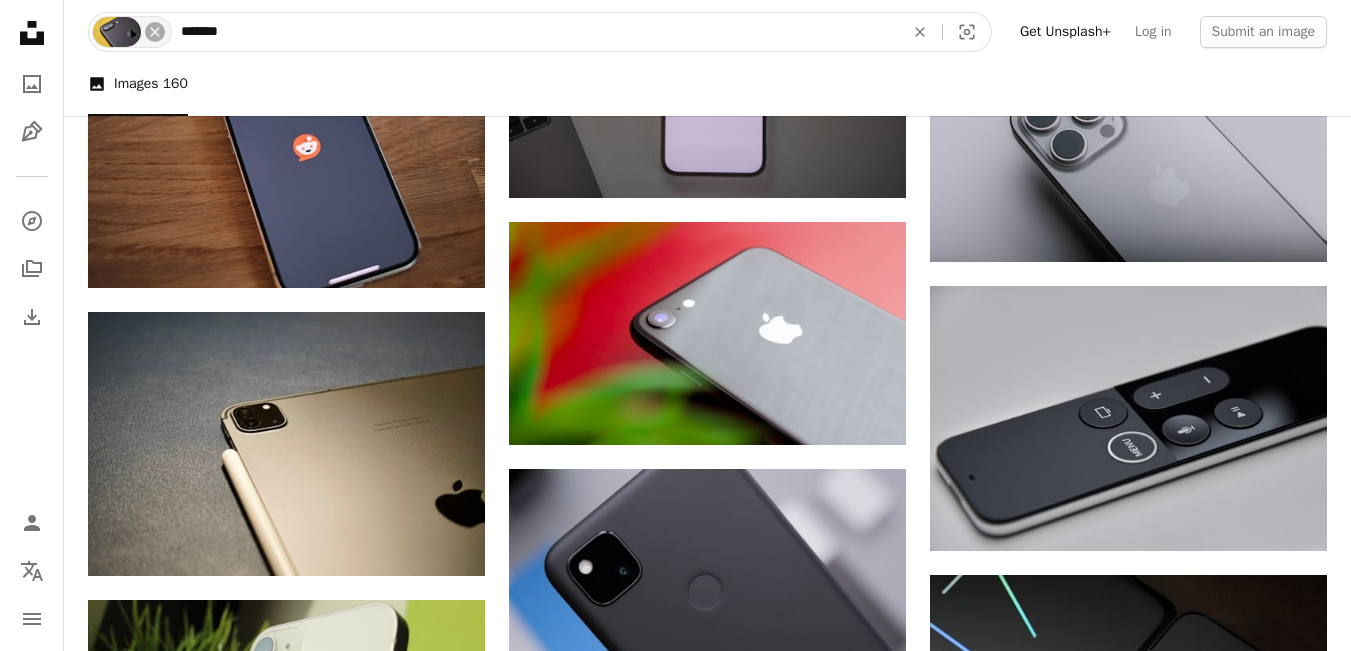 click on "*******" at bounding box center [534, 32] 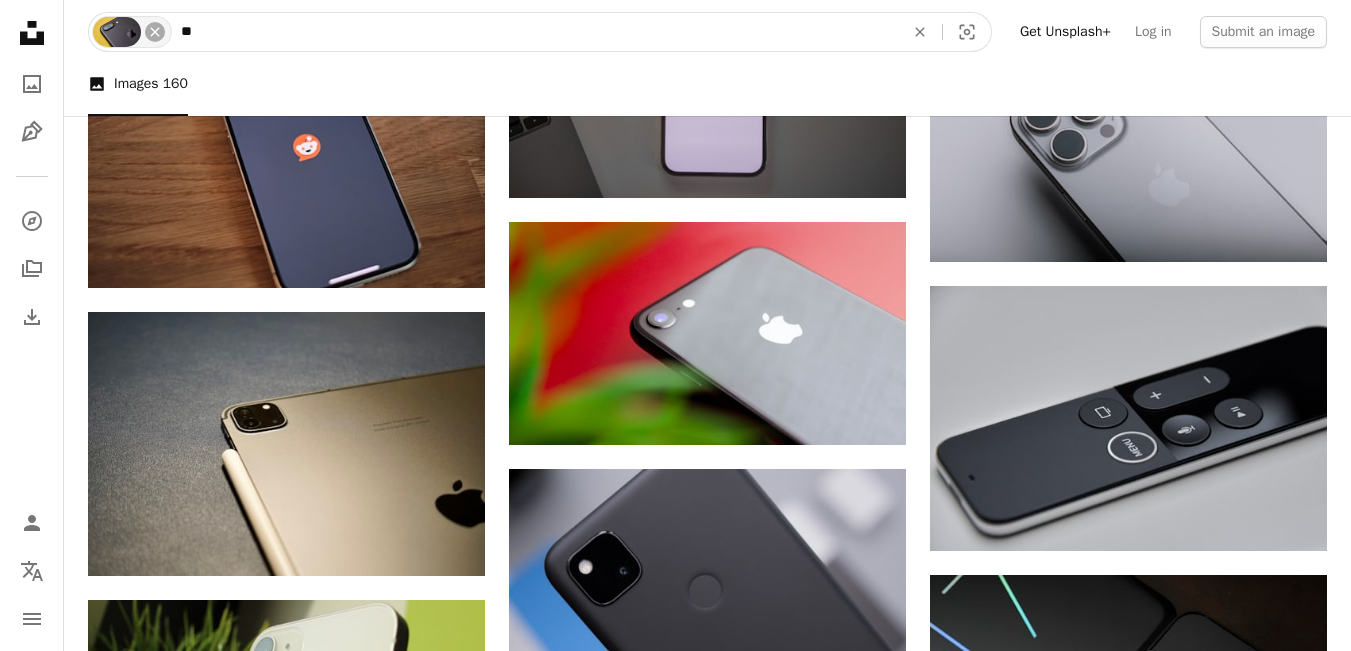 type on "*" 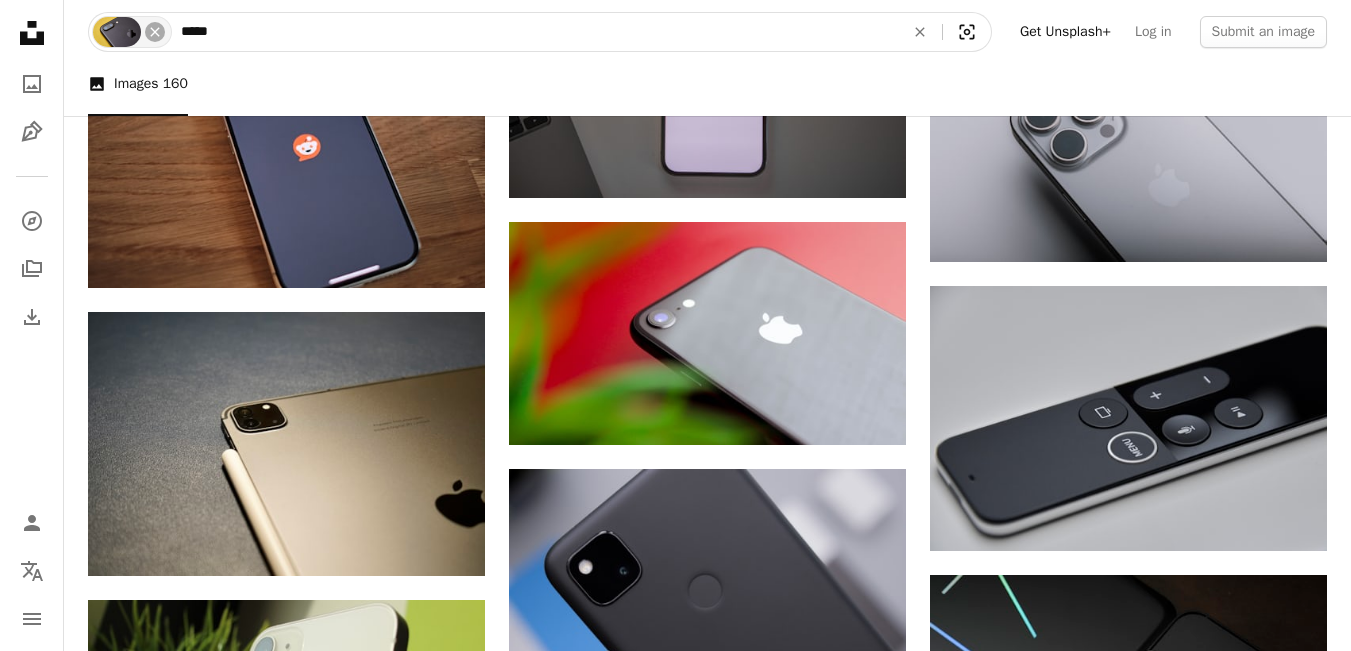 type on "*****" 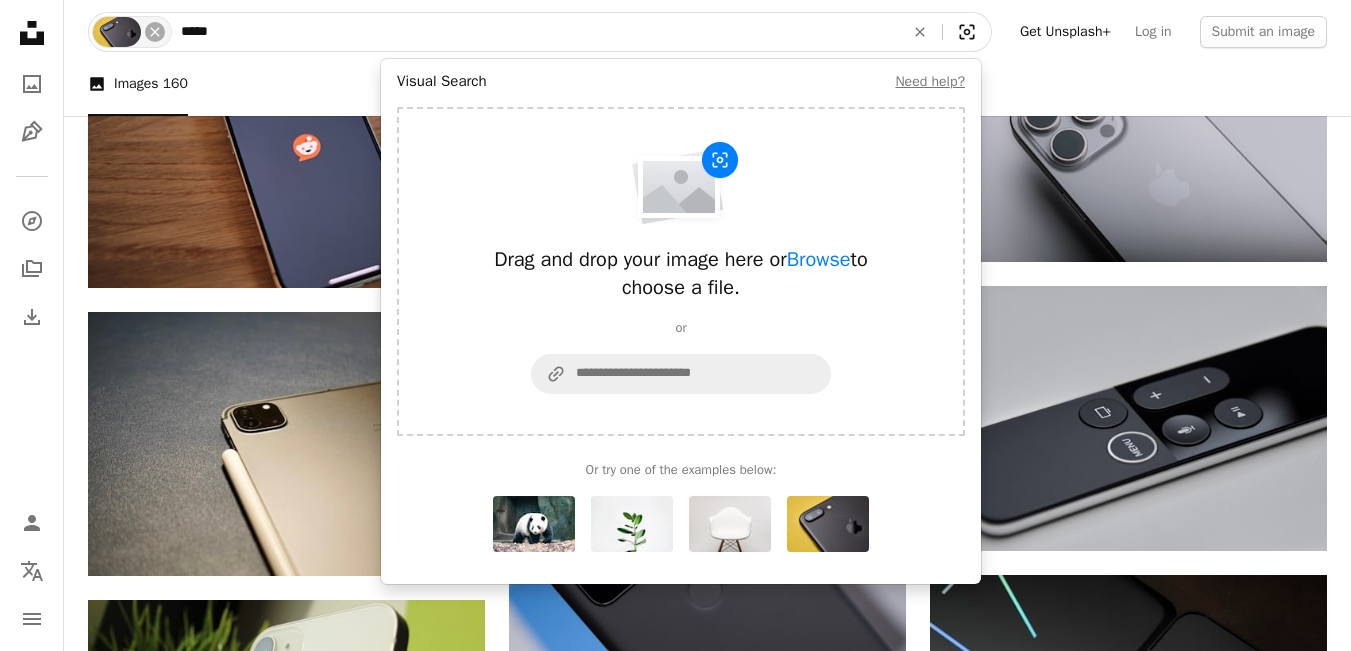 click on "Visual search" 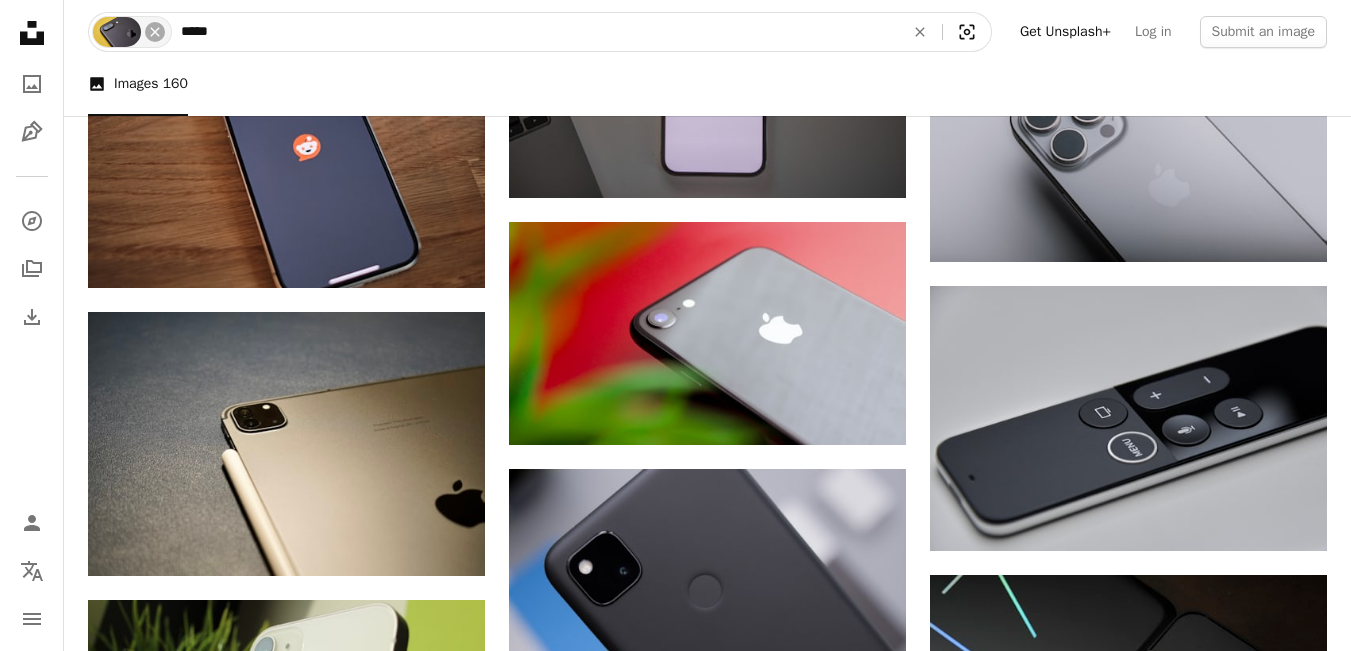 click on "Visual search" 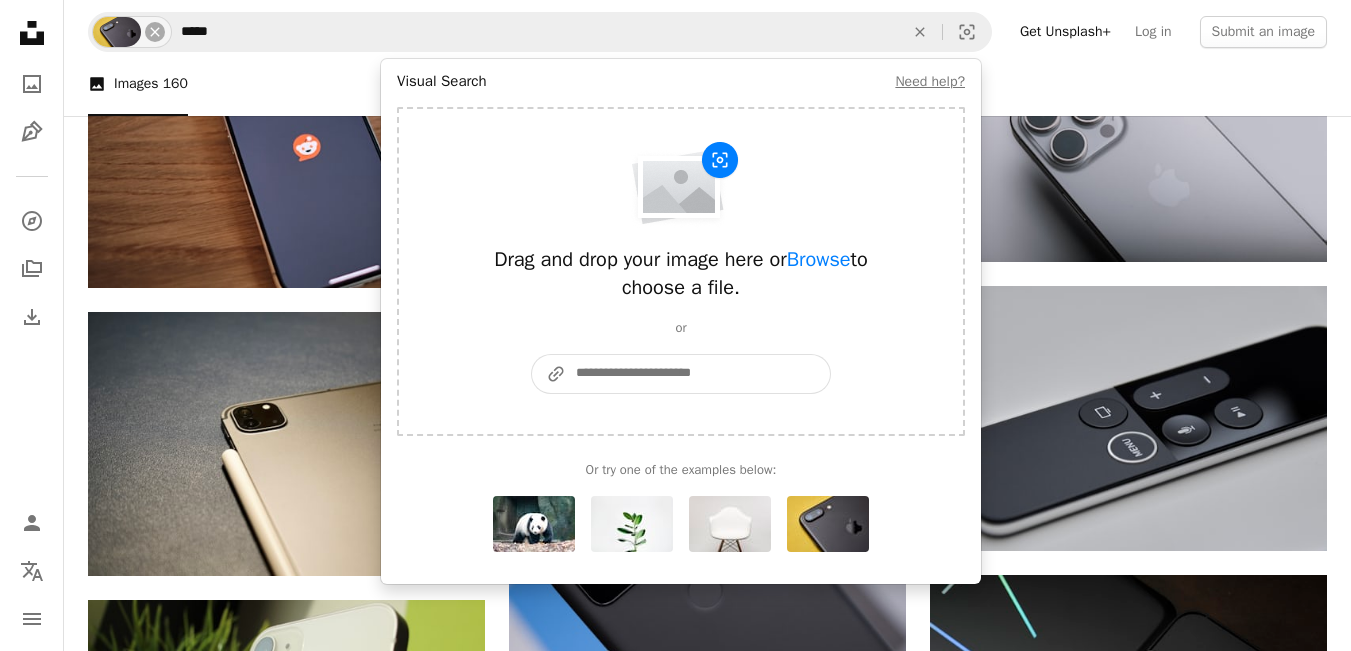 click on "A URL sharing icon (chains) Paste an image or a URL" at bounding box center [698, 374] 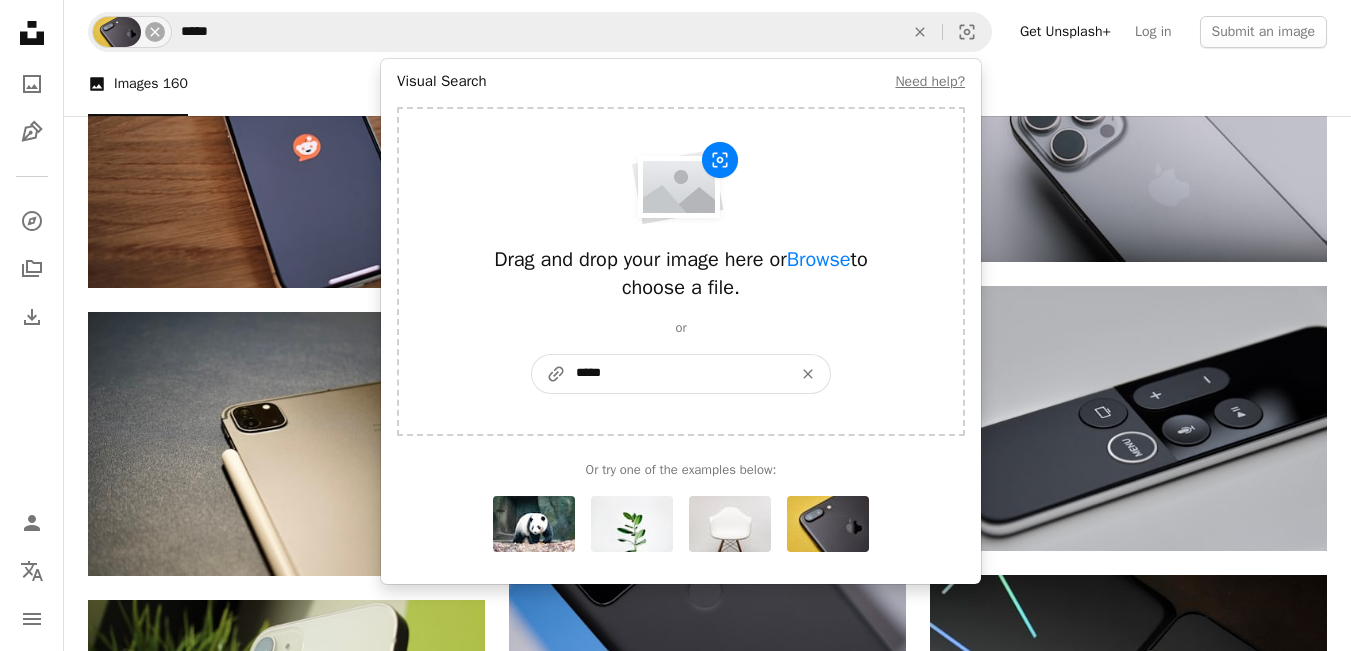 click on "*****" at bounding box center [676, 374] 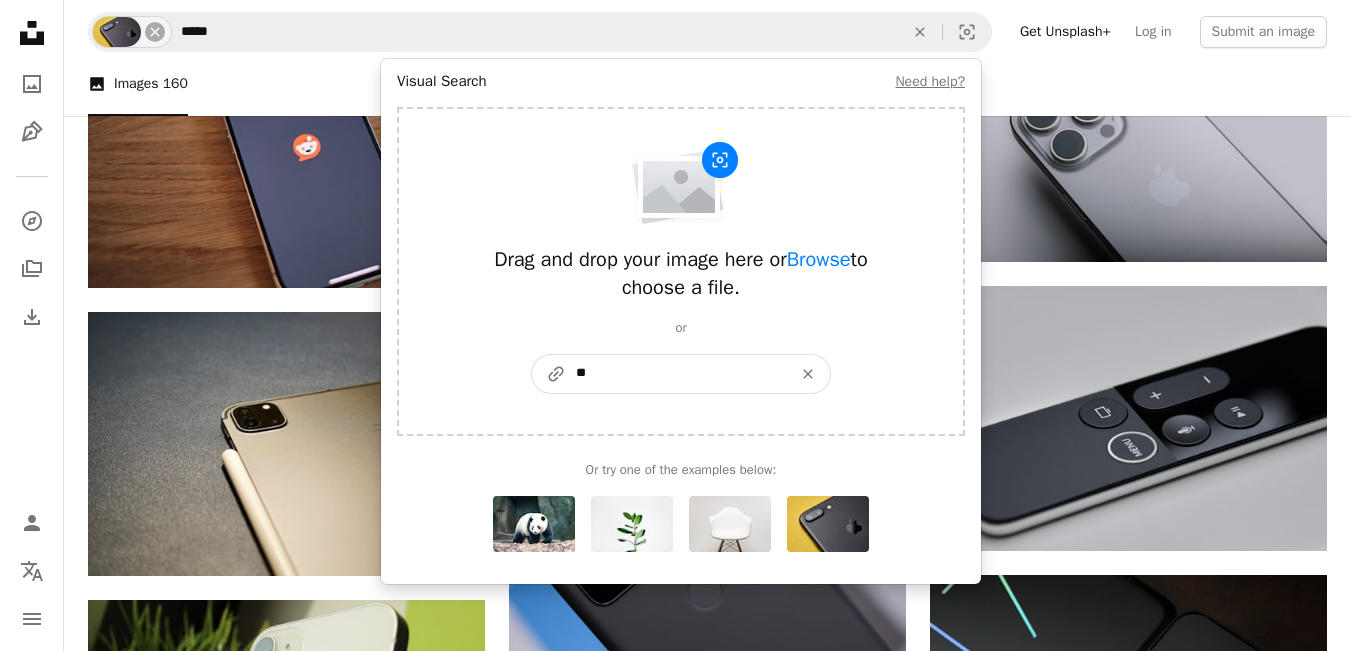 type on "*" 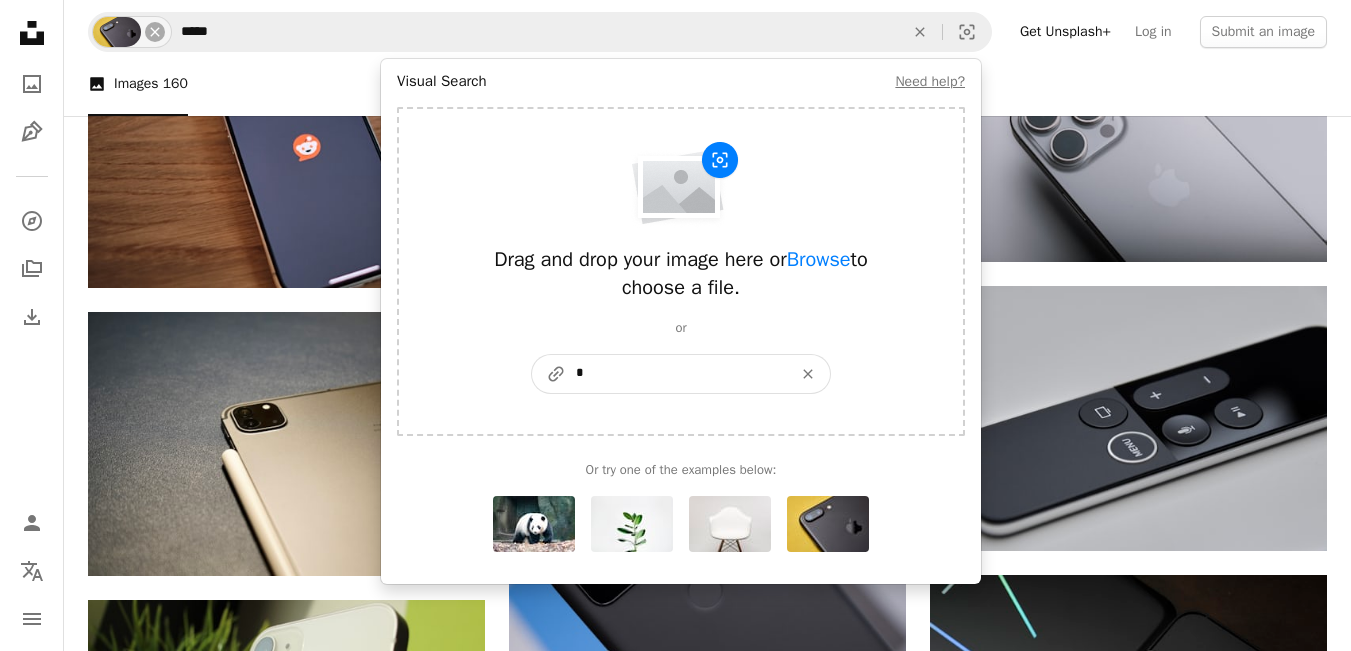 type 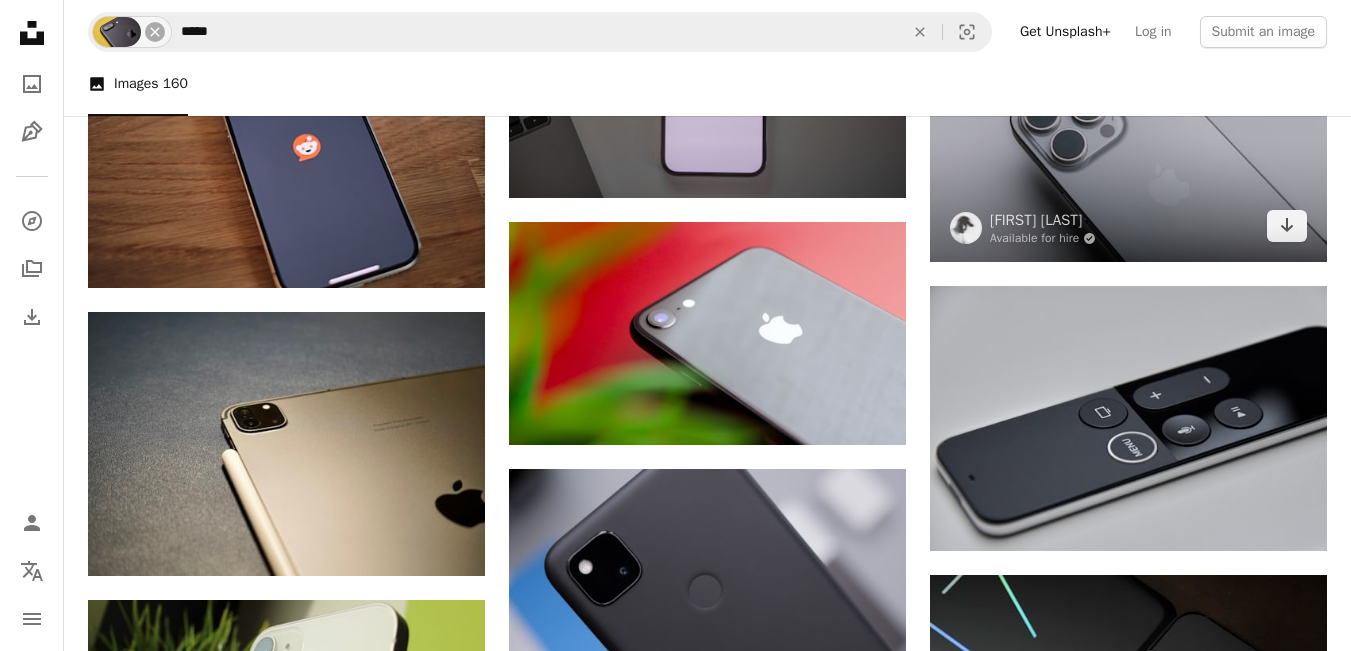 click at bounding box center (1128, 130) 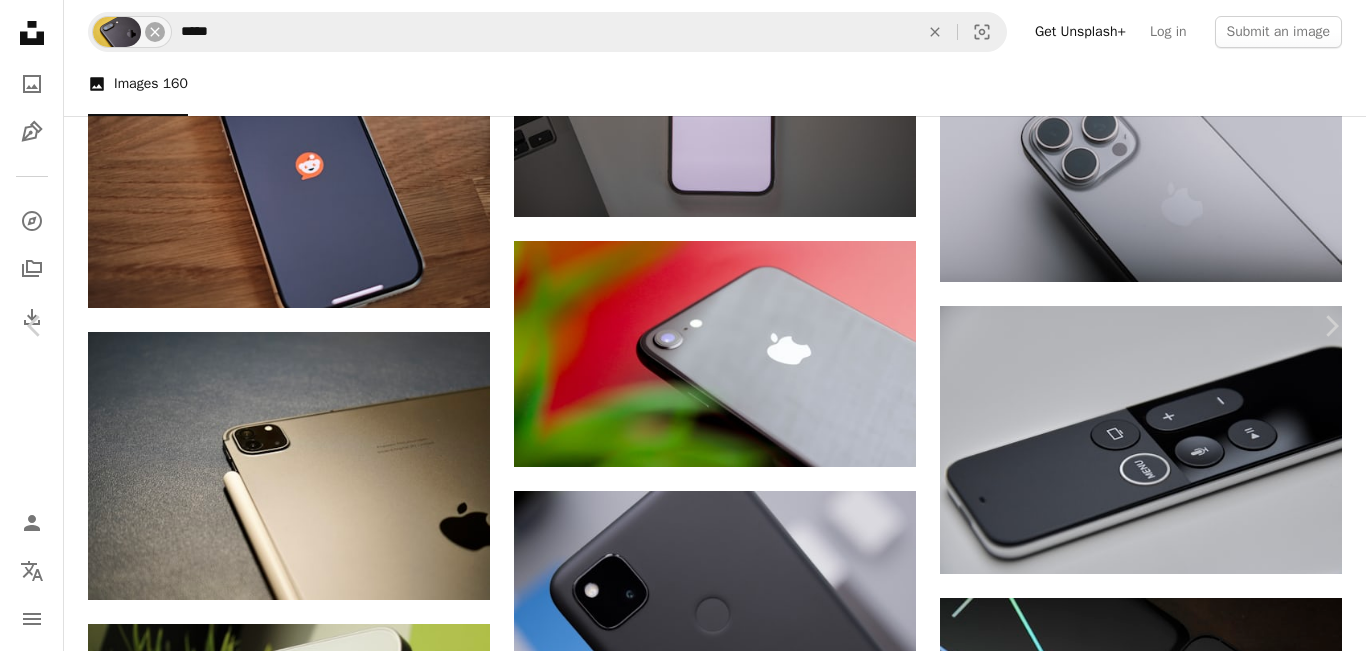 click on "An X shape Chevron left Chevron right Howard Bouchevereau Available for hire A checkmark inside of a circle A heart A plus sign Edit image   Plus sign for Unsplash+ Download free Chevron down Zoom in ––– ––  –– ––– –––– –––– ––– ––  –– ––– –––– –––– ––– ––  –– ––– –––– –––– A forward-right arrow Share Info icon Info More Actions iPhone 16 Pro Natural Titanium –––   – –––  – – ––  – ––––. ––– ––– ––––  –––– ––– ––– – –––– –––– ––– –––   –––– –––– Browse premium related images on iStock  |  Save 20% with code UNSPLASH20 Related images" at bounding box center (683, 3092) 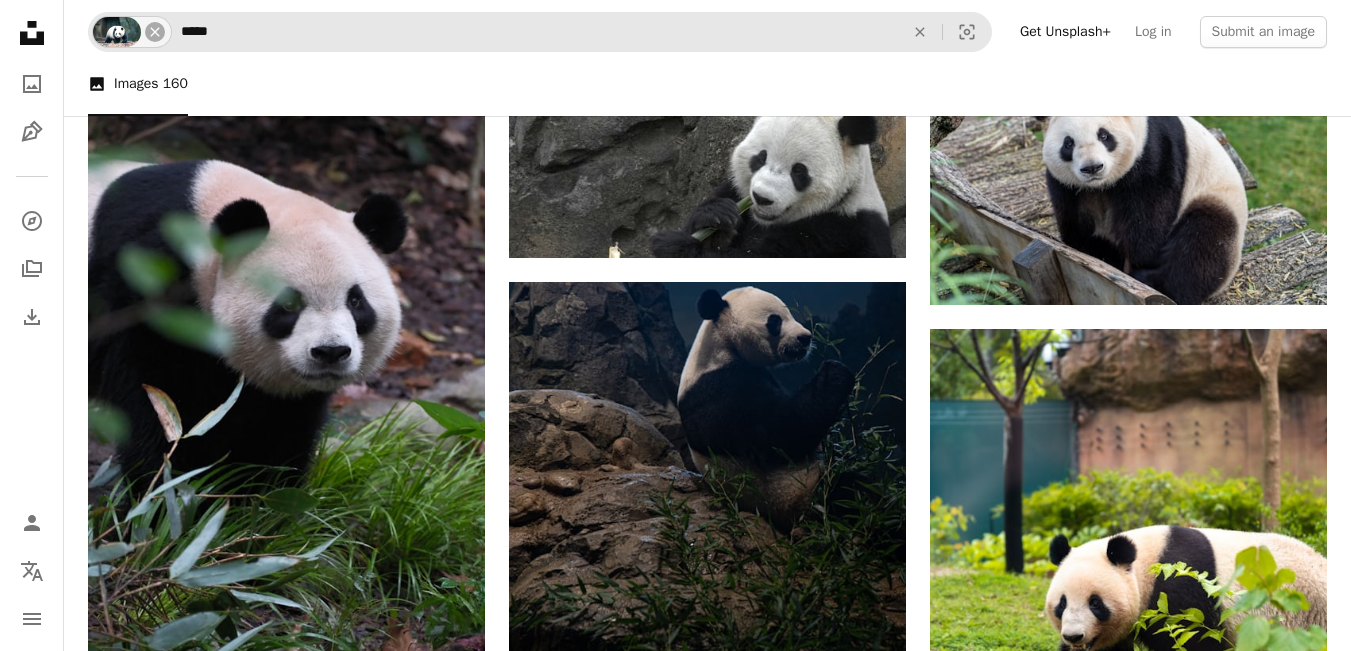 scroll, scrollTop: 4109, scrollLeft: 0, axis: vertical 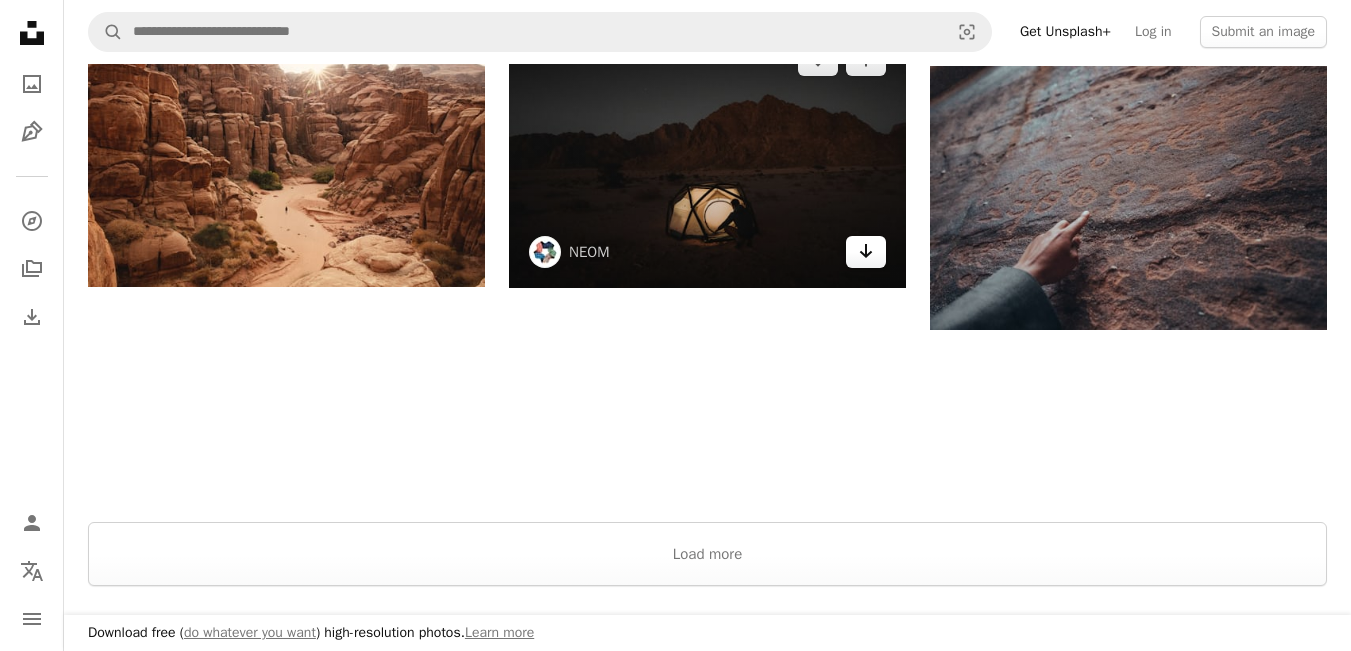 click on "Arrow pointing down" 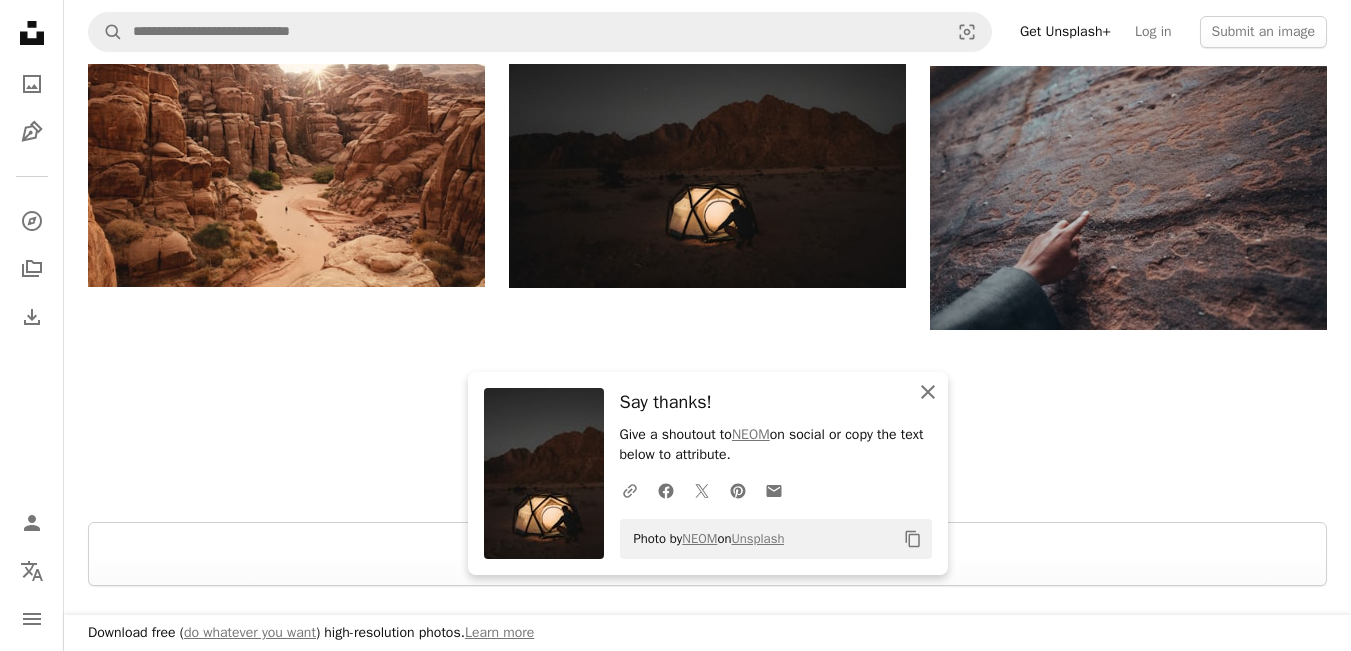 click on "An X shape" 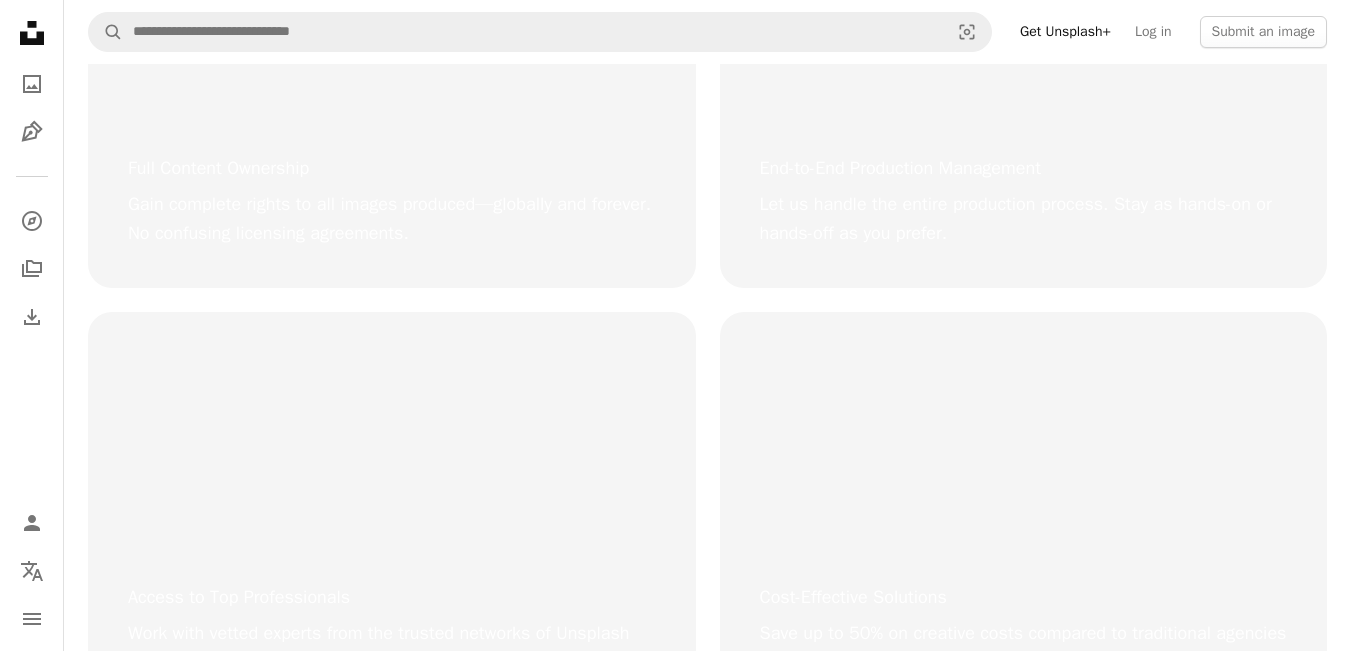 scroll, scrollTop: 4400, scrollLeft: 0, axis: vertical 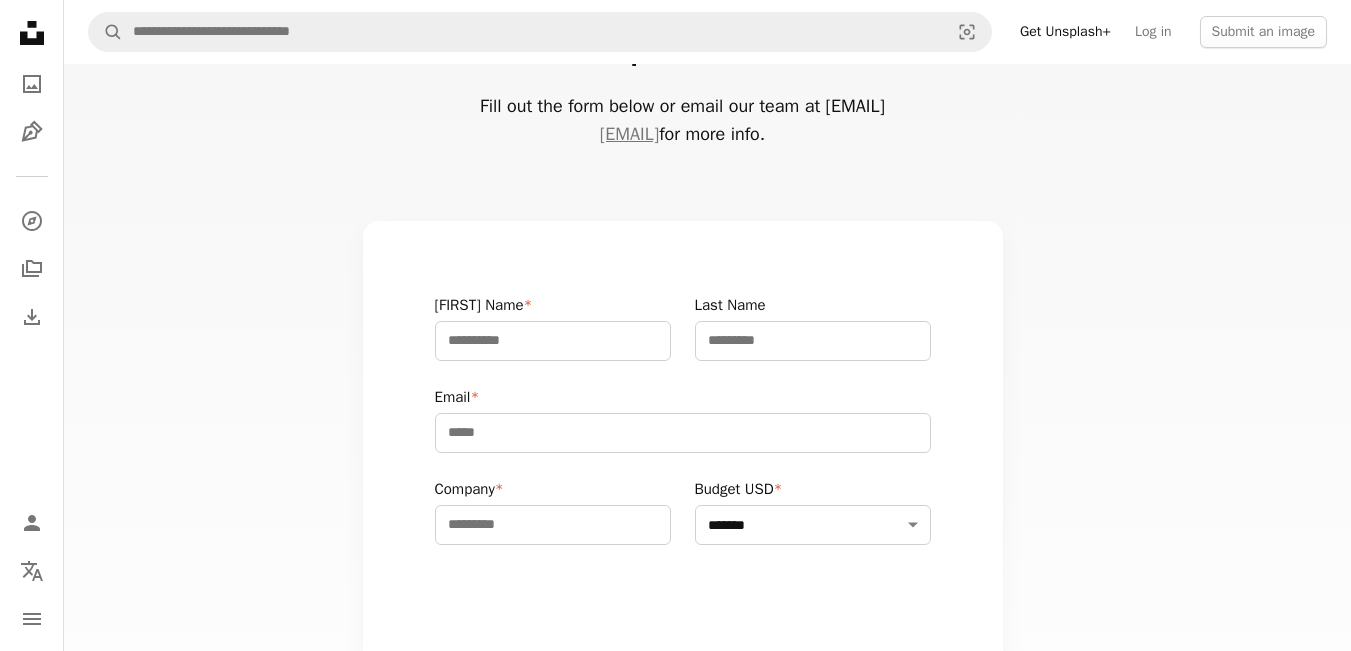 type on "**********" 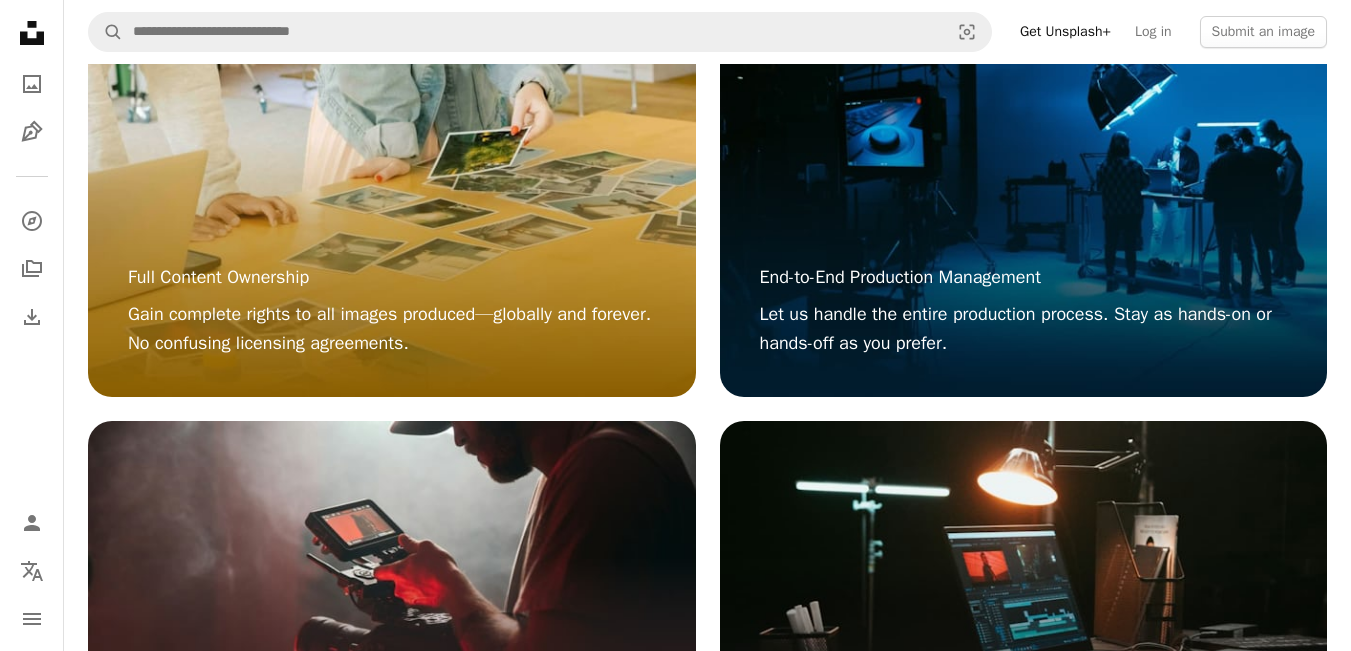 scroll, scrollTop: 4317, scrollLeft: 0, axis: vertical 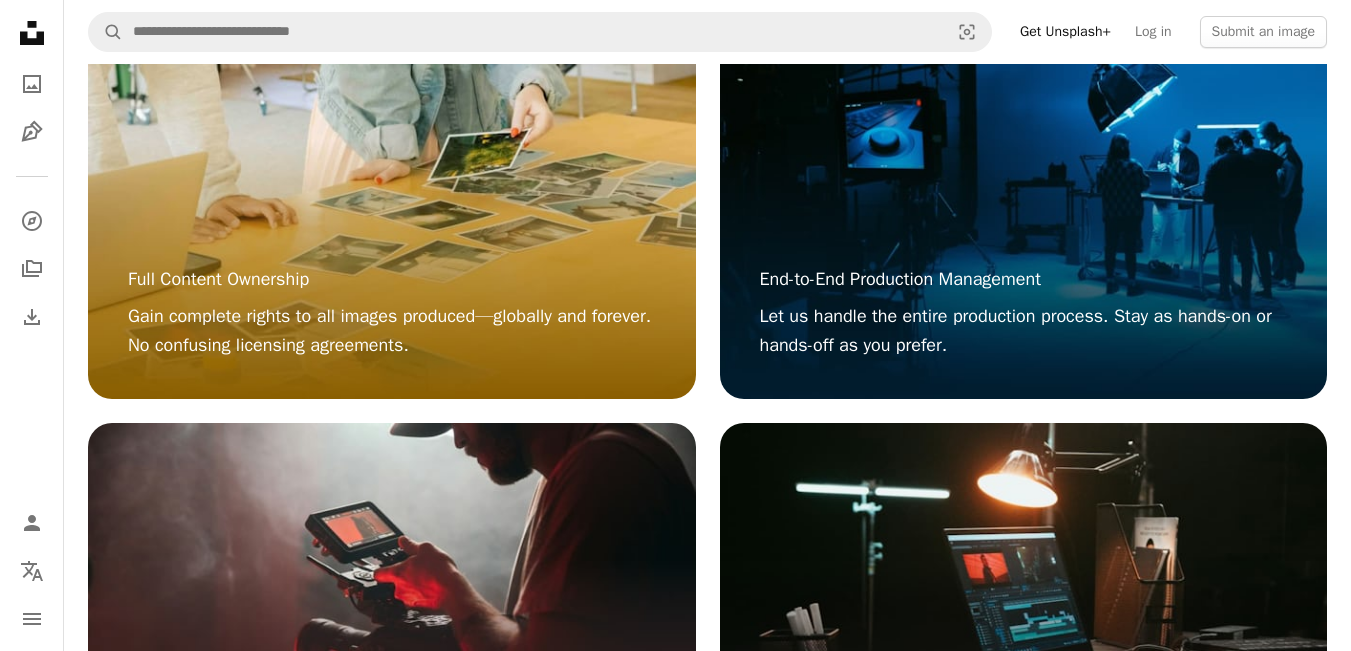 click on "End-to-End Production Management Let us handle the entire production process. Stay as hands-on or hands-off as you prefer." at bounding box center (1024, 200) 